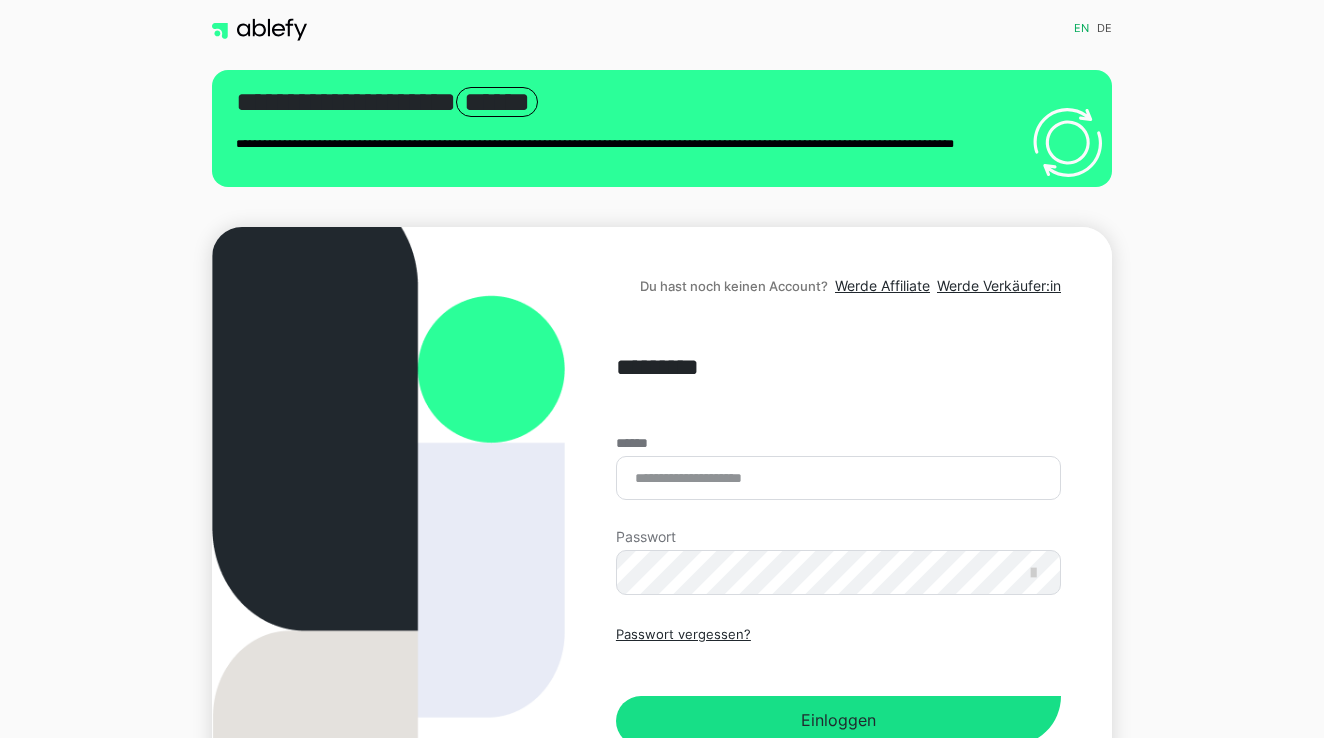 scroll, scrollTop: 0, scrollLeft: 0, axis: both 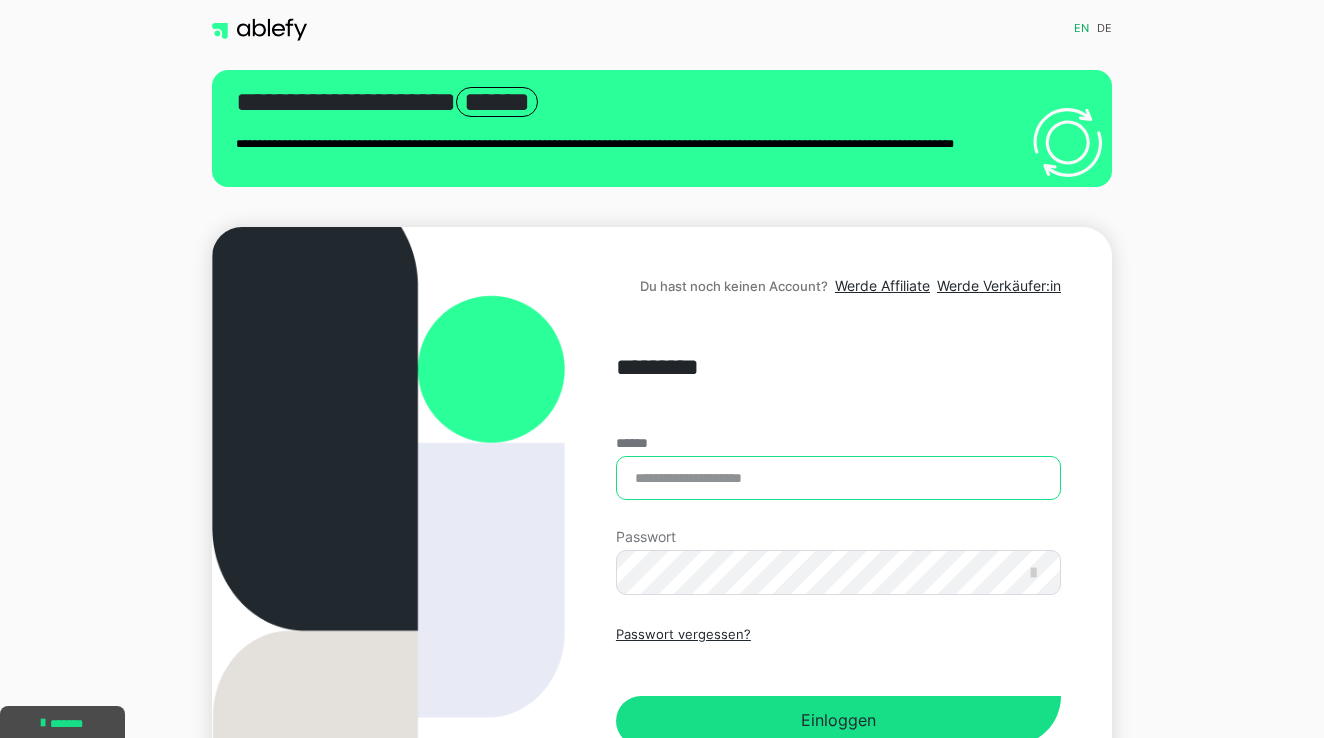type on "**********" 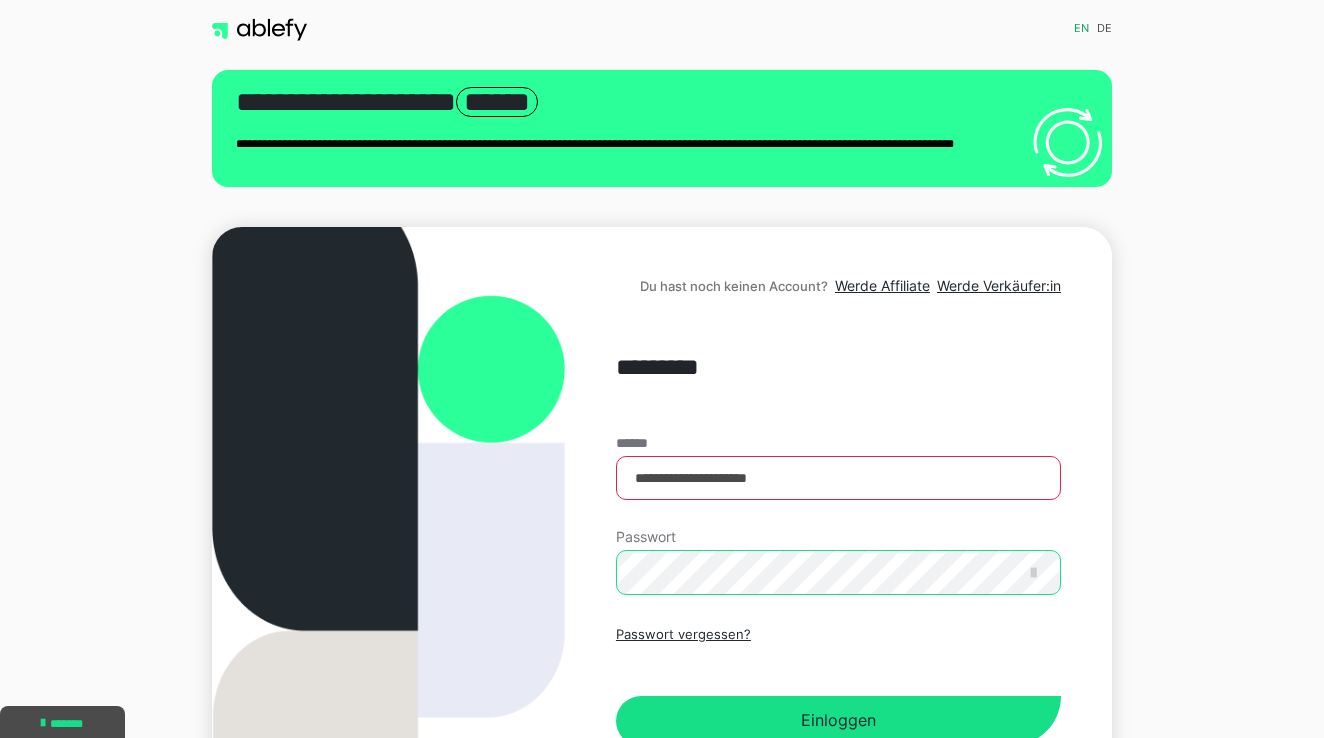 click on "Einloggen" at bounding box center (838, 721) 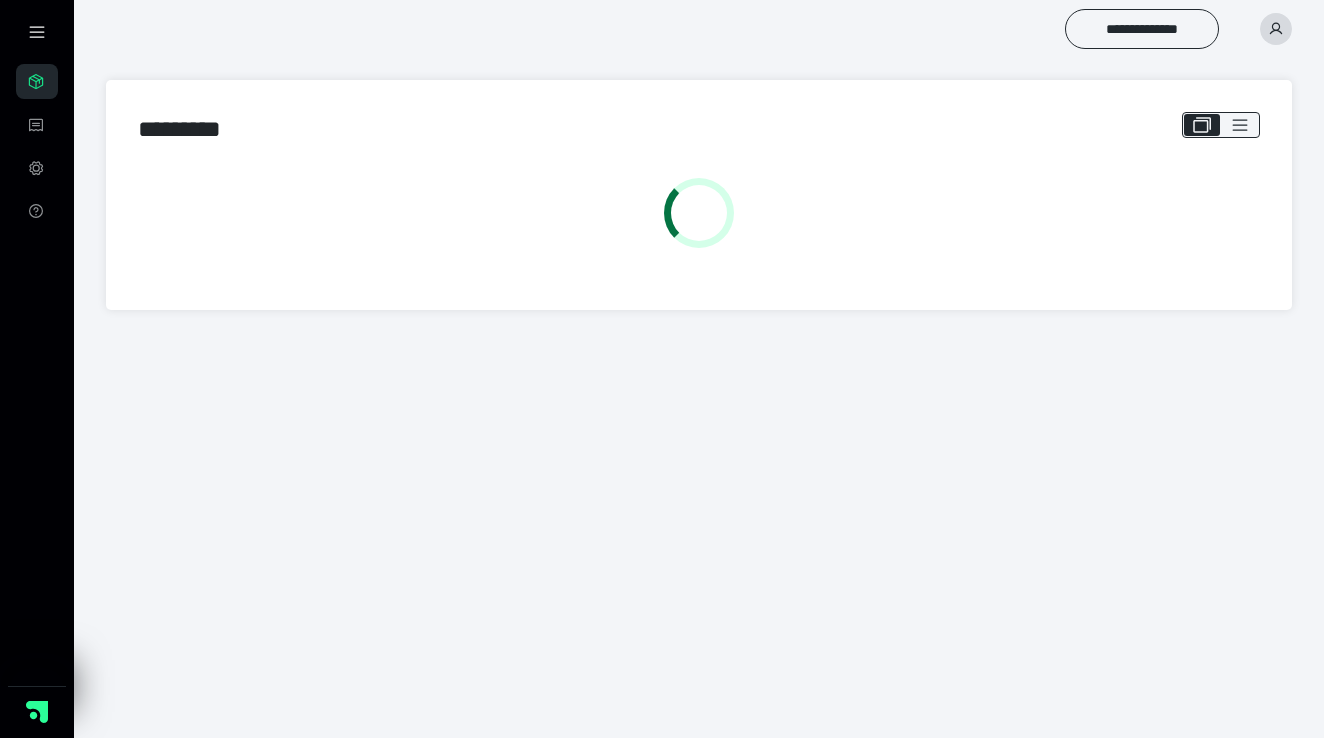 scroll, scrollTop: 0, scrollLeft: 0, axis: both 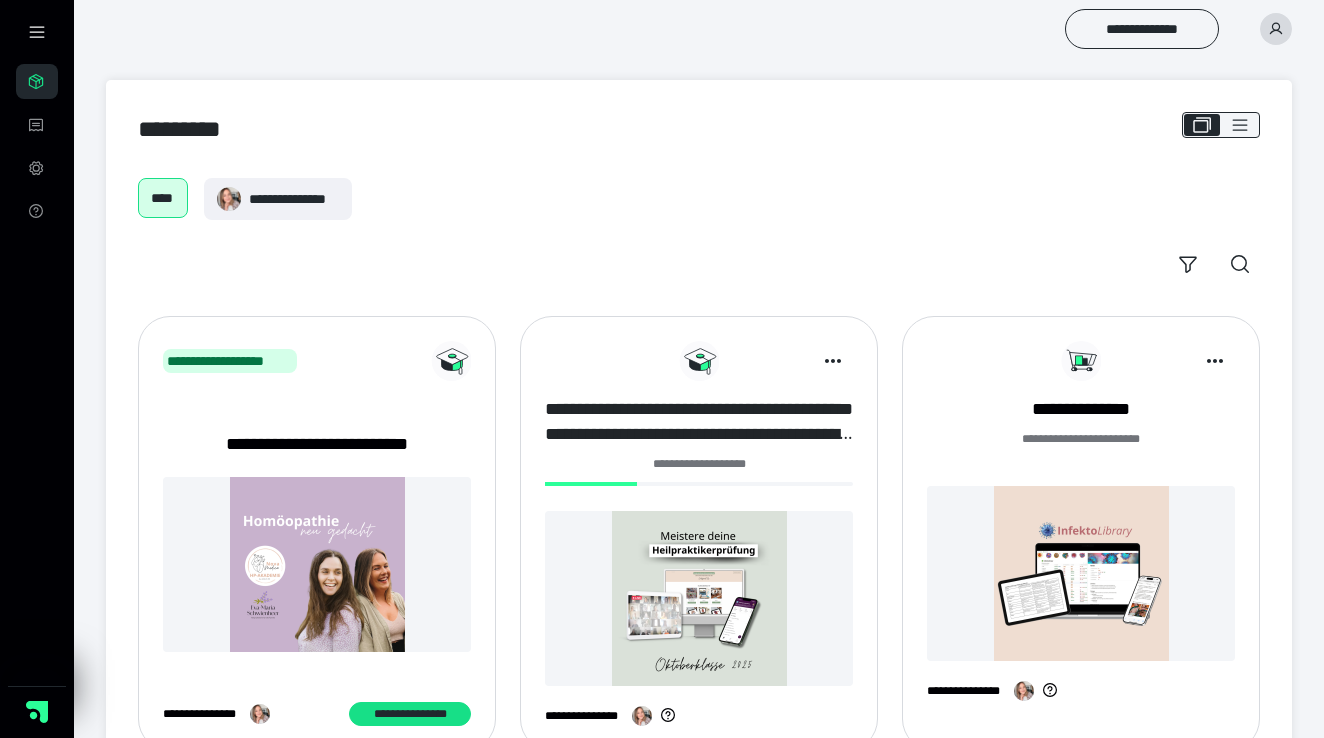 click on "**********" at bounding box center [699, 422] 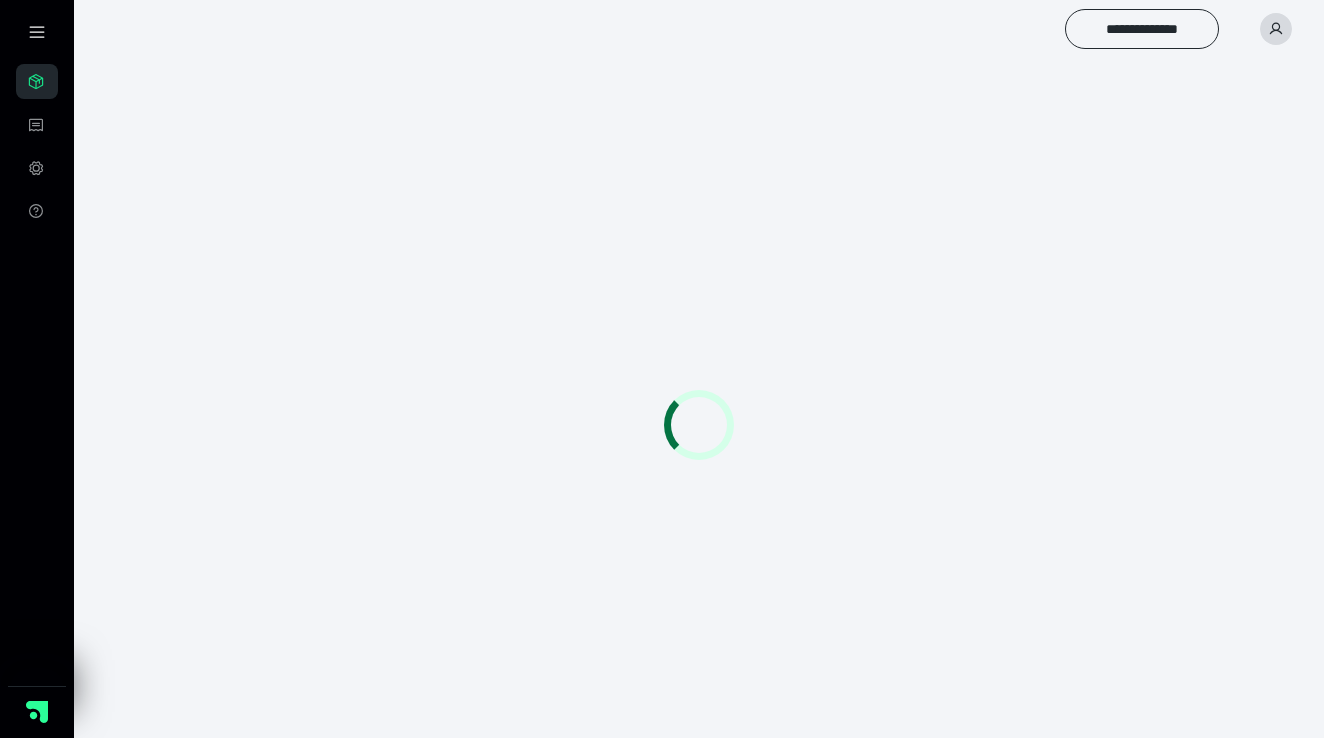 scroll, scrollTop: 0, scrollLeft: 0, axis: both 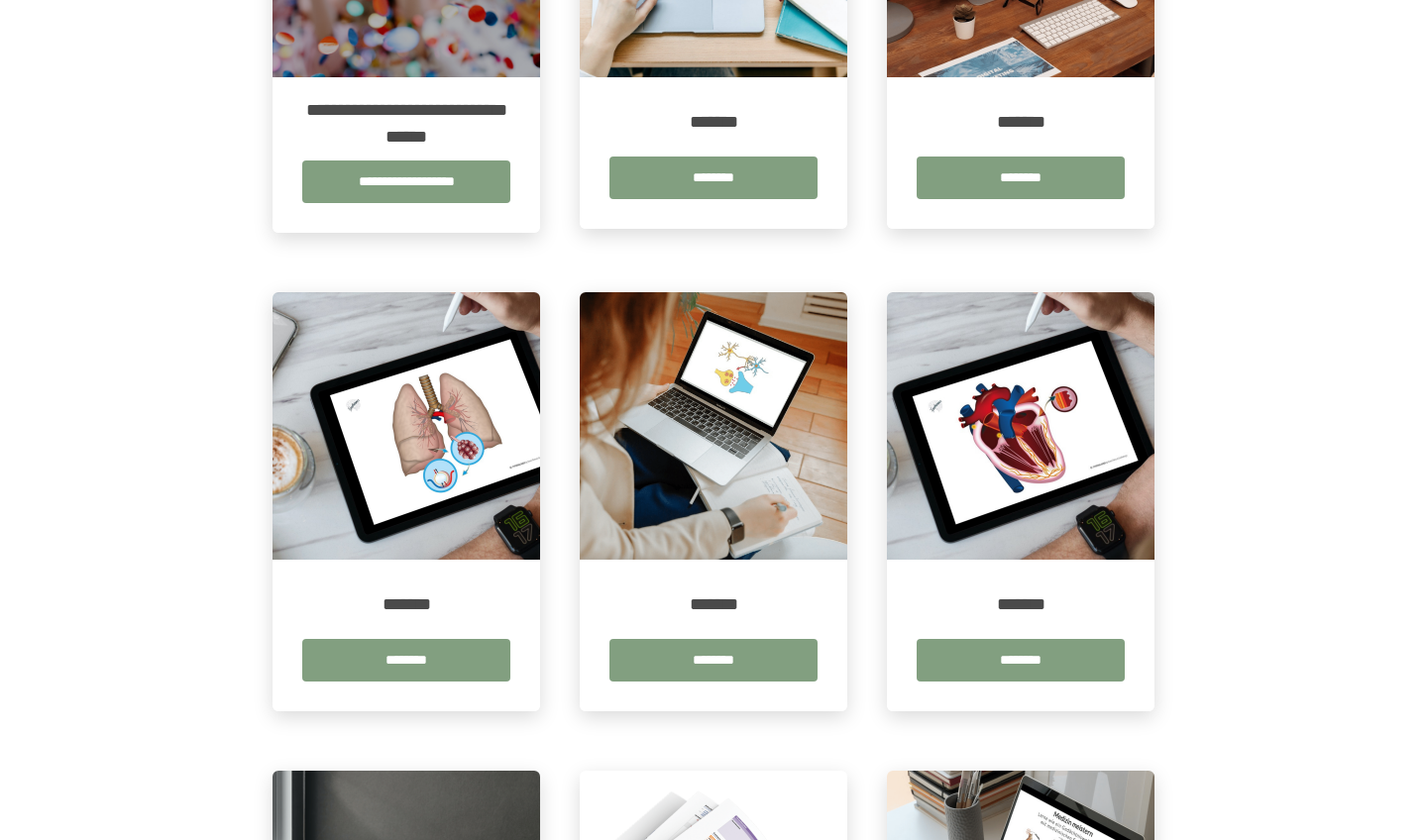 click on "******* ********" at bounding box center [406, 635] 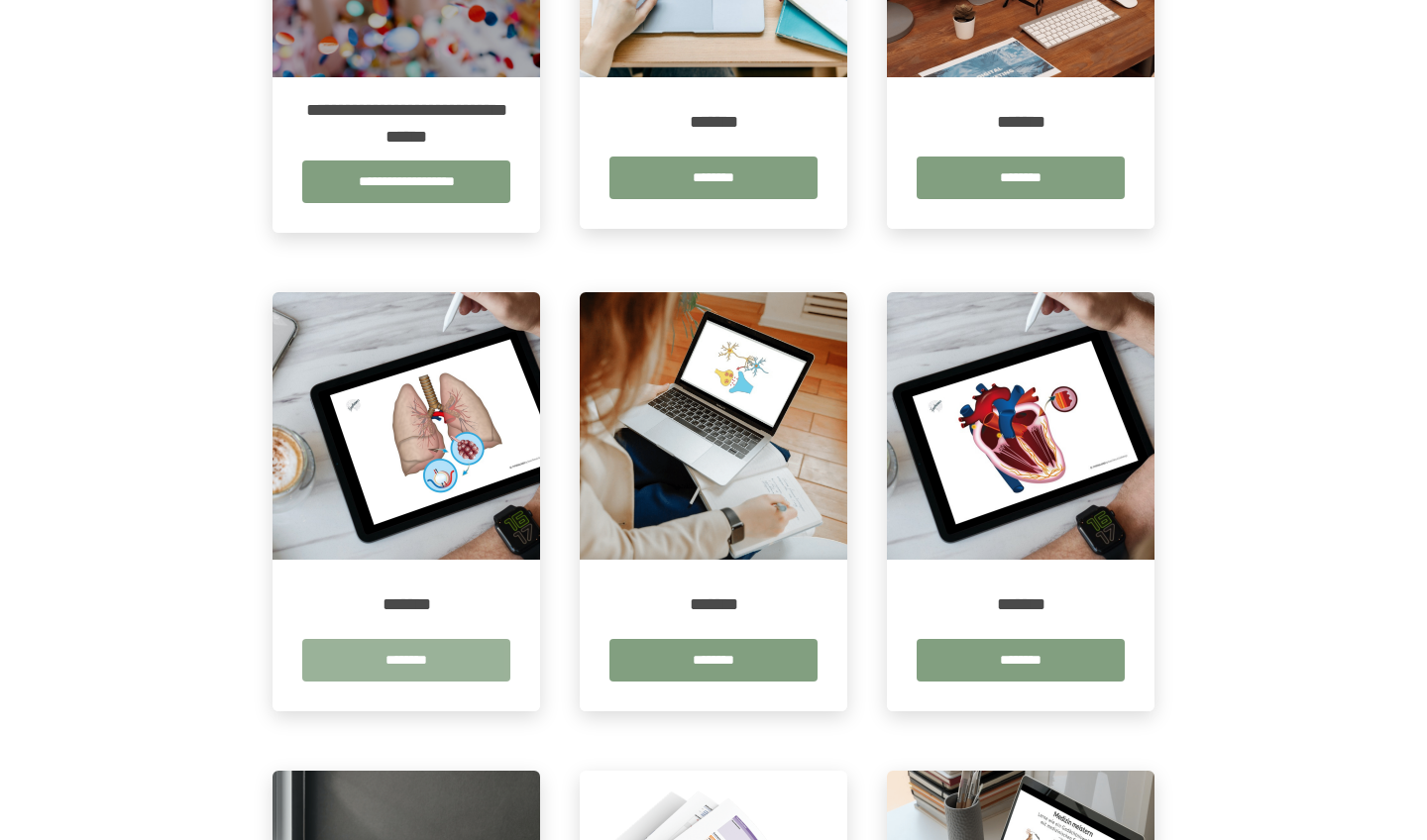 click on "********" at bounding box center [406, 660] 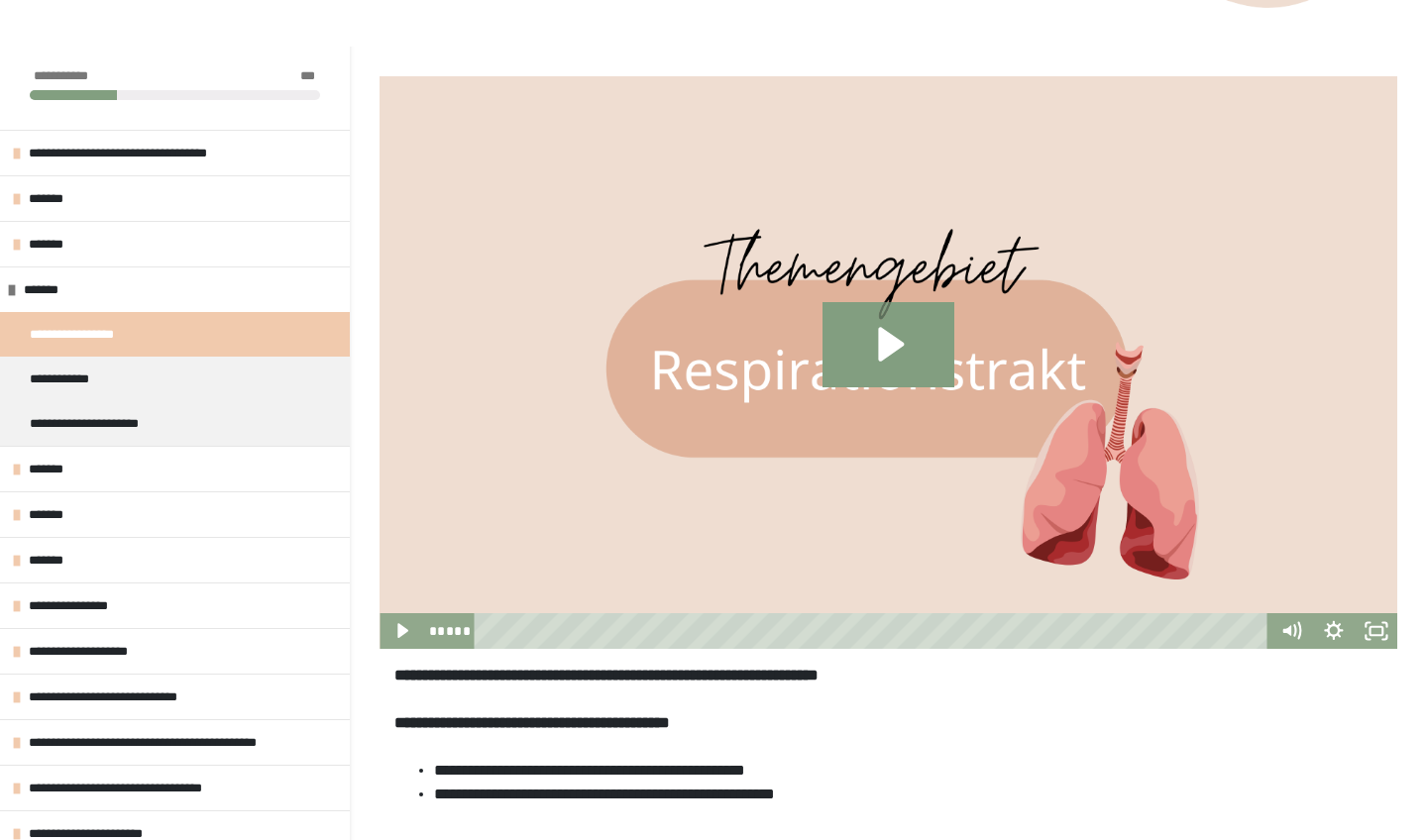 scroll, scrollTop: 261, scrollLeft: 0, axis: vertical 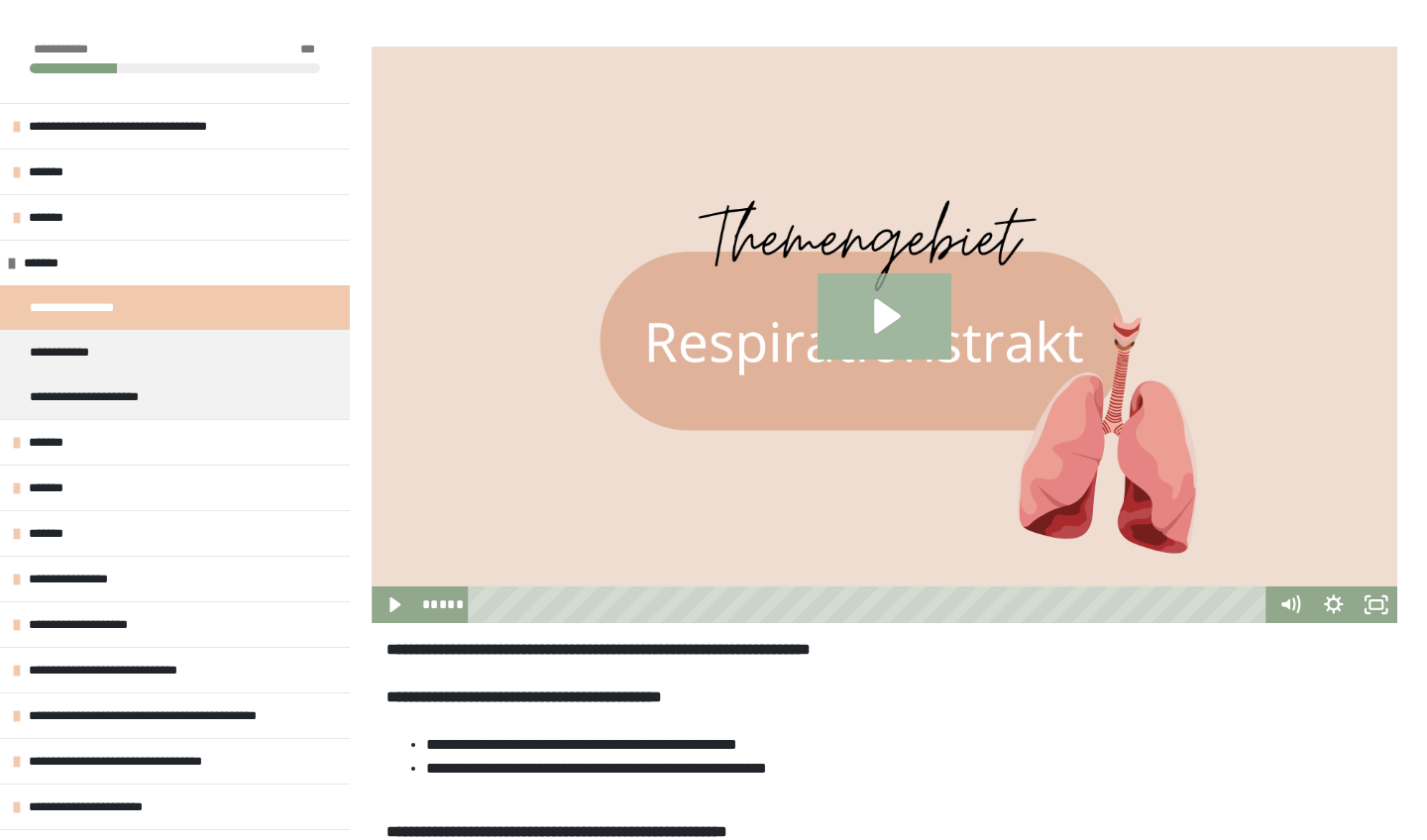 click 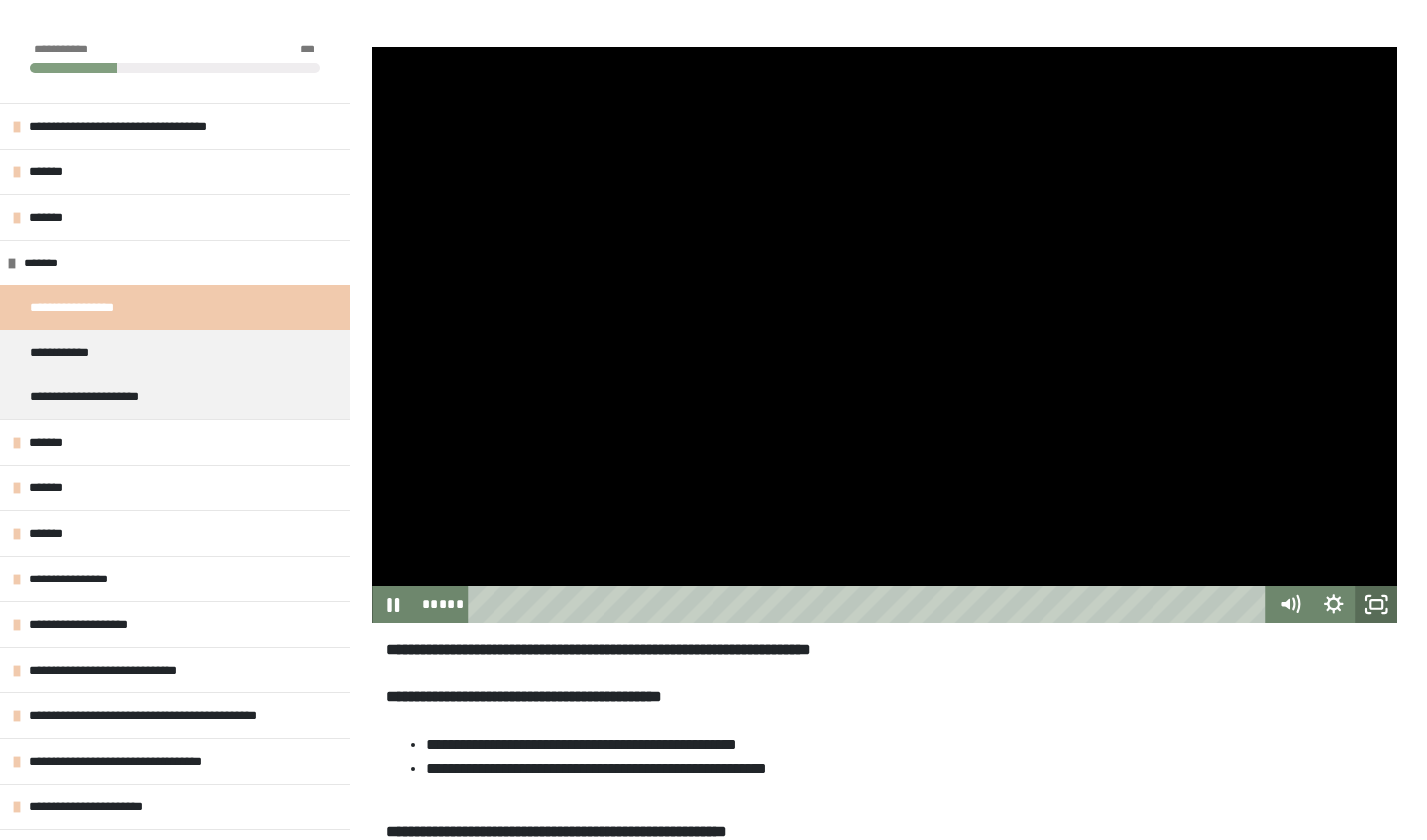 click 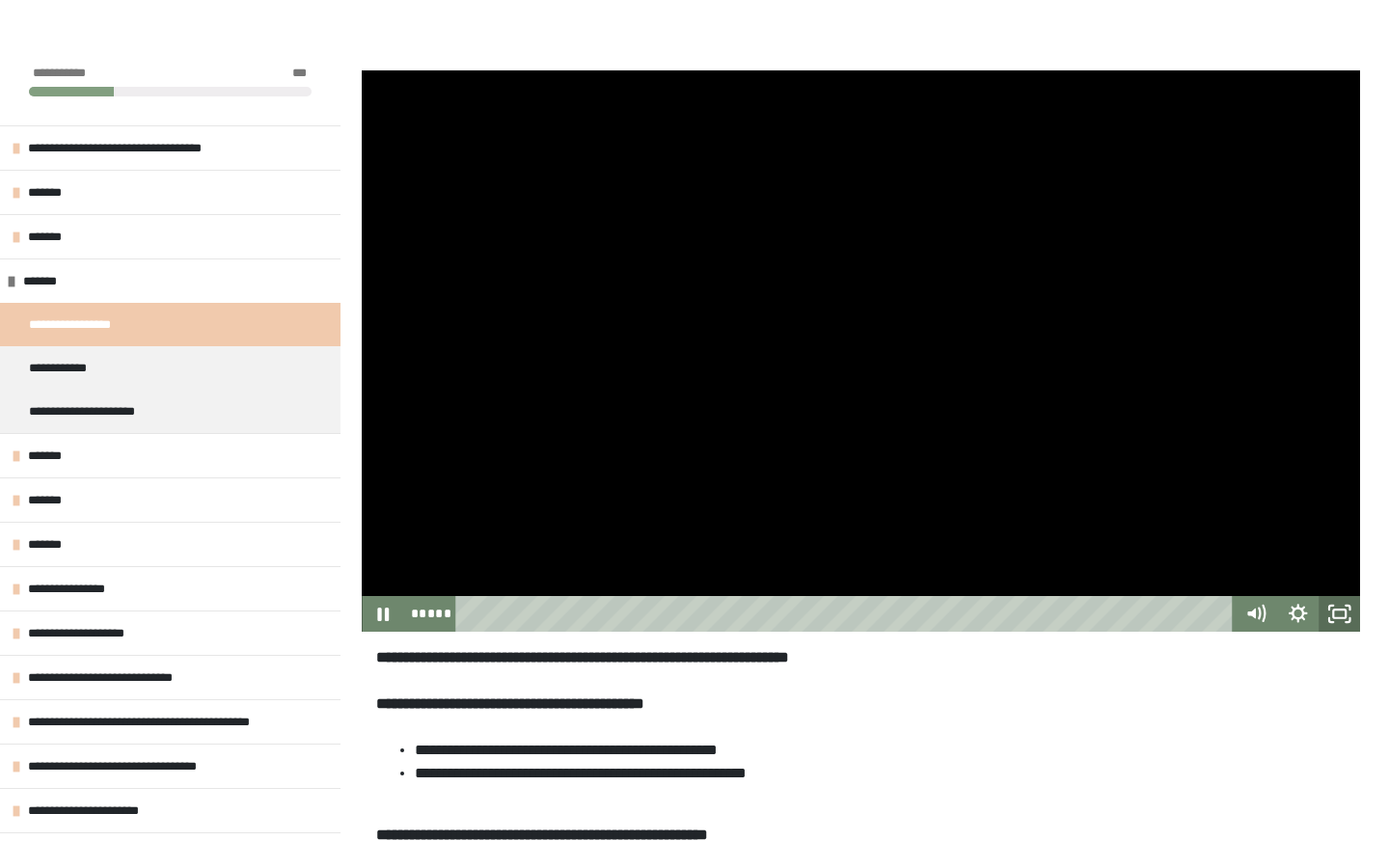 scroll, scrollTop: 0, scrollLeft: 0, axis: both 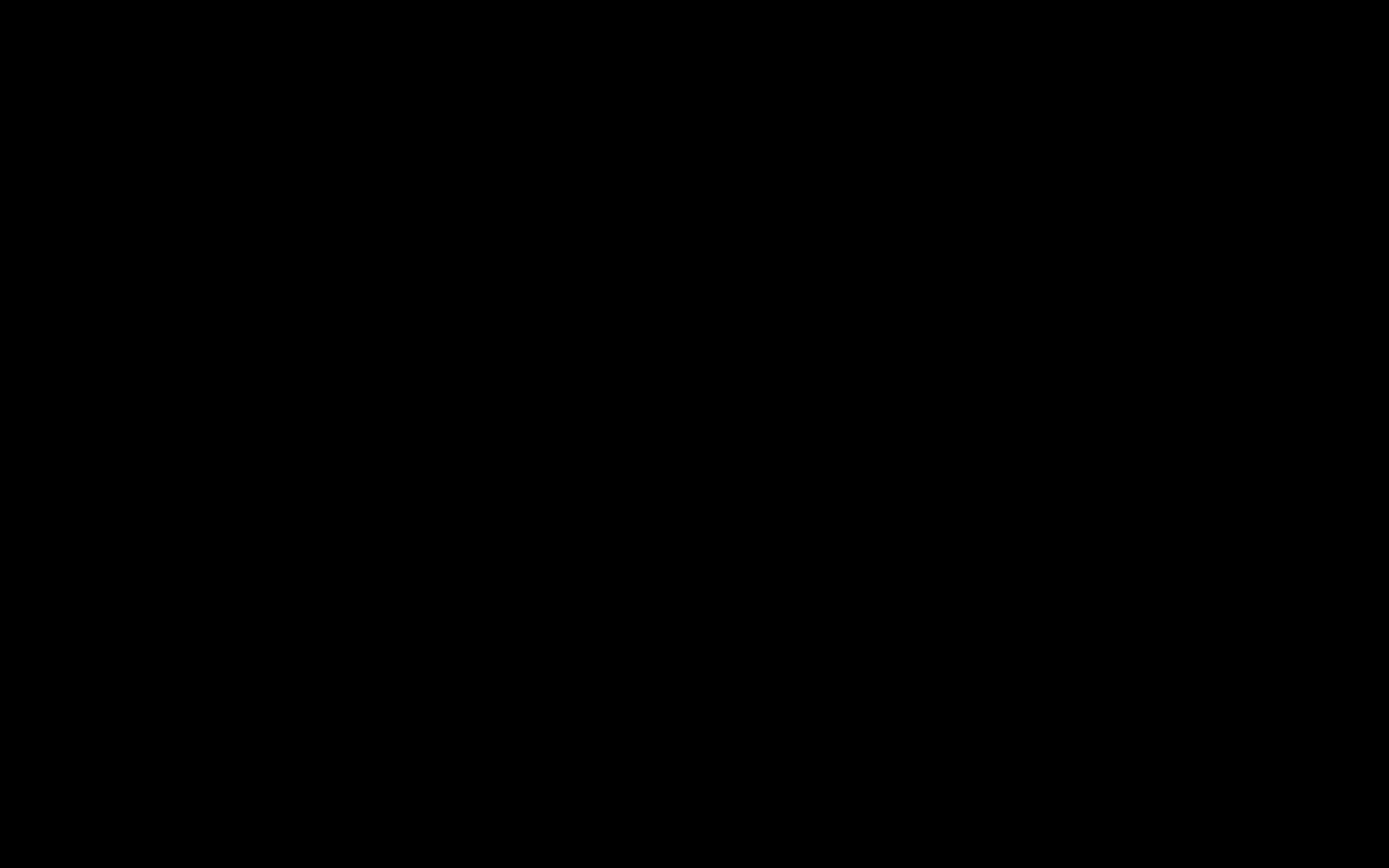type 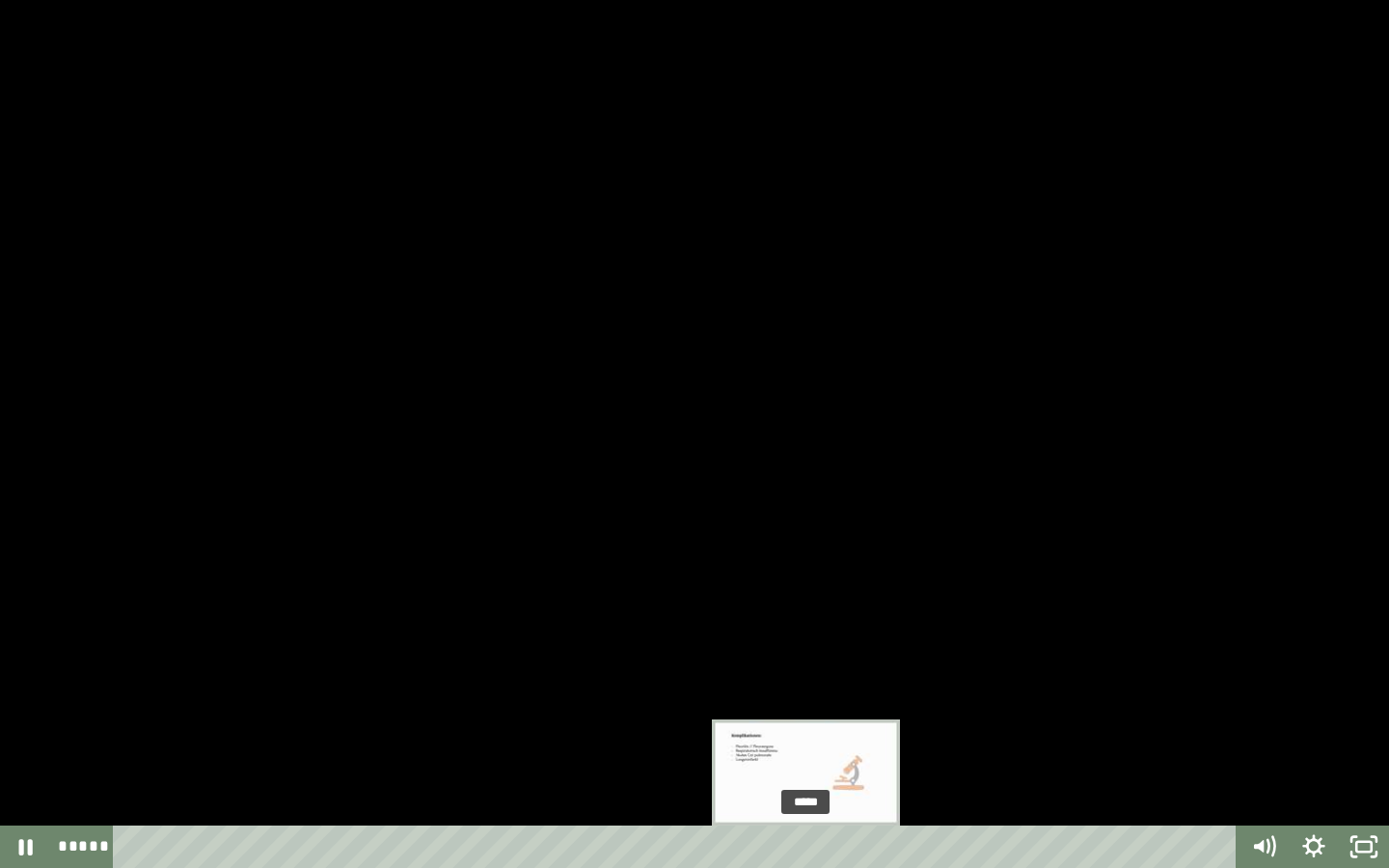 click at bounding box center [805, 847] 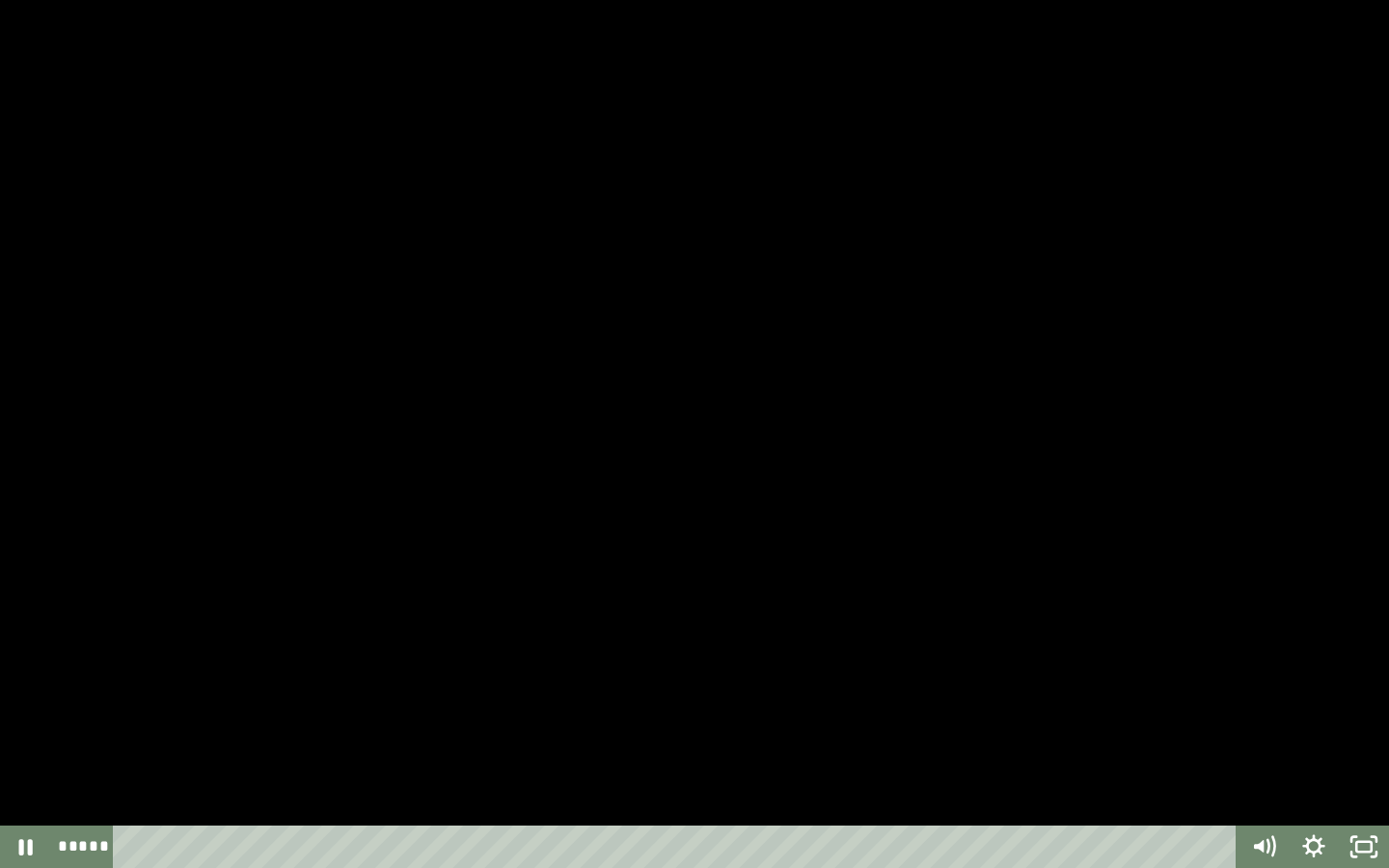 click at bounding box center [694, 434] 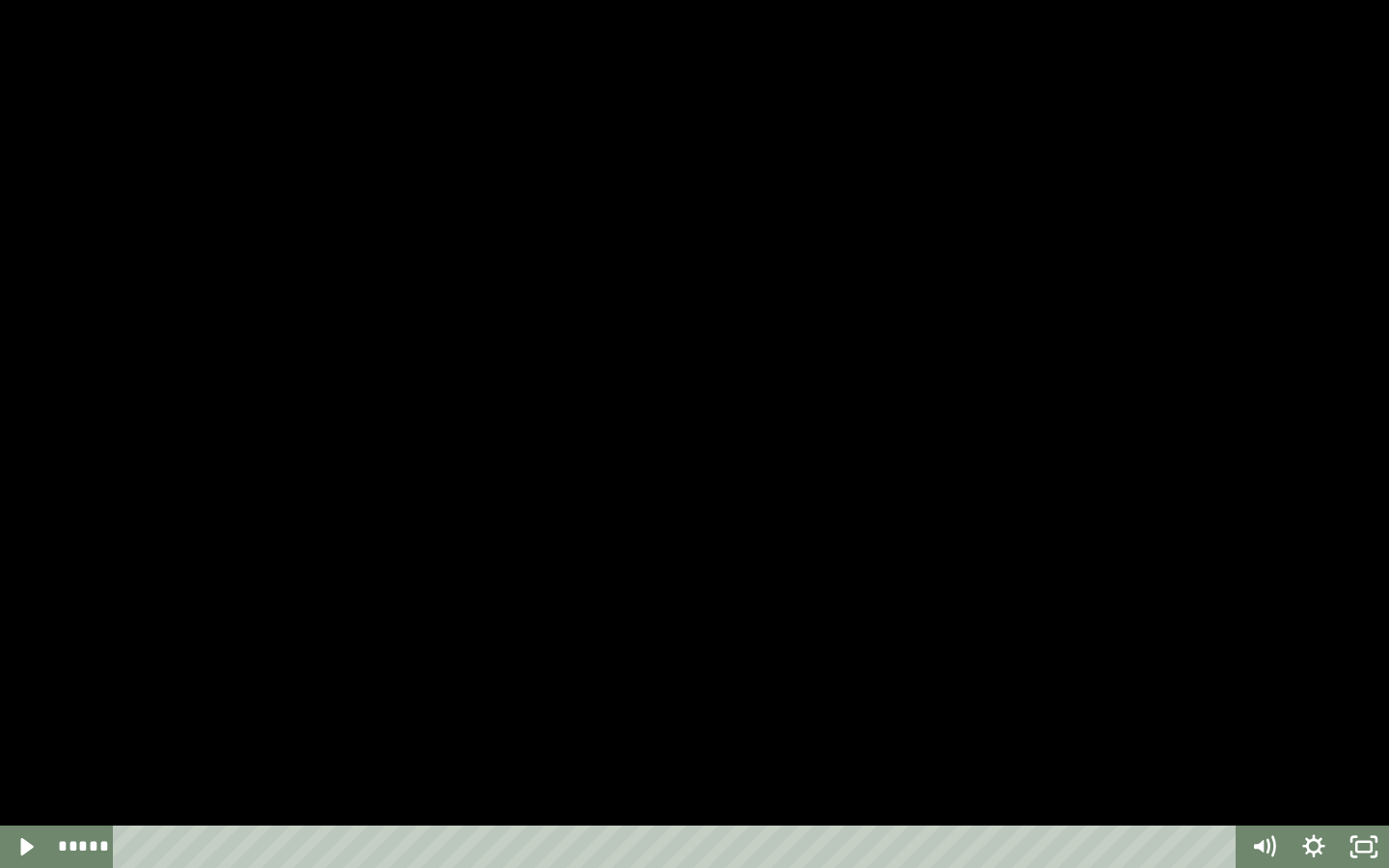type 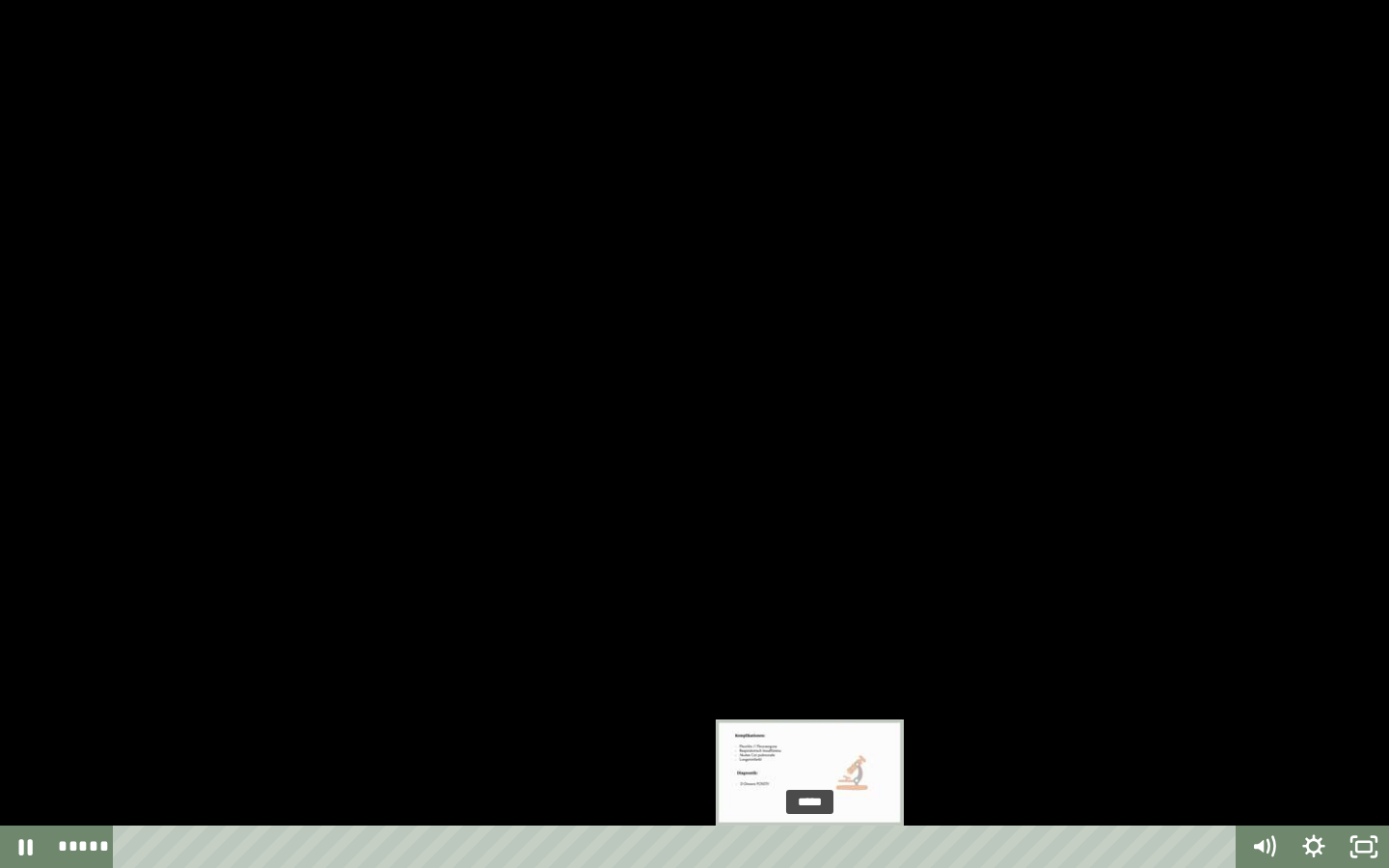 click at bounding box center [809, 847] 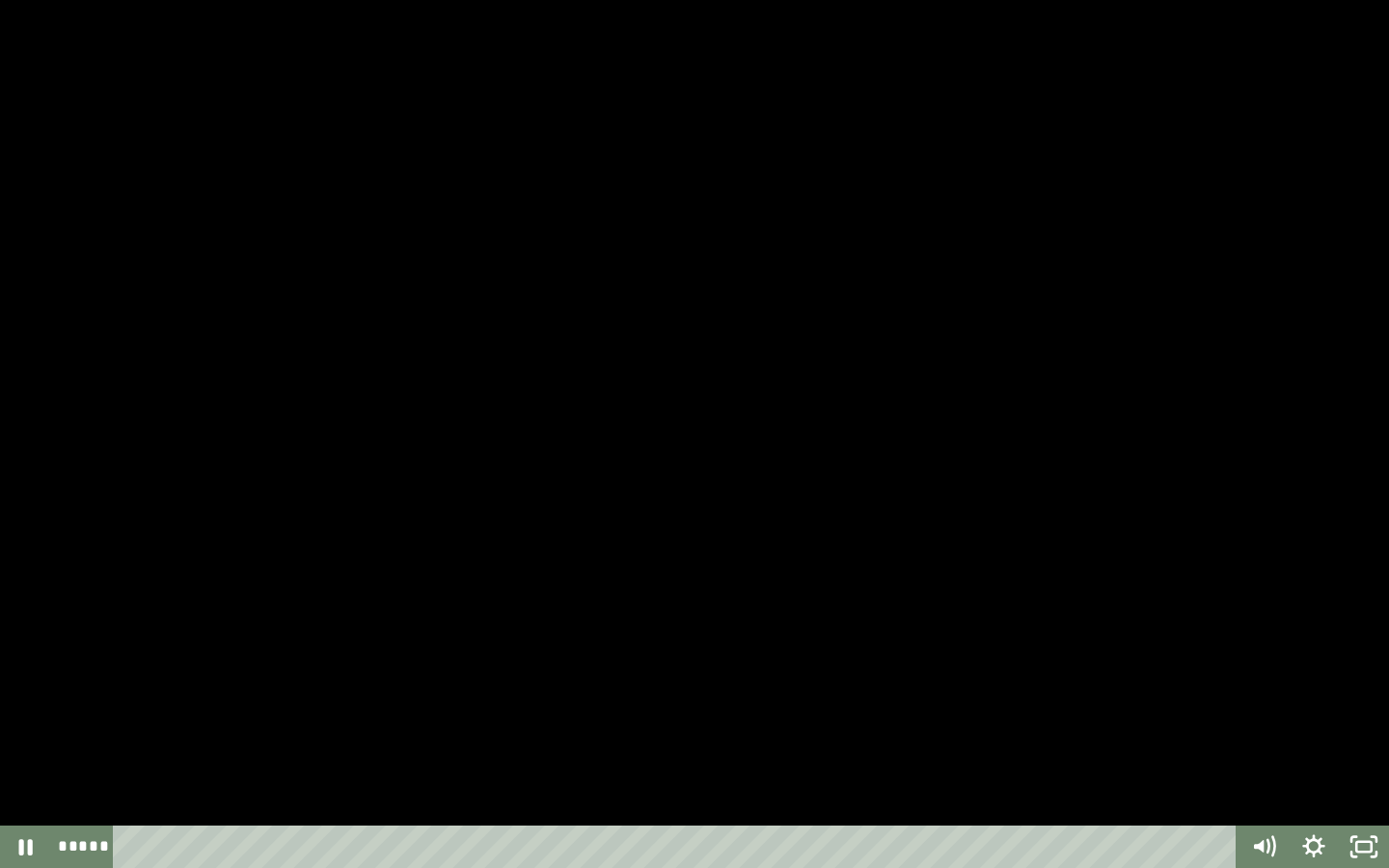 click at bounding box center [694, 434] 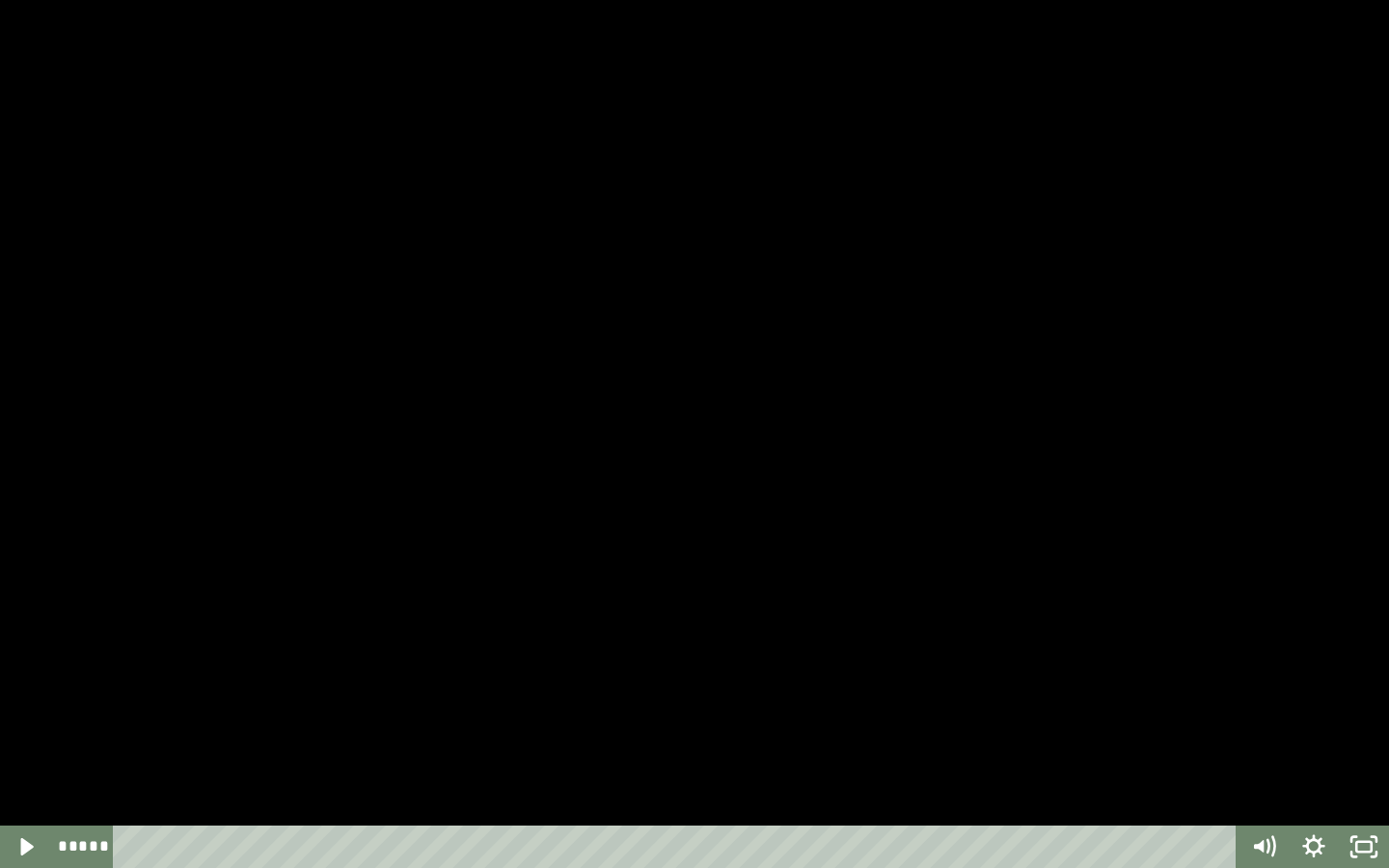 click at bounding box center (0, 0) 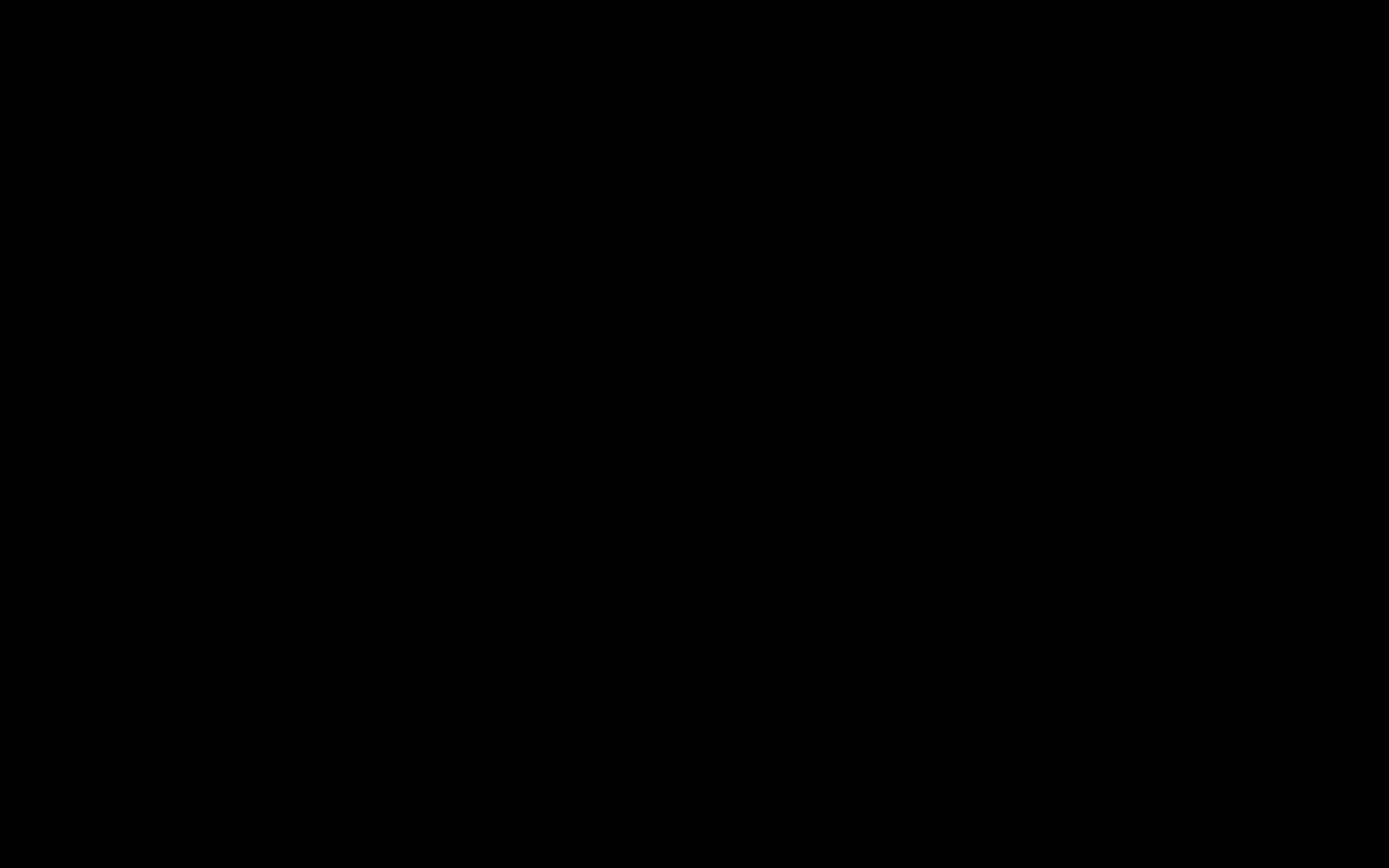 click at bounding box center (0, 0) 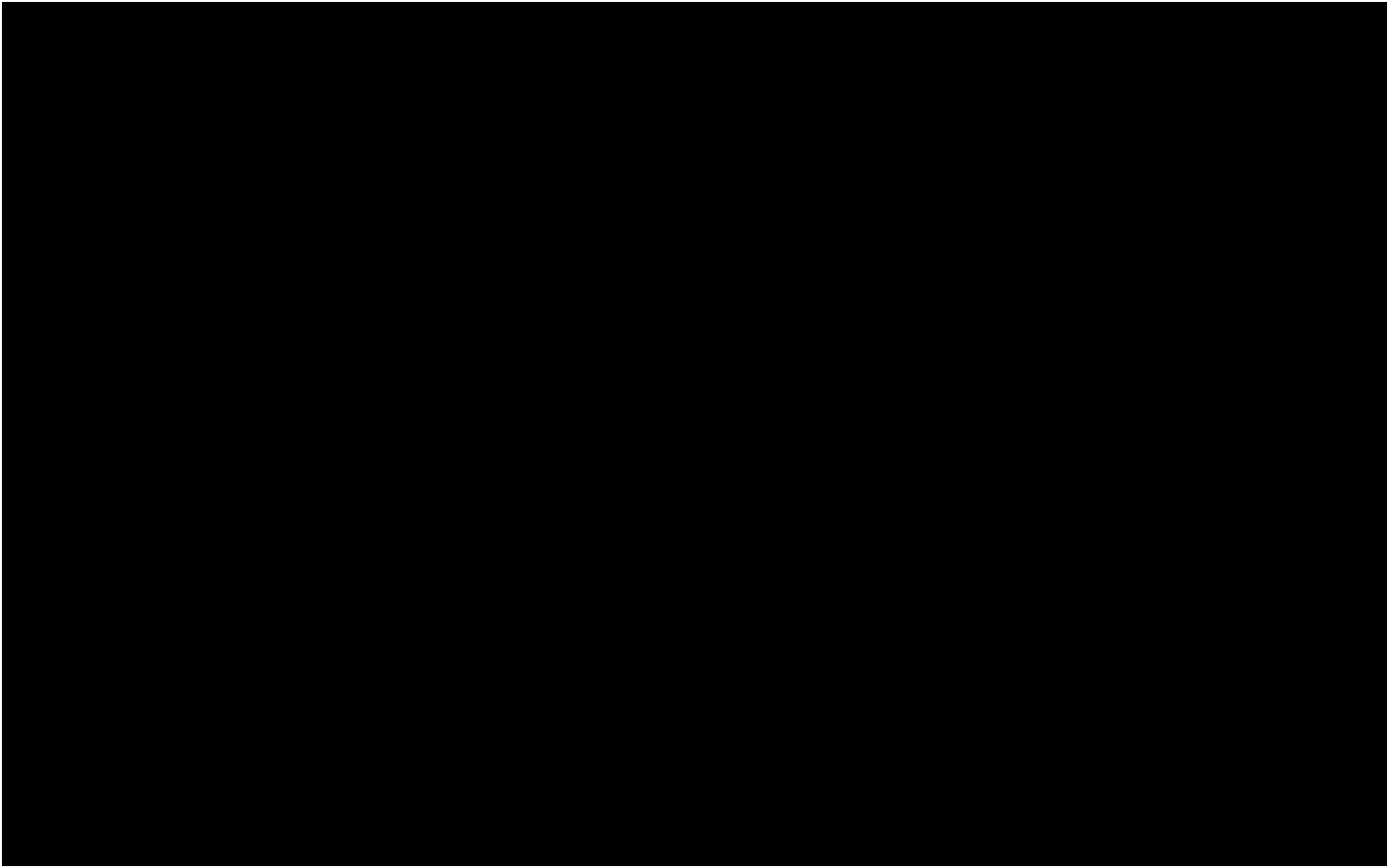 click at bounding box center [0, 0] 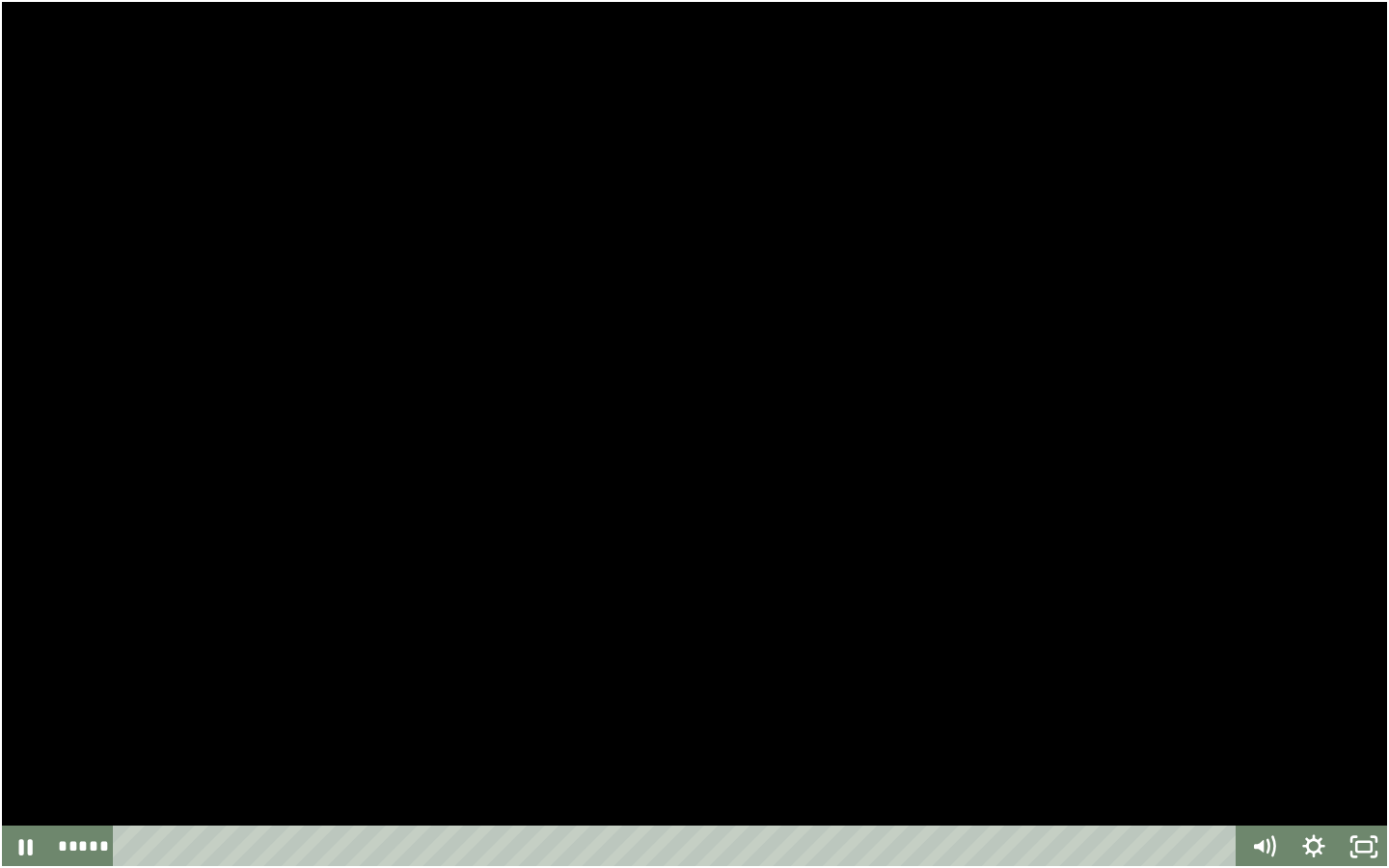 click at bounding box center (0, 0) 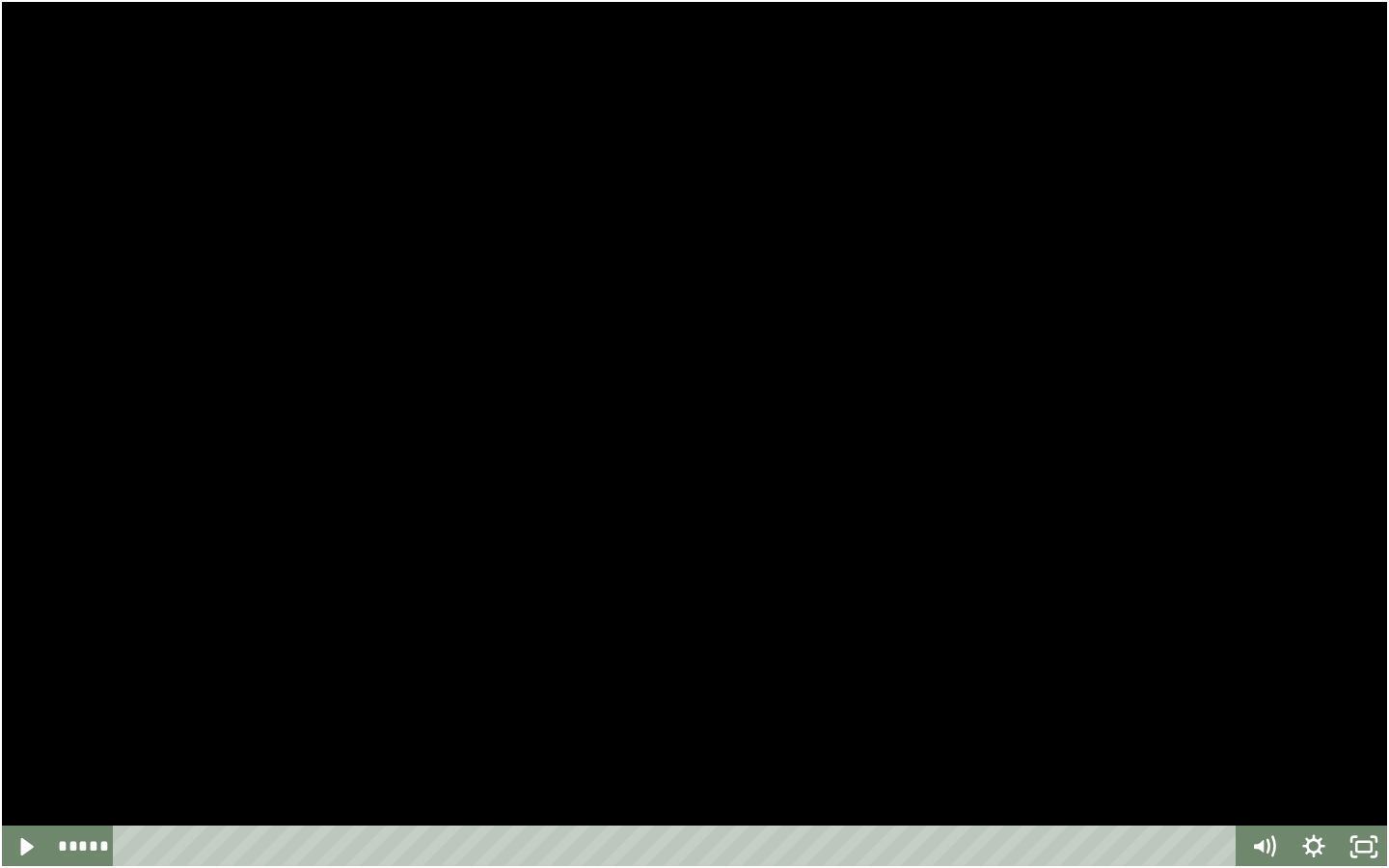 click at bounding box center (0, 0) 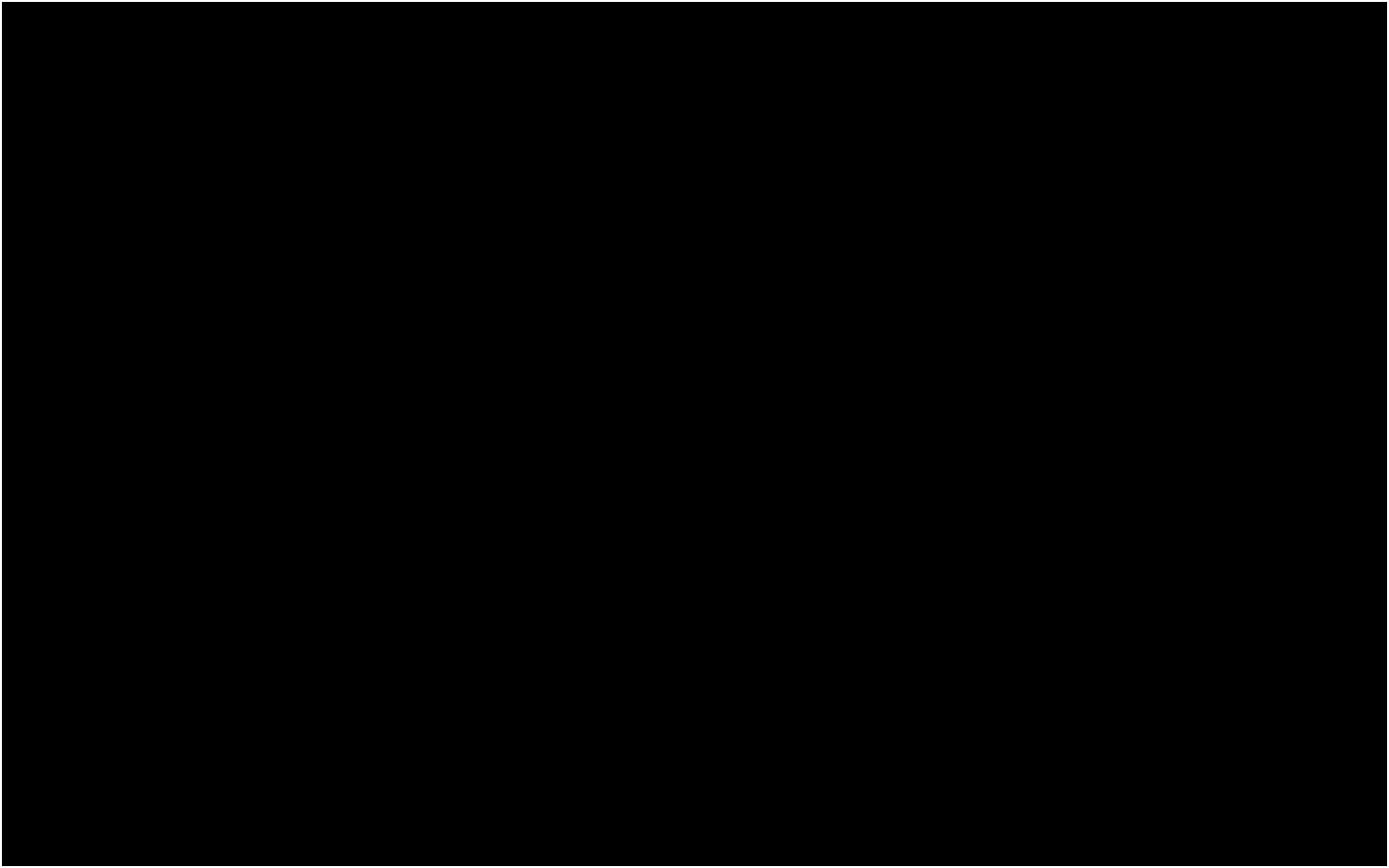 click at bounding box center [0, 0] 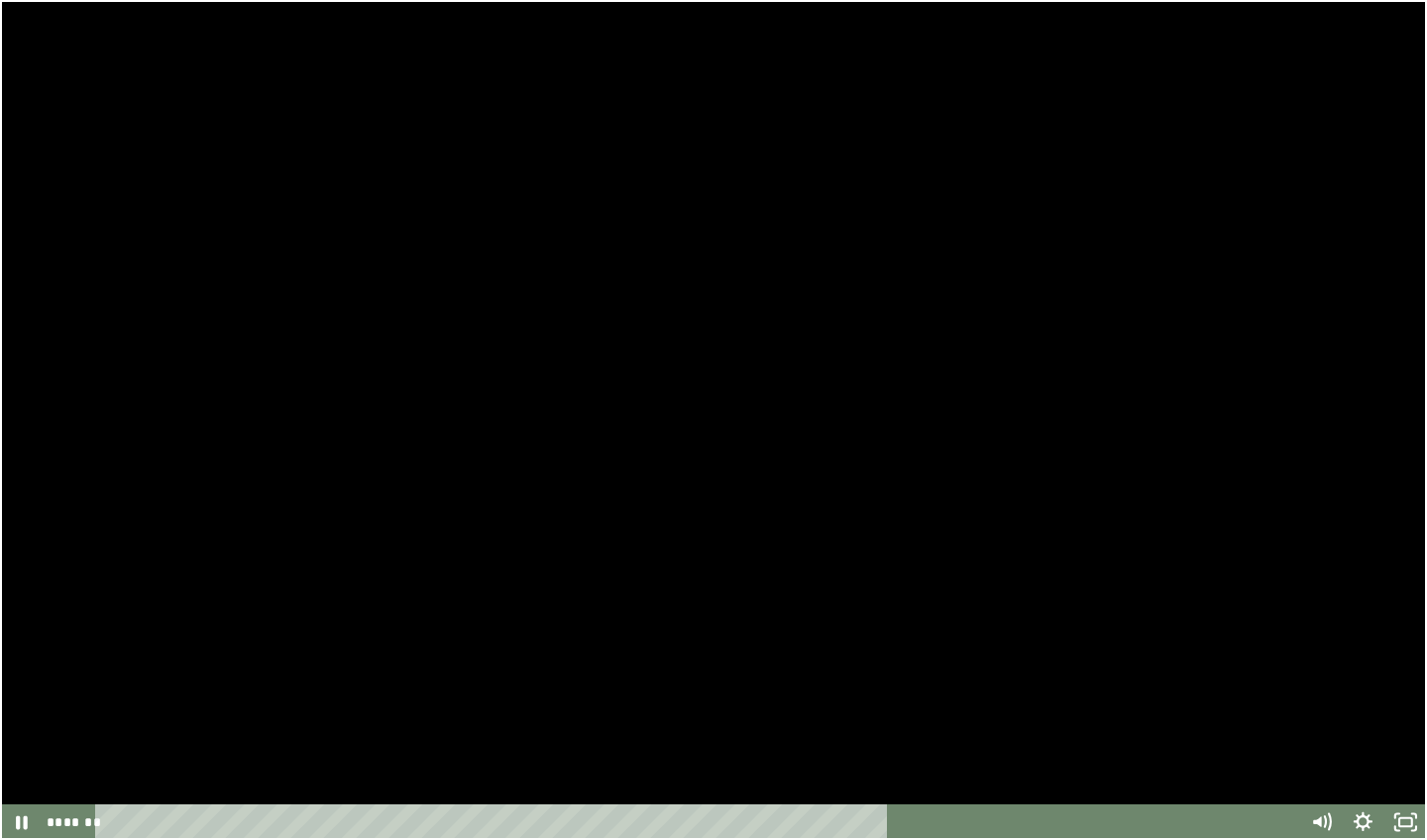 scroll, scrollTop: 105, scrollLeft: 0, axis: vertical 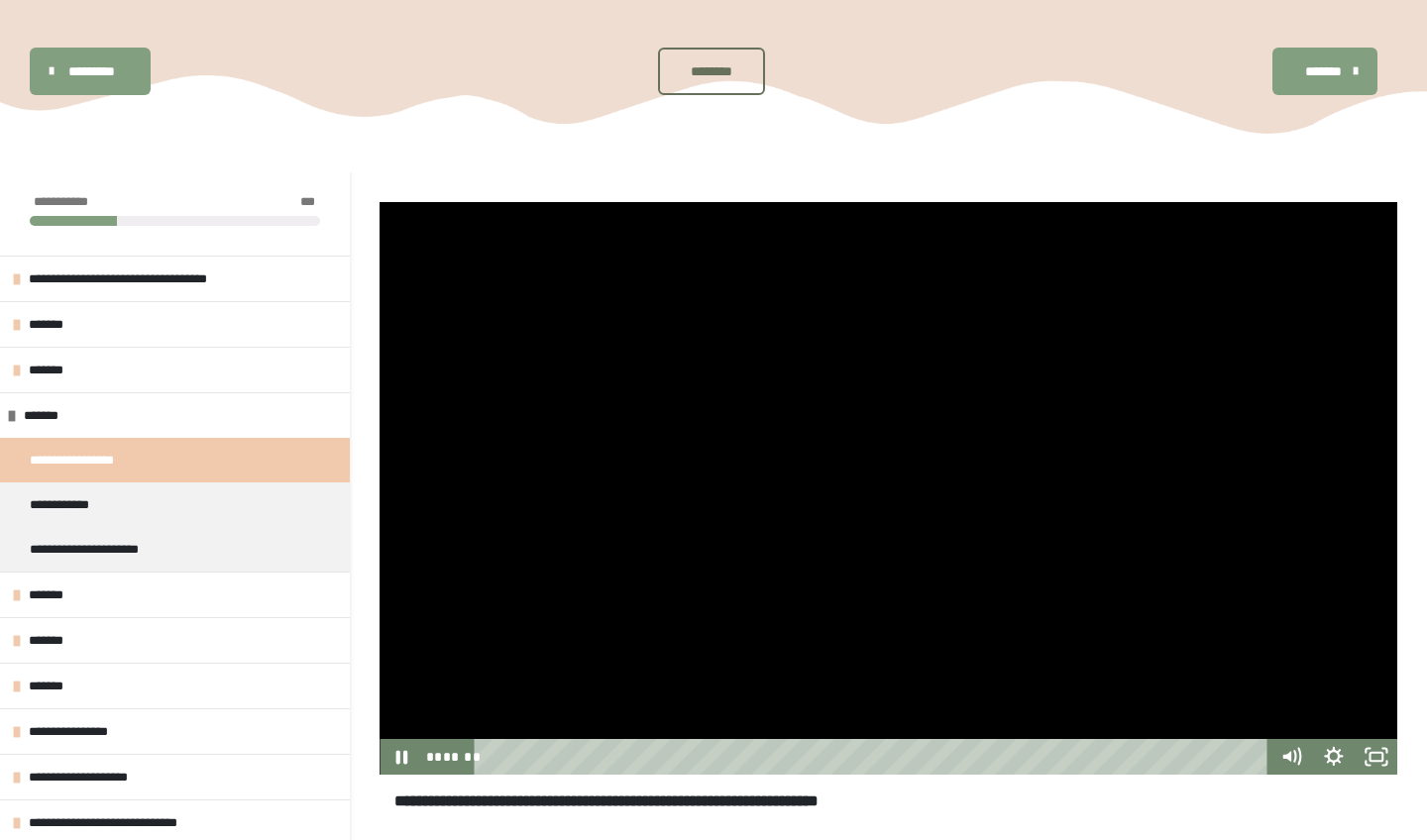 click at bounding box center [888, 488] 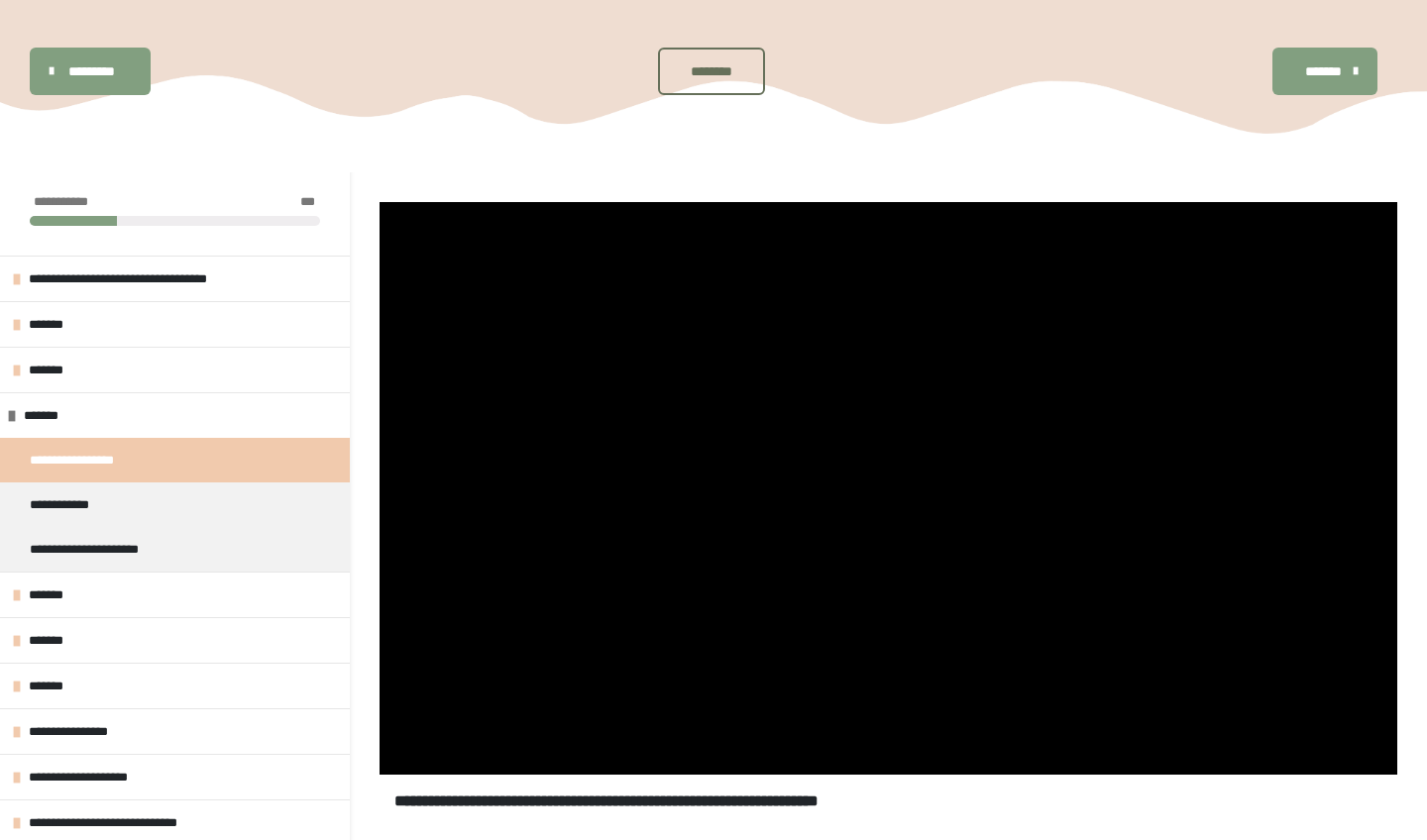 click on "********" at bounding box center [712, 71] 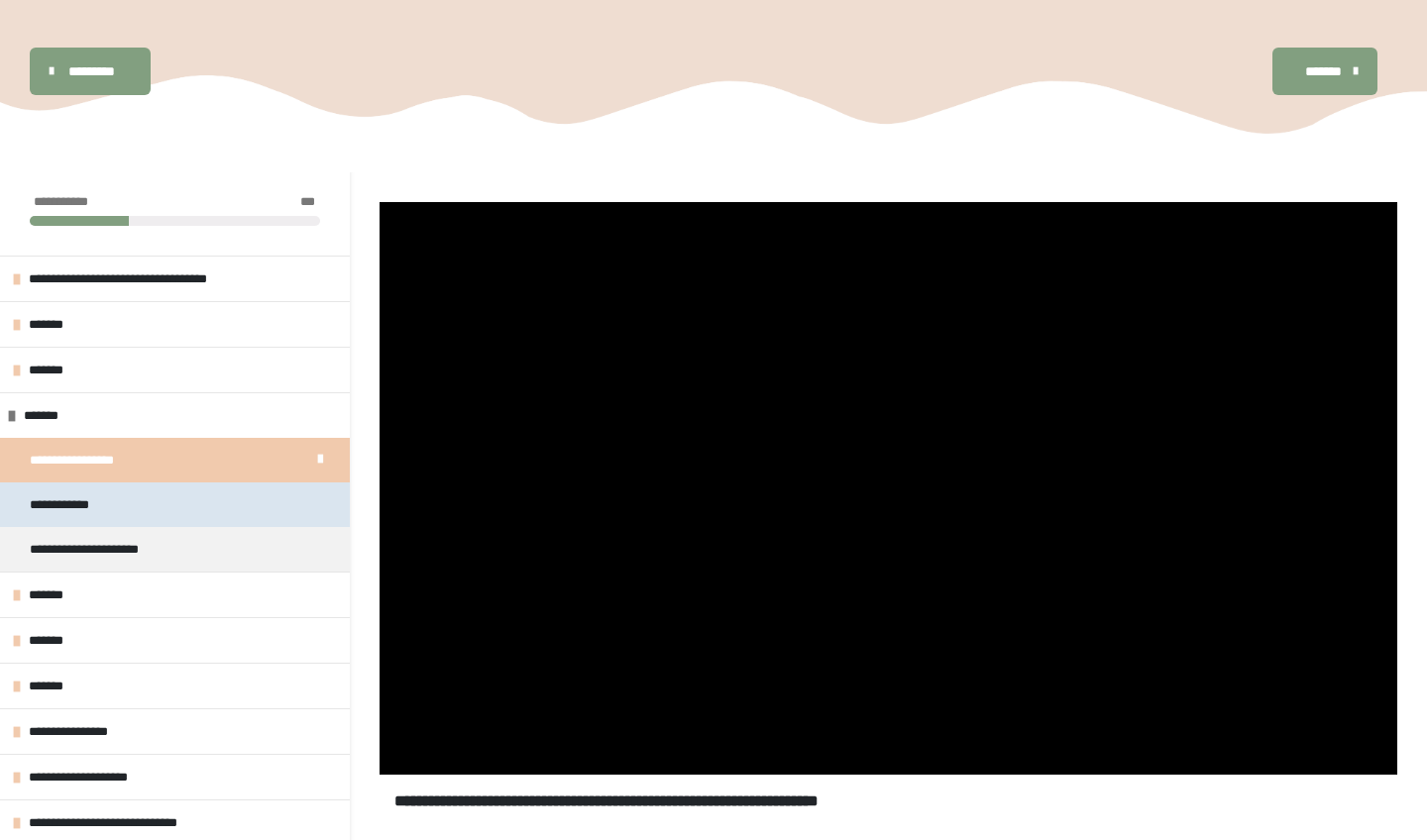 click on "**********" at bounding box center [174, 504] 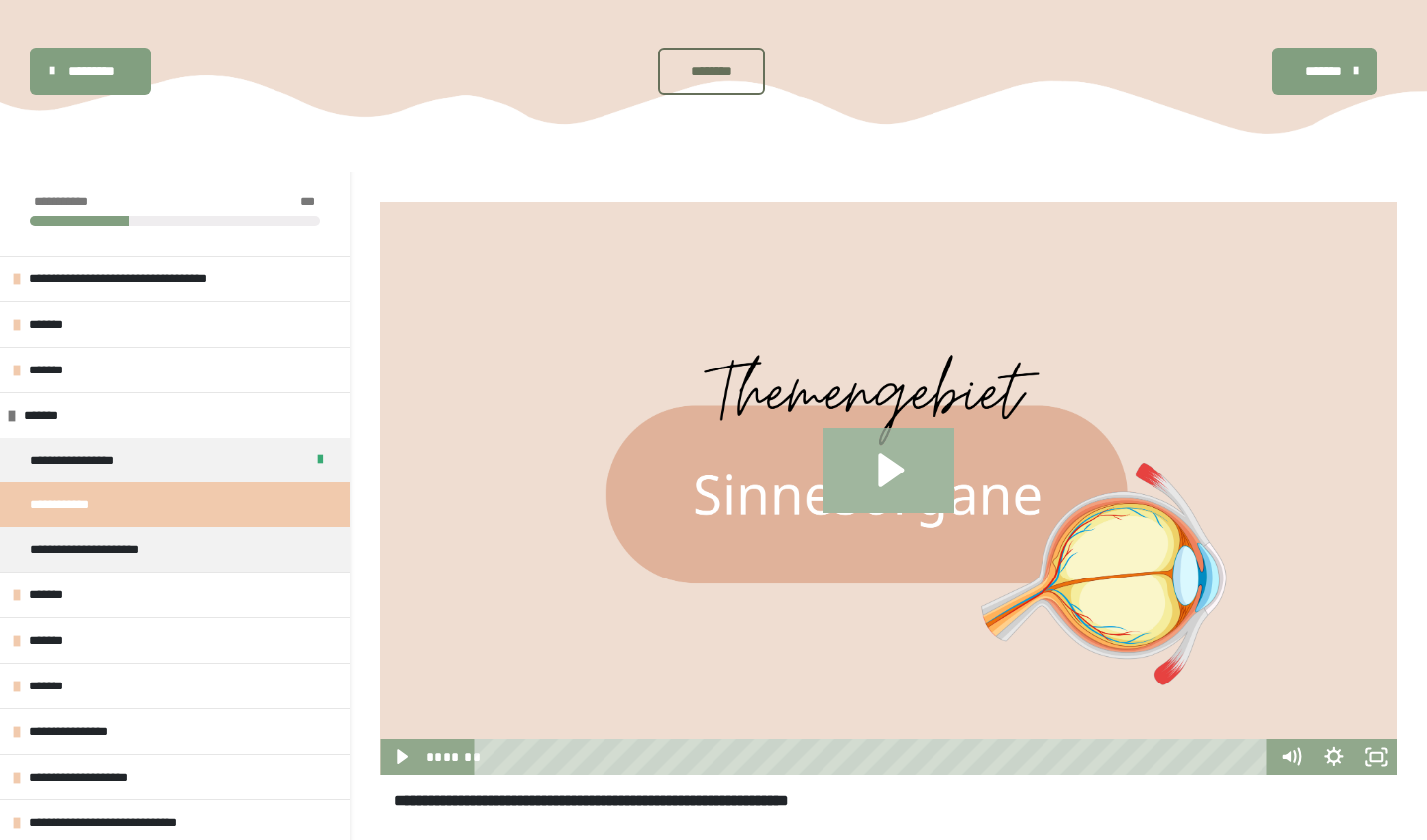 click 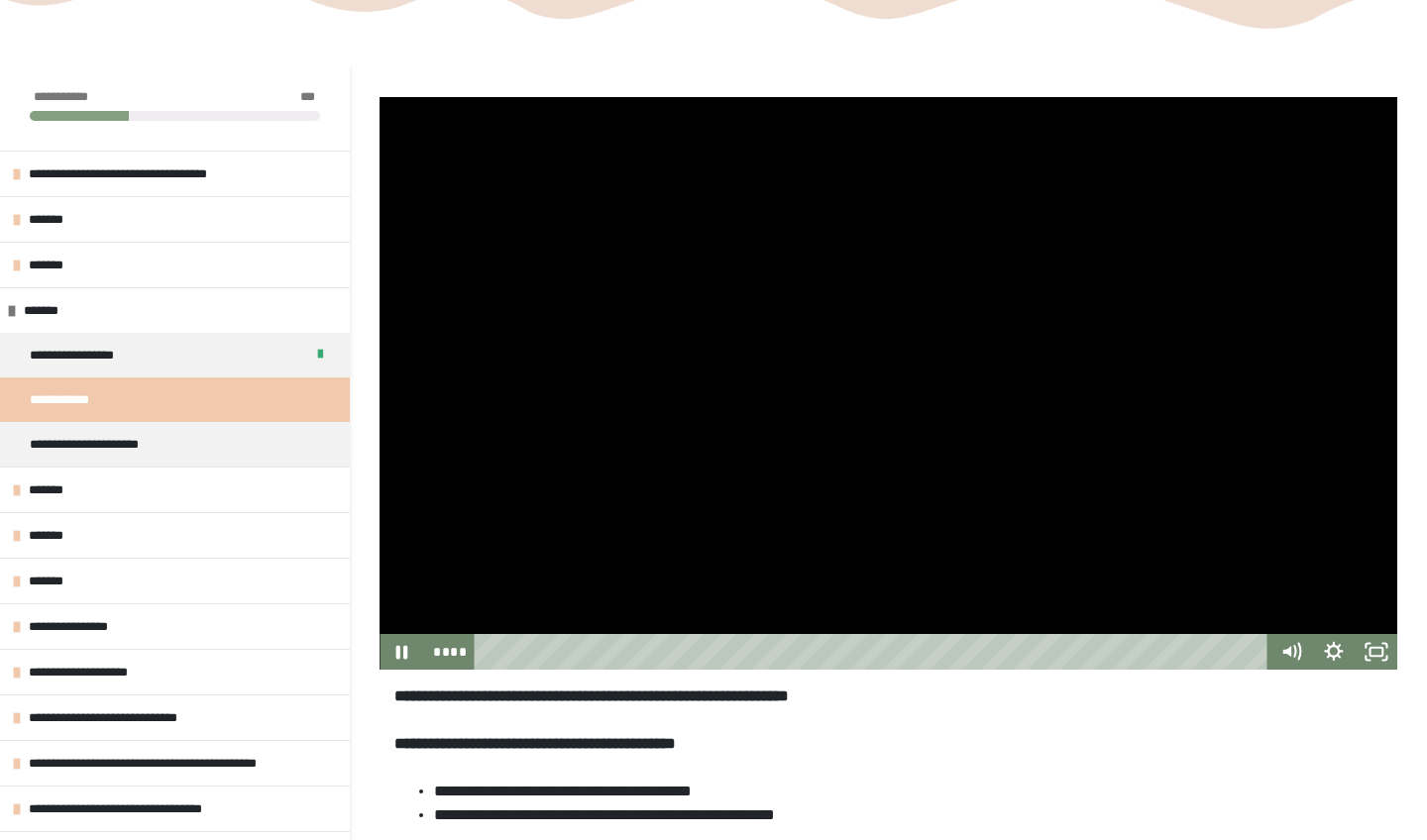 scroll, scrollTop: 218, scrollLeft: 0, axis: vertical 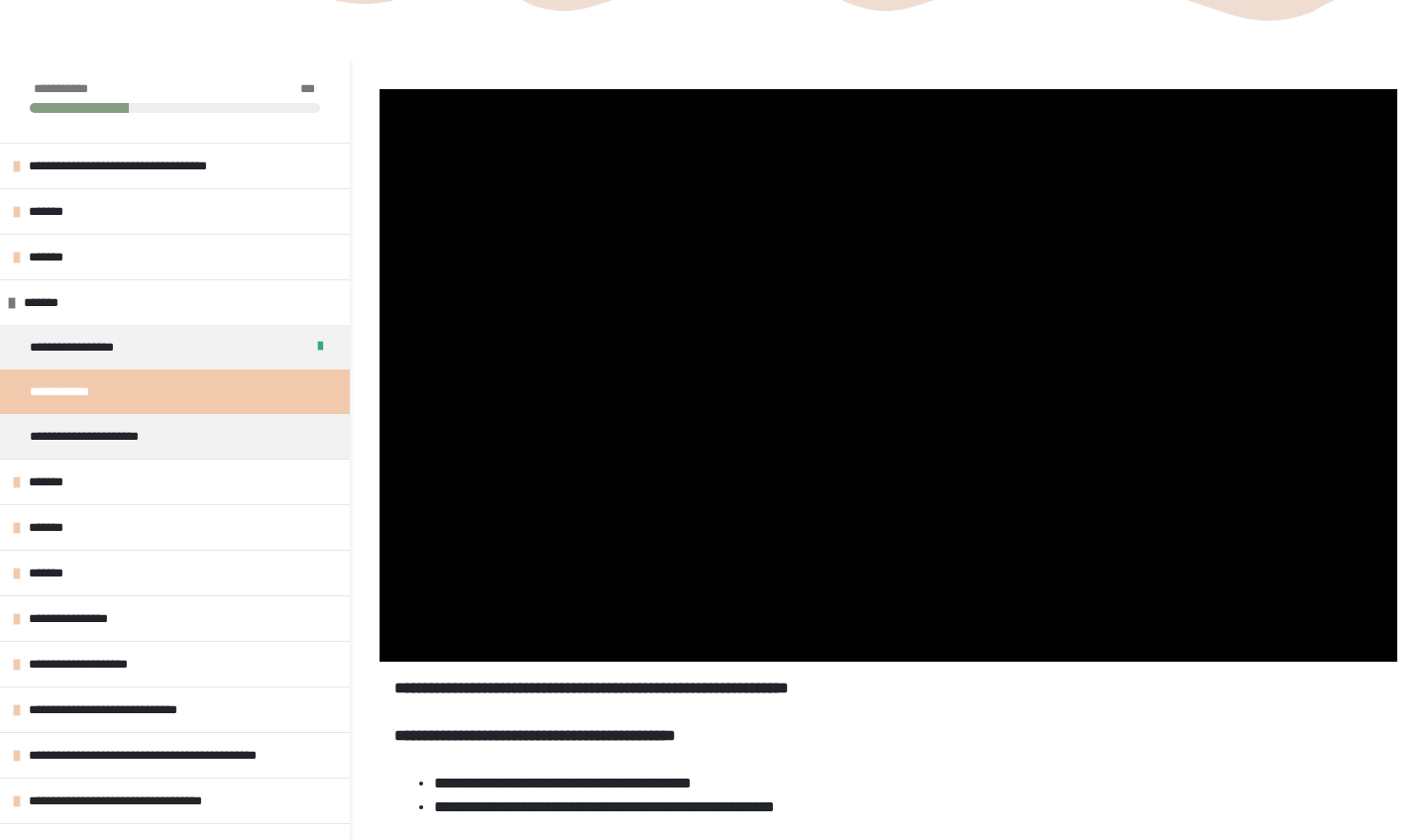 type 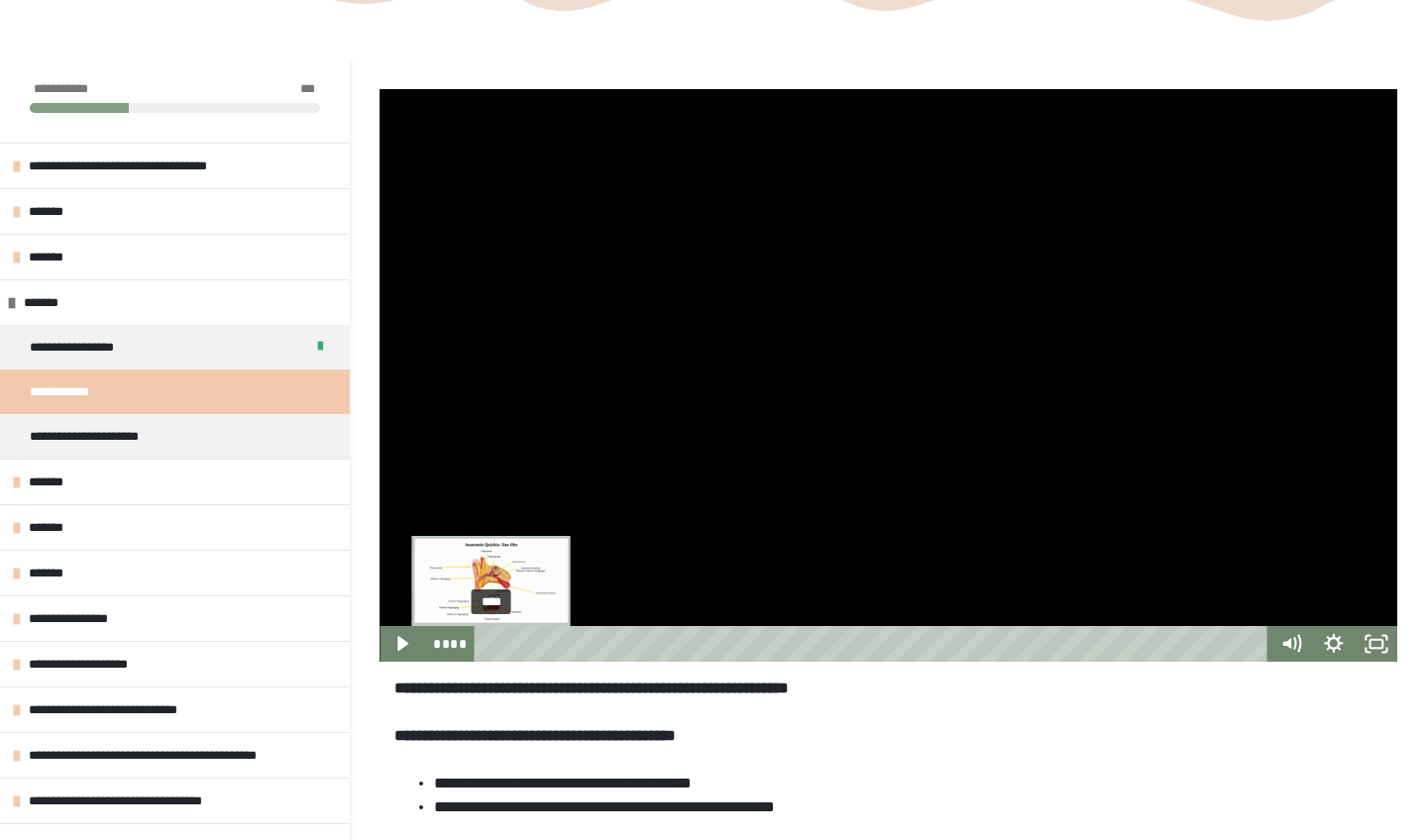 click at bounding box center [492, 644] 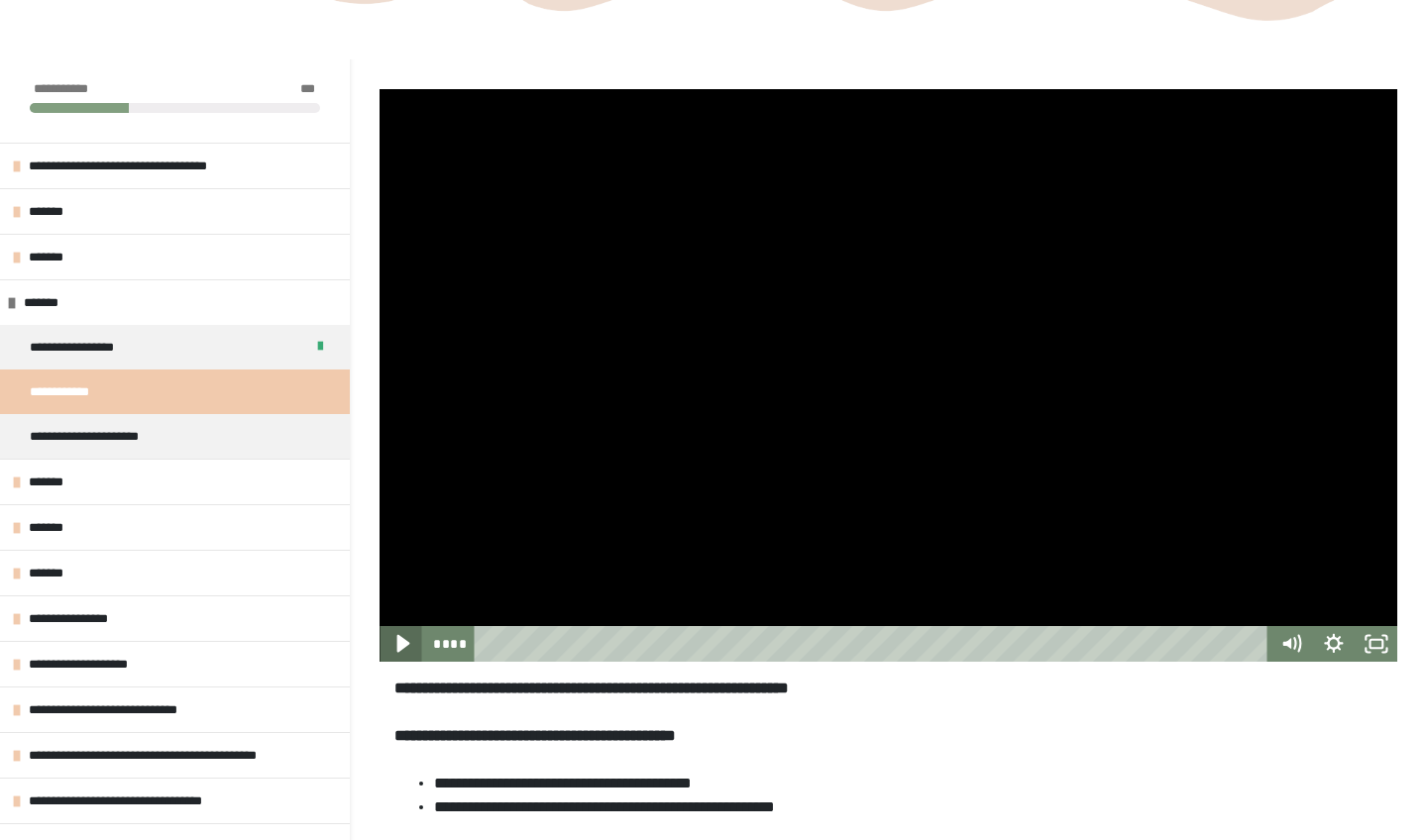 click 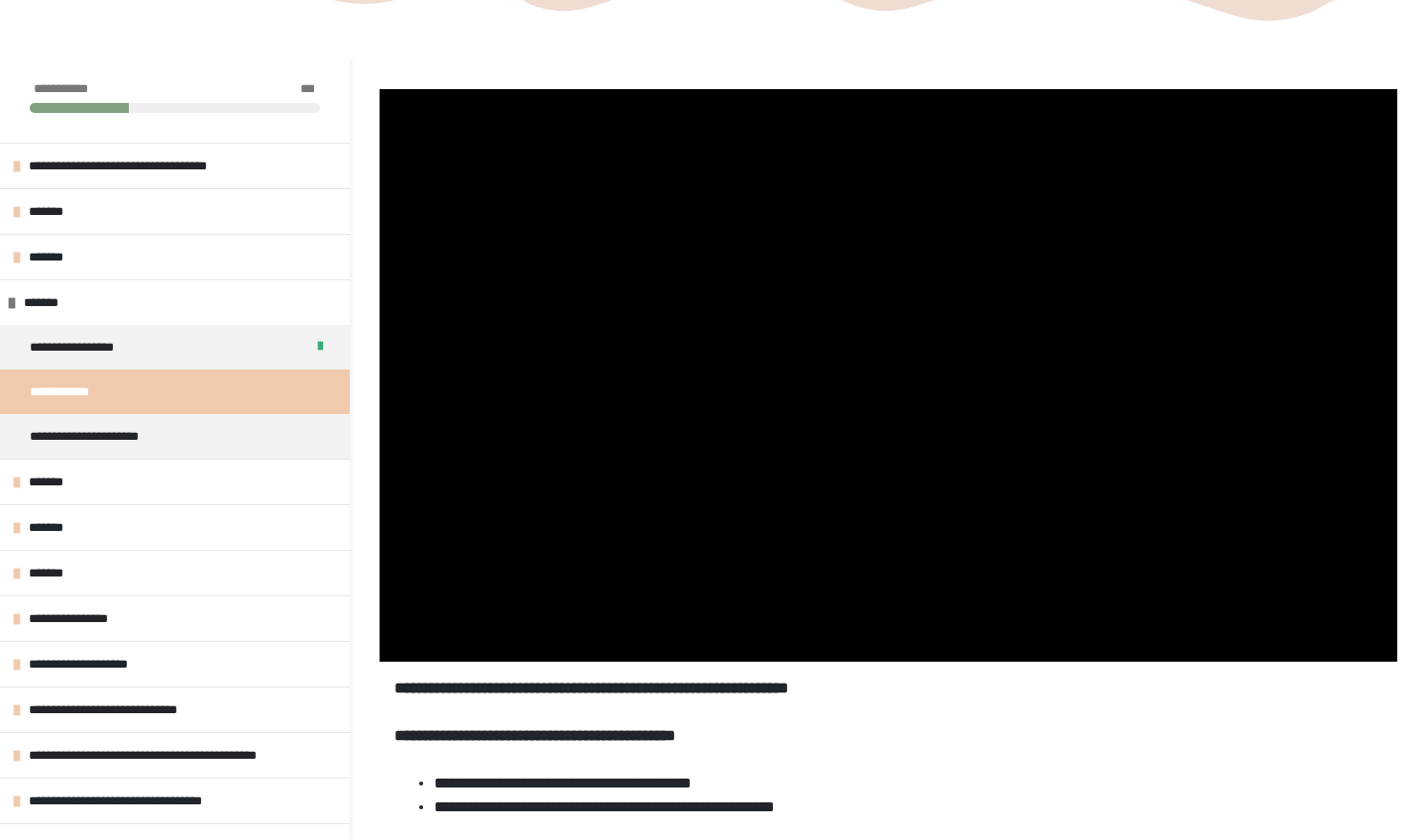 type 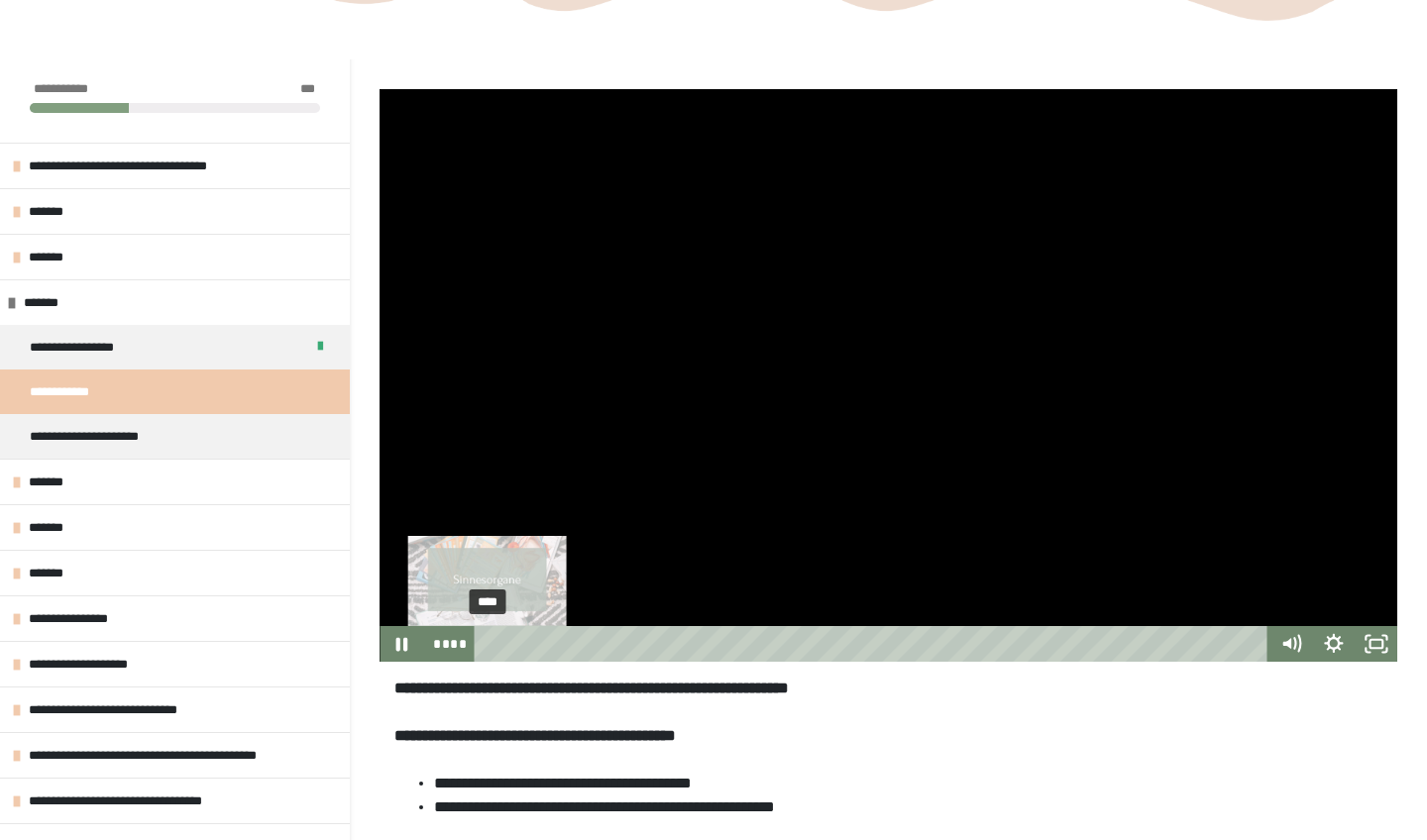 click on "****" at bounding box center (874, 644) 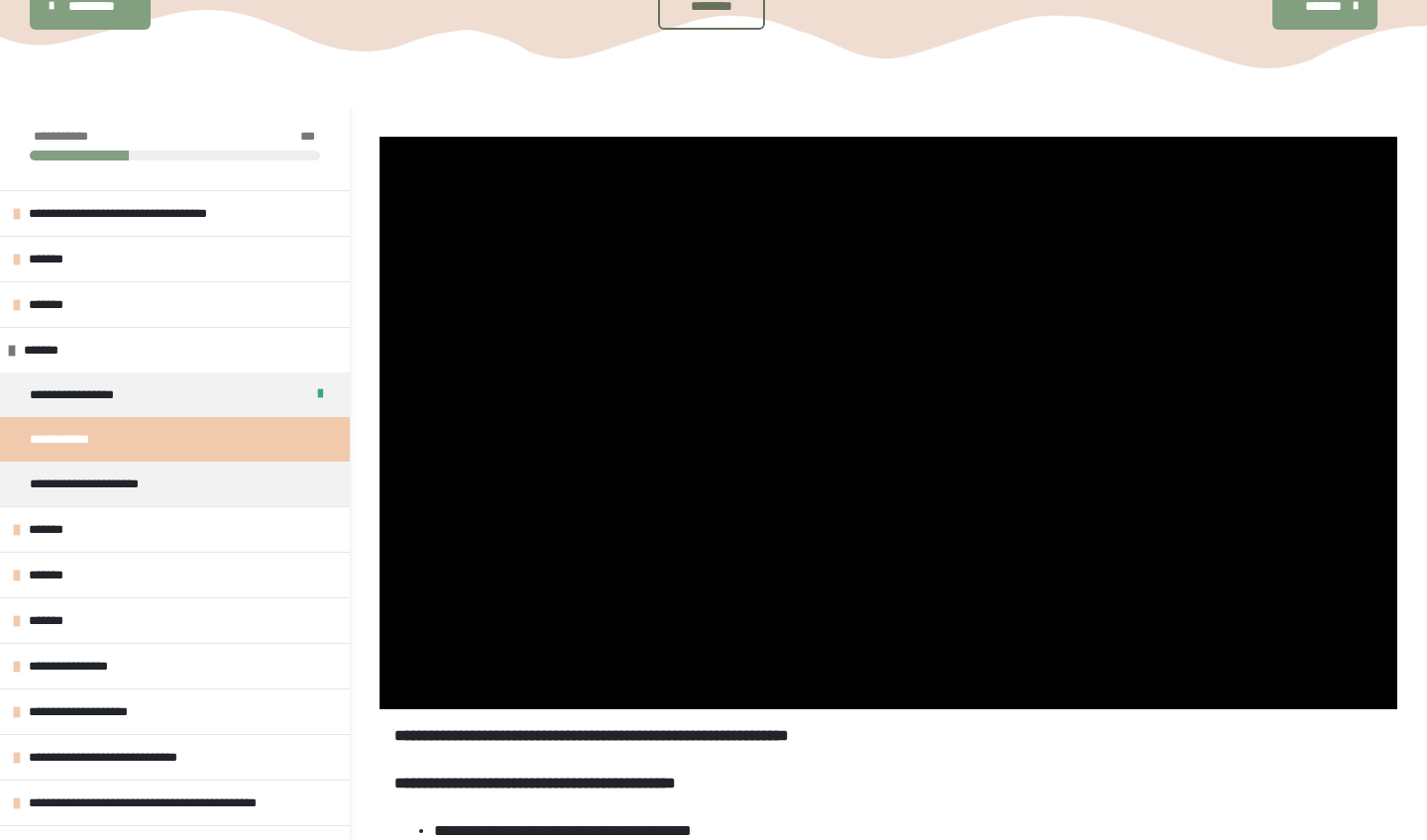 scroll, scrollTop: 183, scrollLeft: 0, axis: vertical 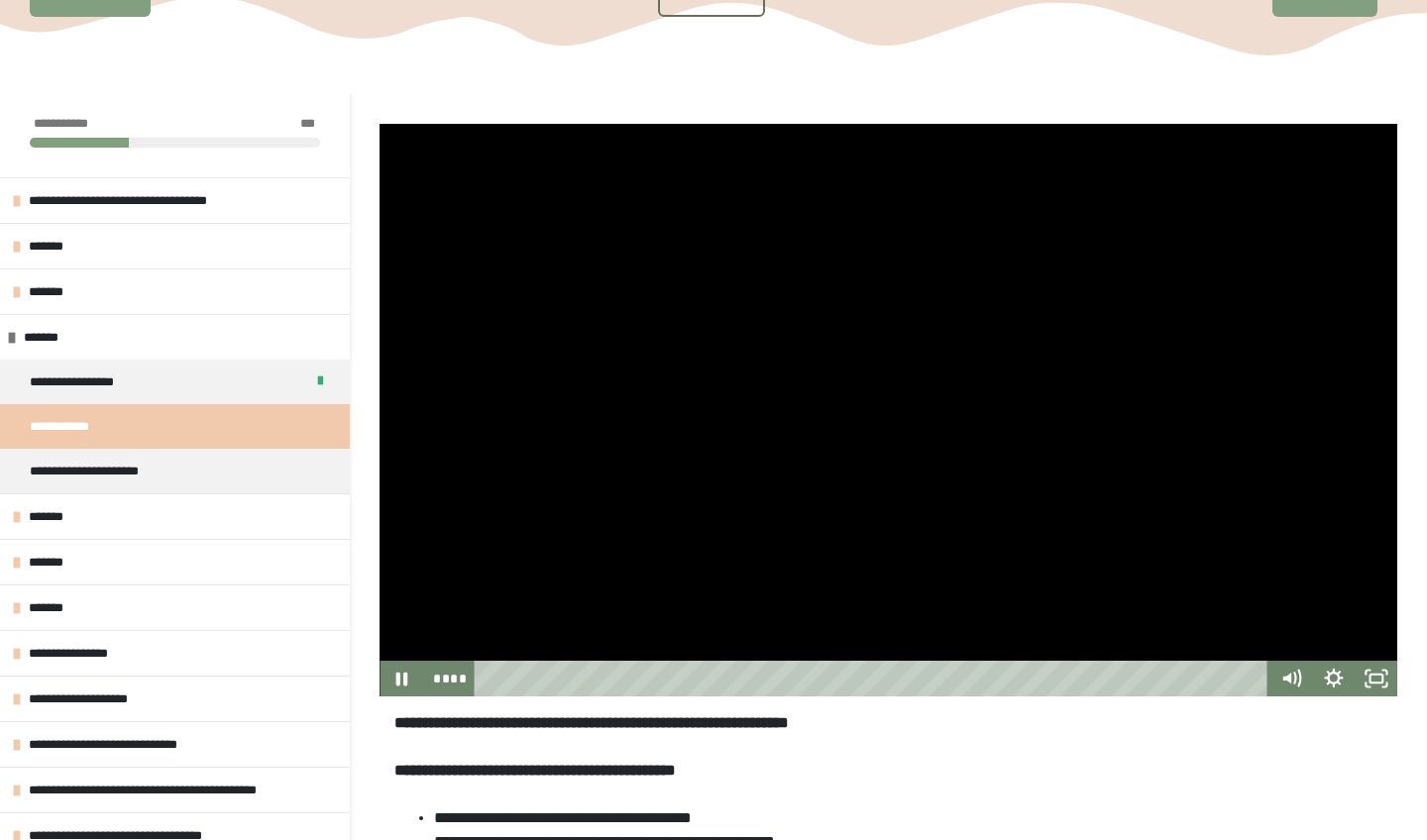 click at bounding box center (888, 410) 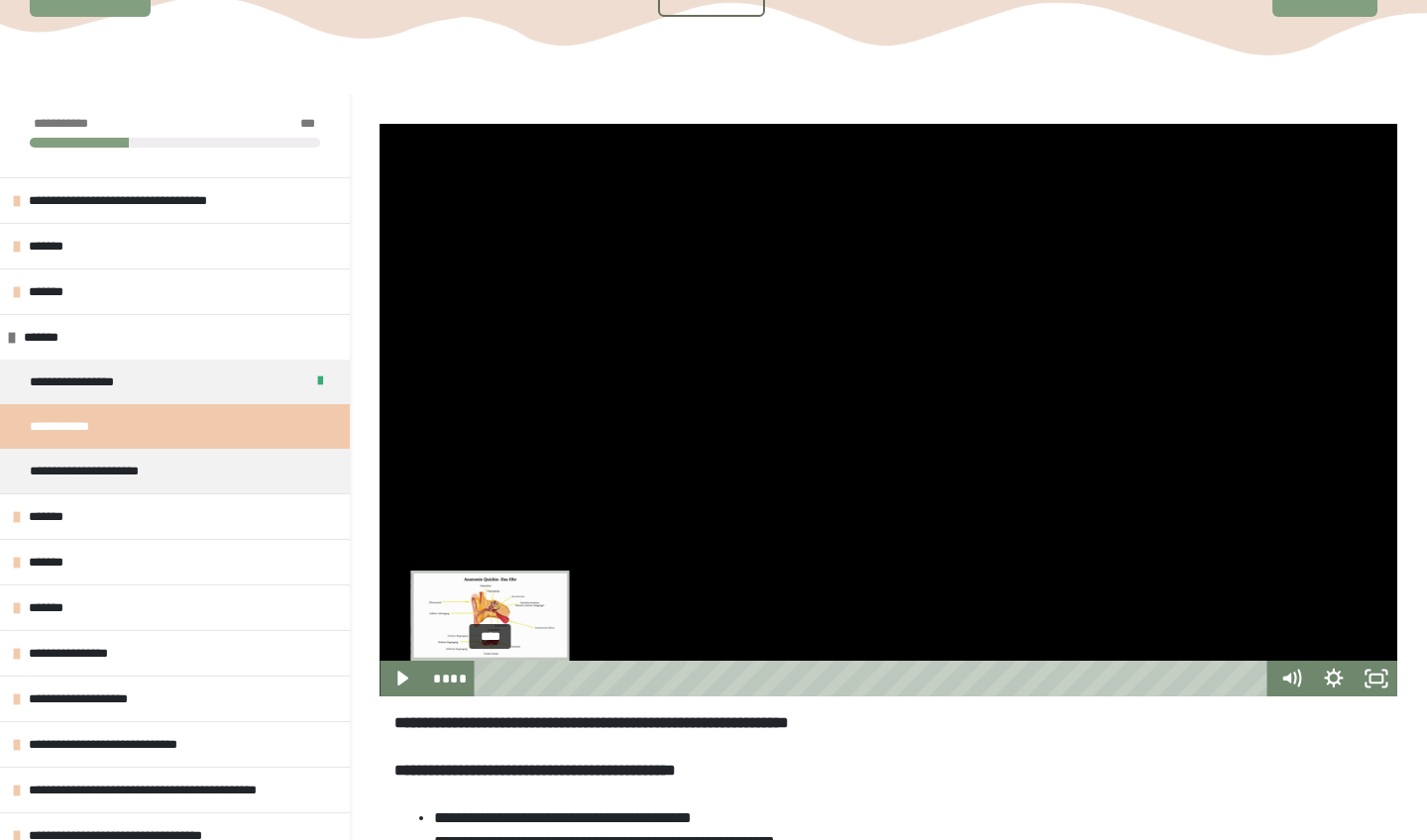 click at bounding box center (491, 679) 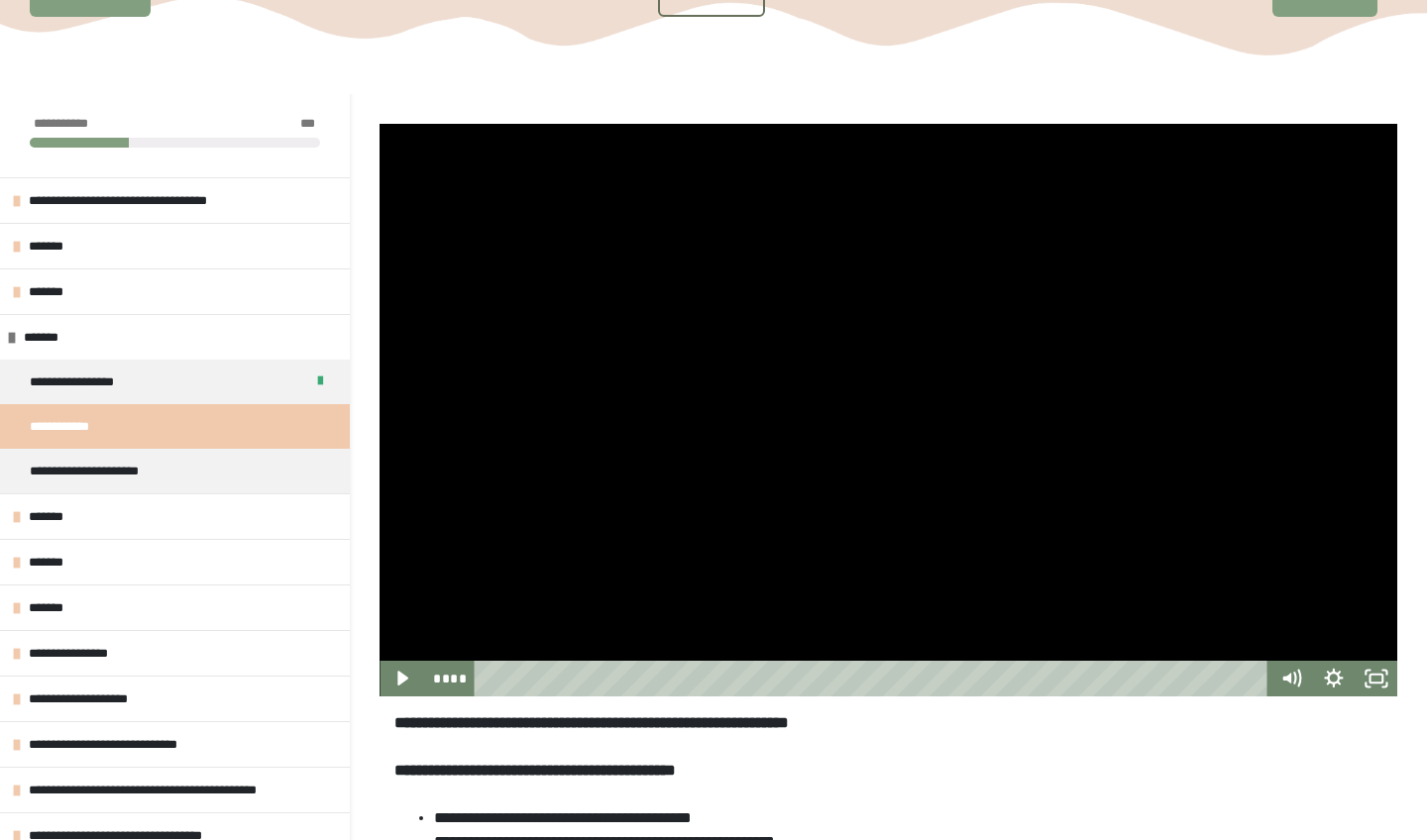 click at bounding box center [888, 410] 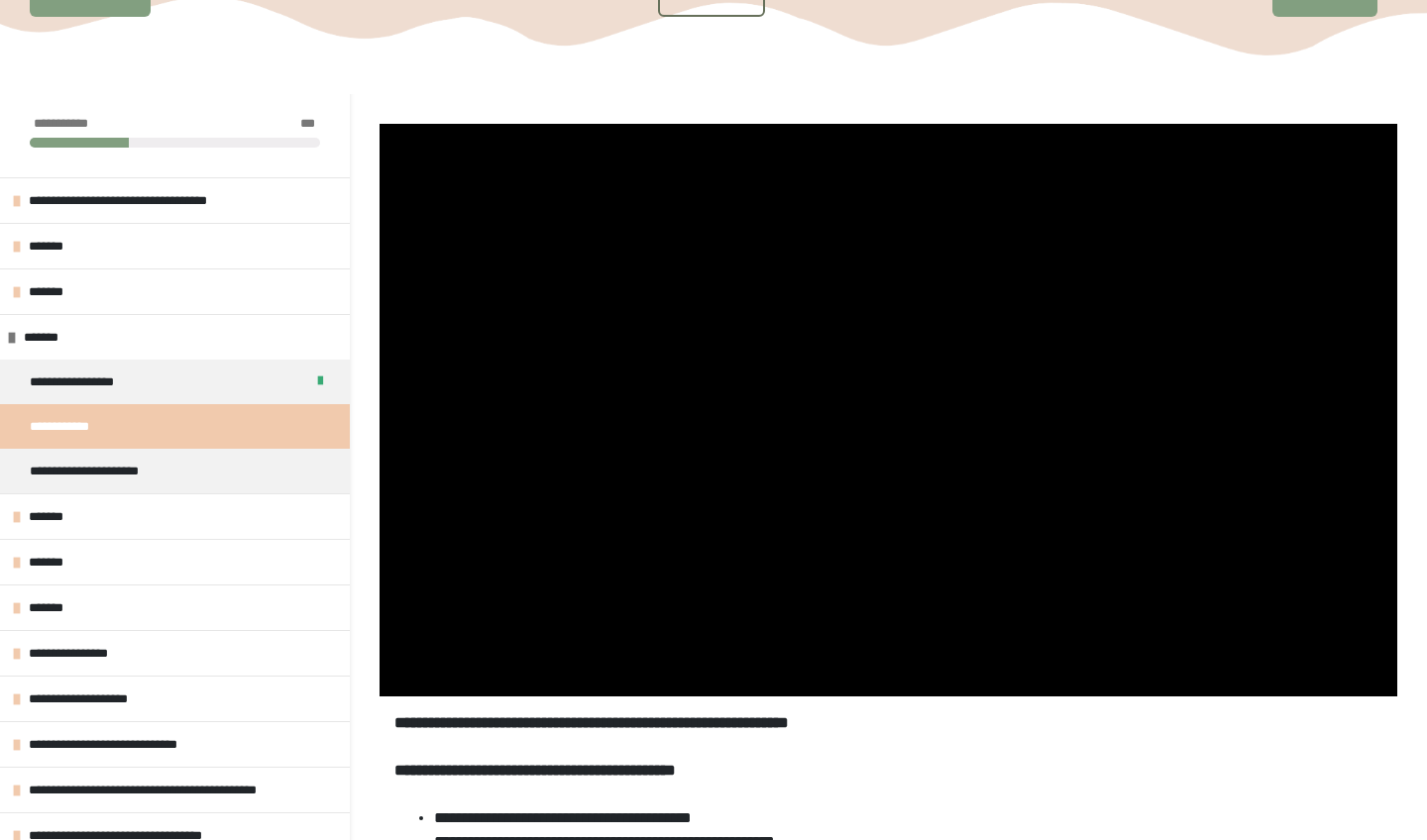 click at bounding box center (380, 124) 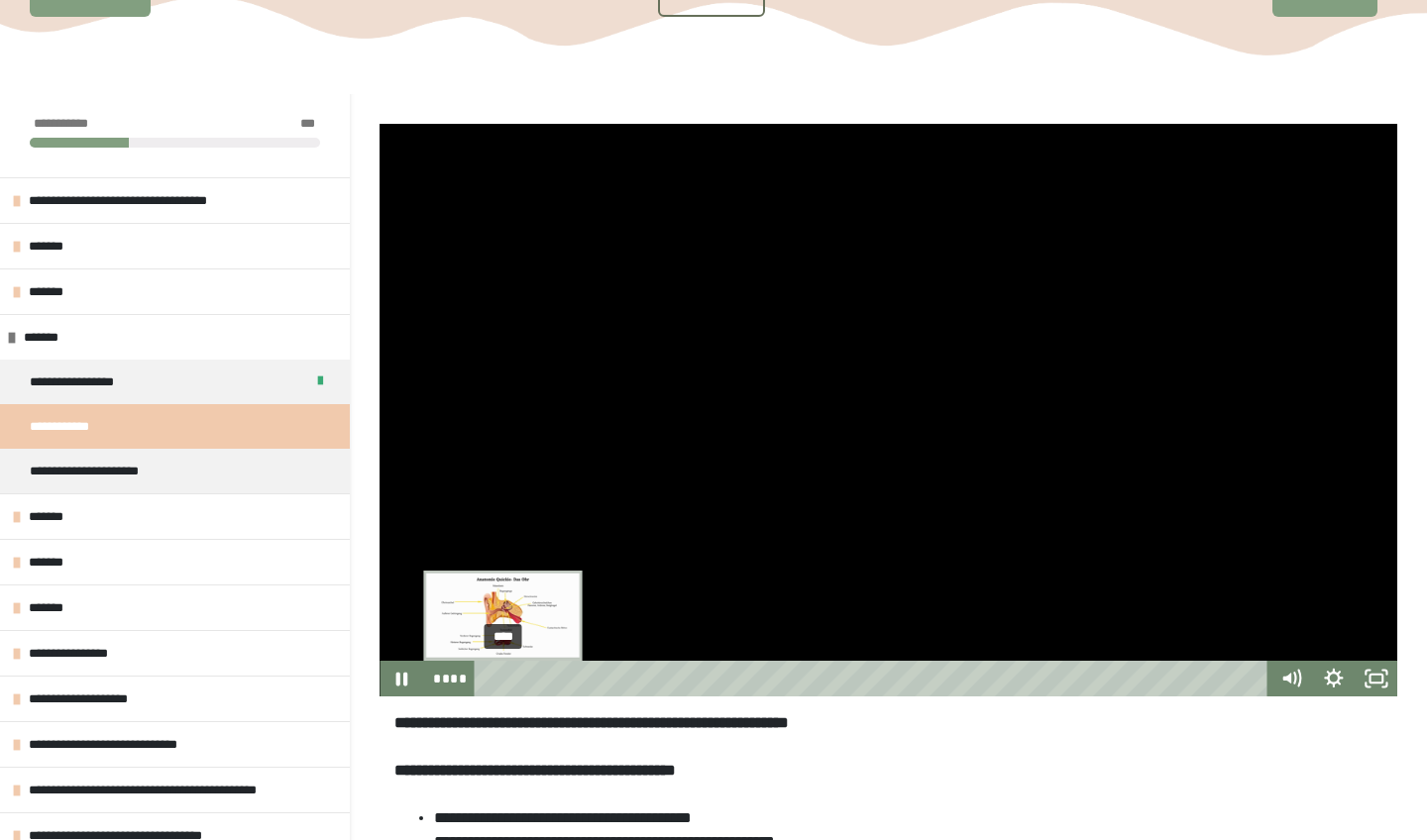 click on "****" at bounding box center (874, 679) 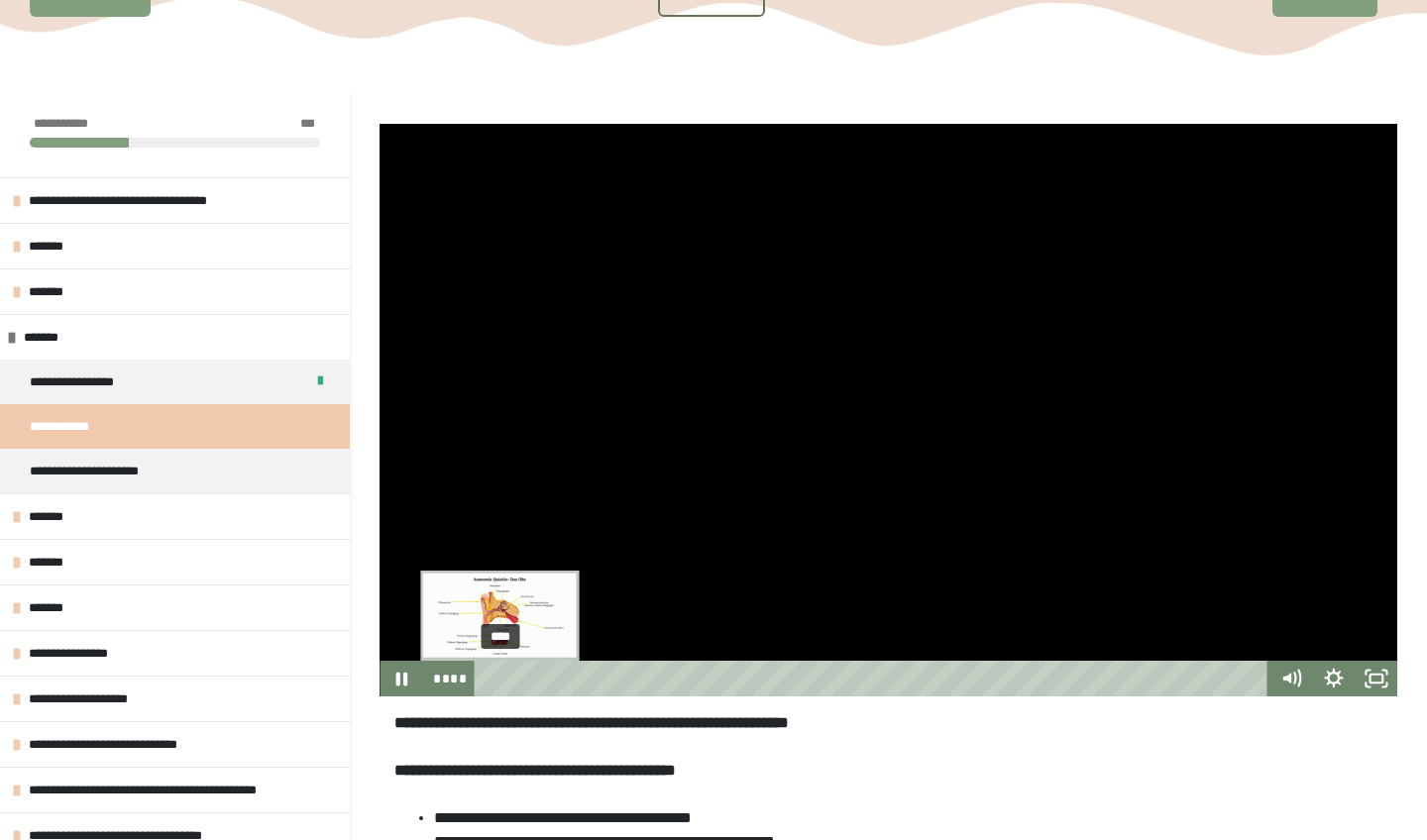 click at bounding box center [504, 679] 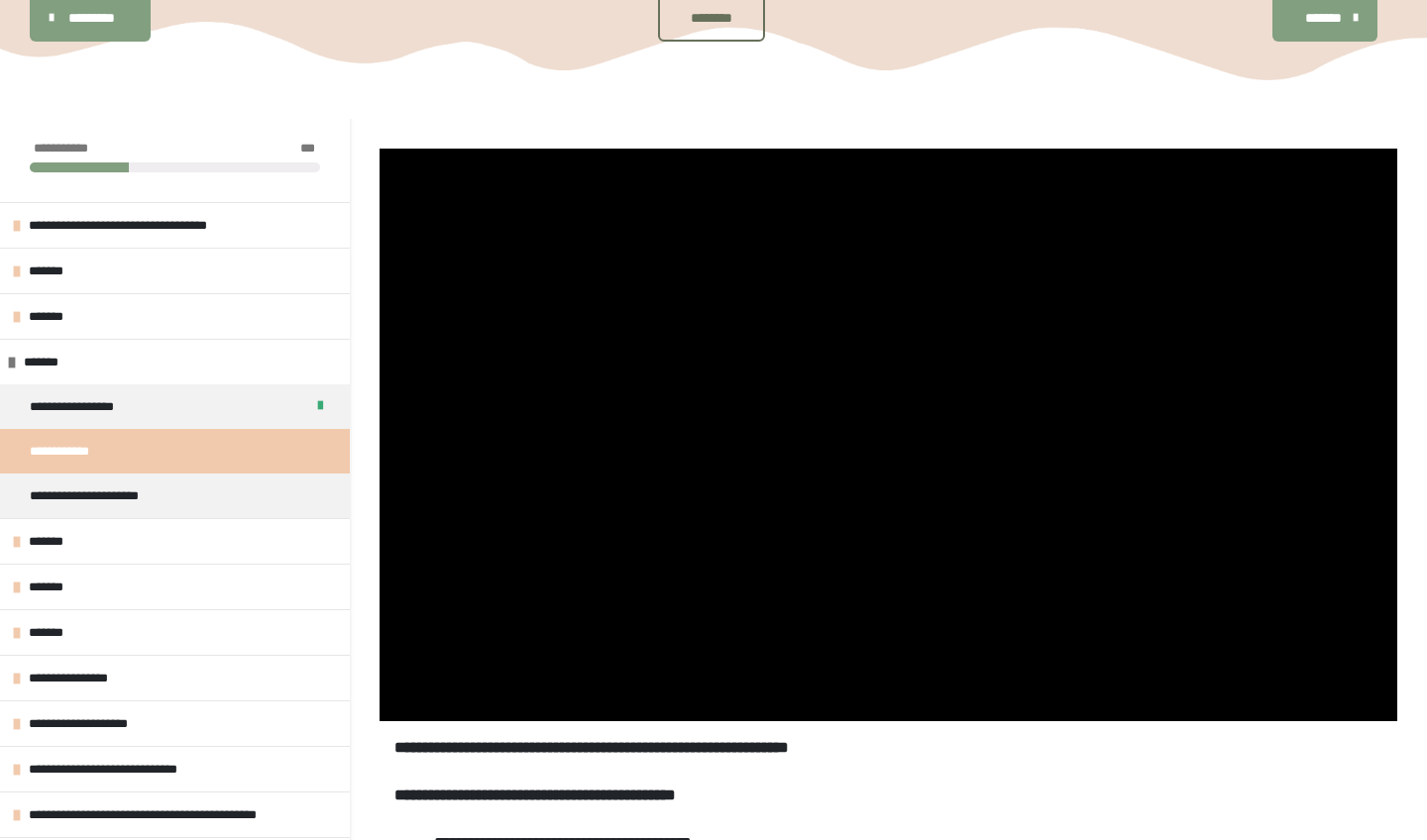 scroll, scrollTop: 165, scrollLeft: 0, axis: vertical 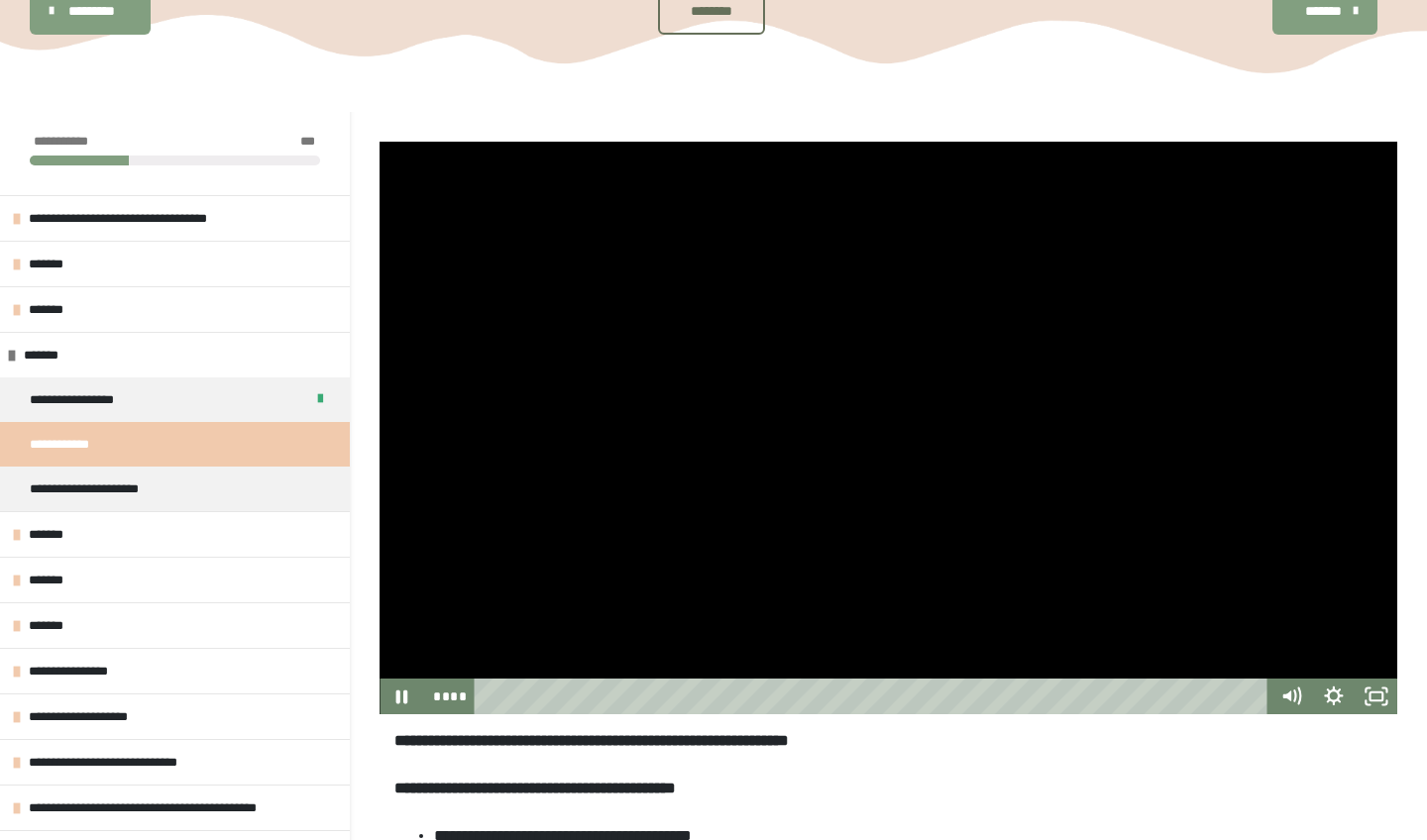 click at bounding box center (888, 428) 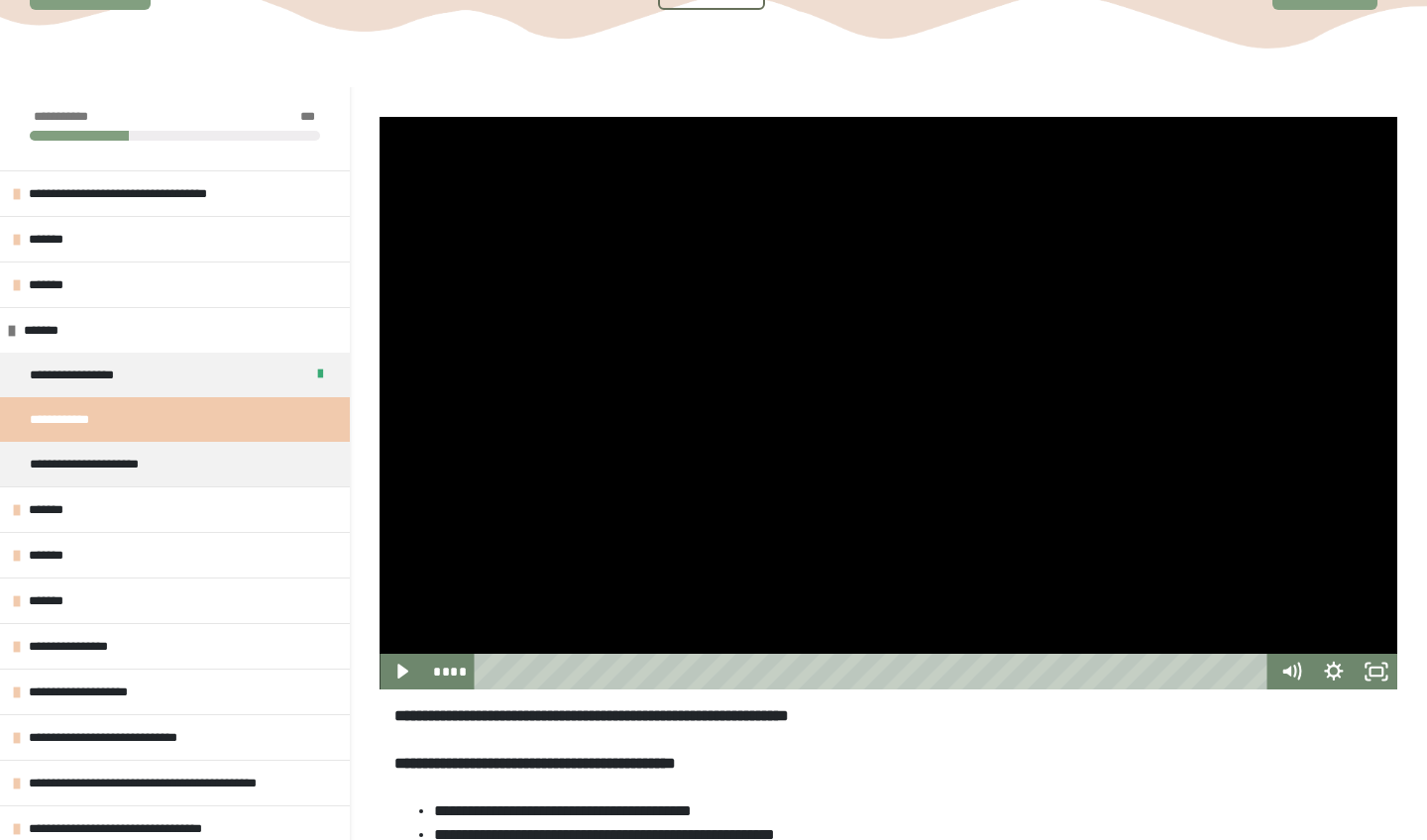 scroll, scrollTop: 192, scrollLeft: 0, axis: vertical 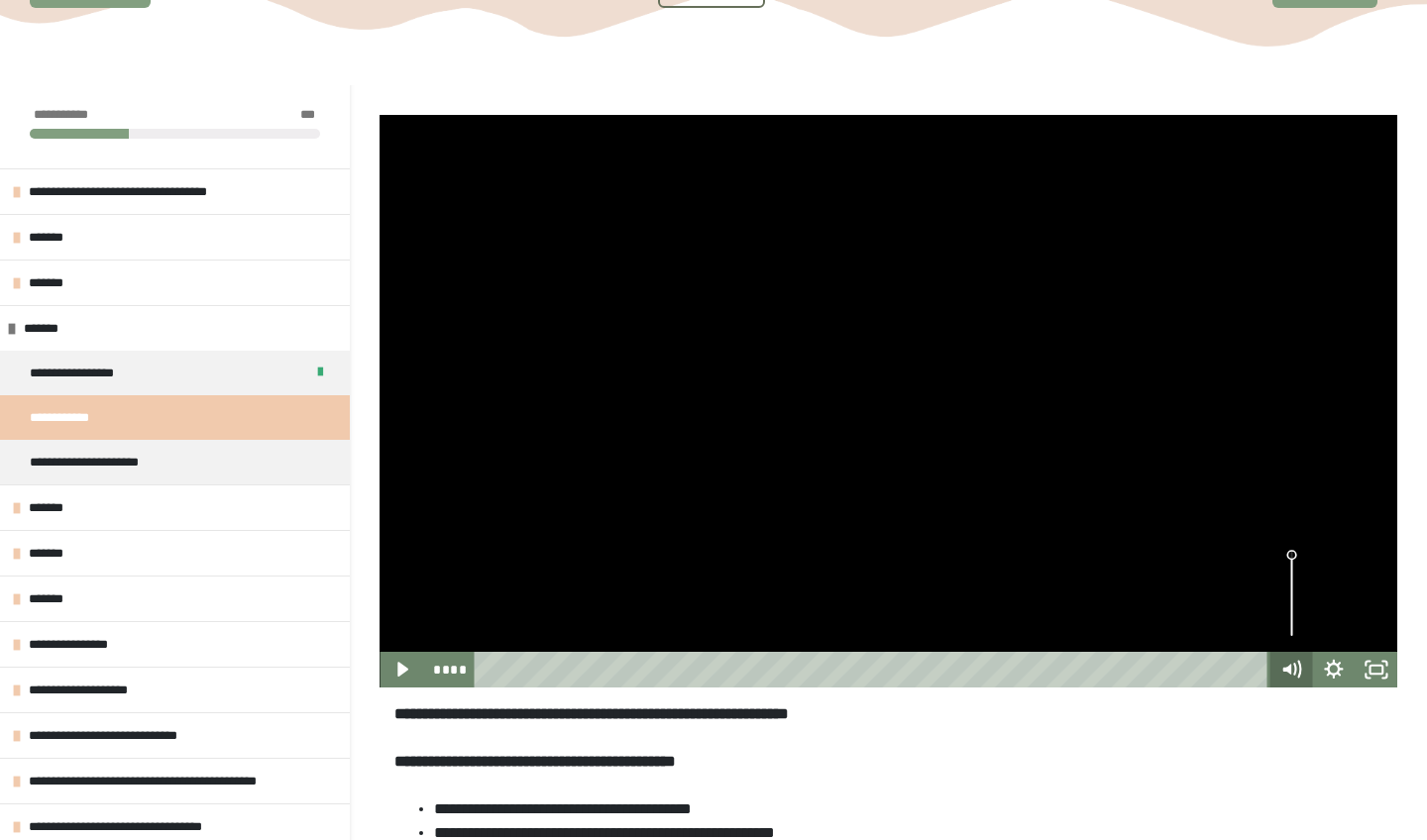 click at bounding box center (380, 115) 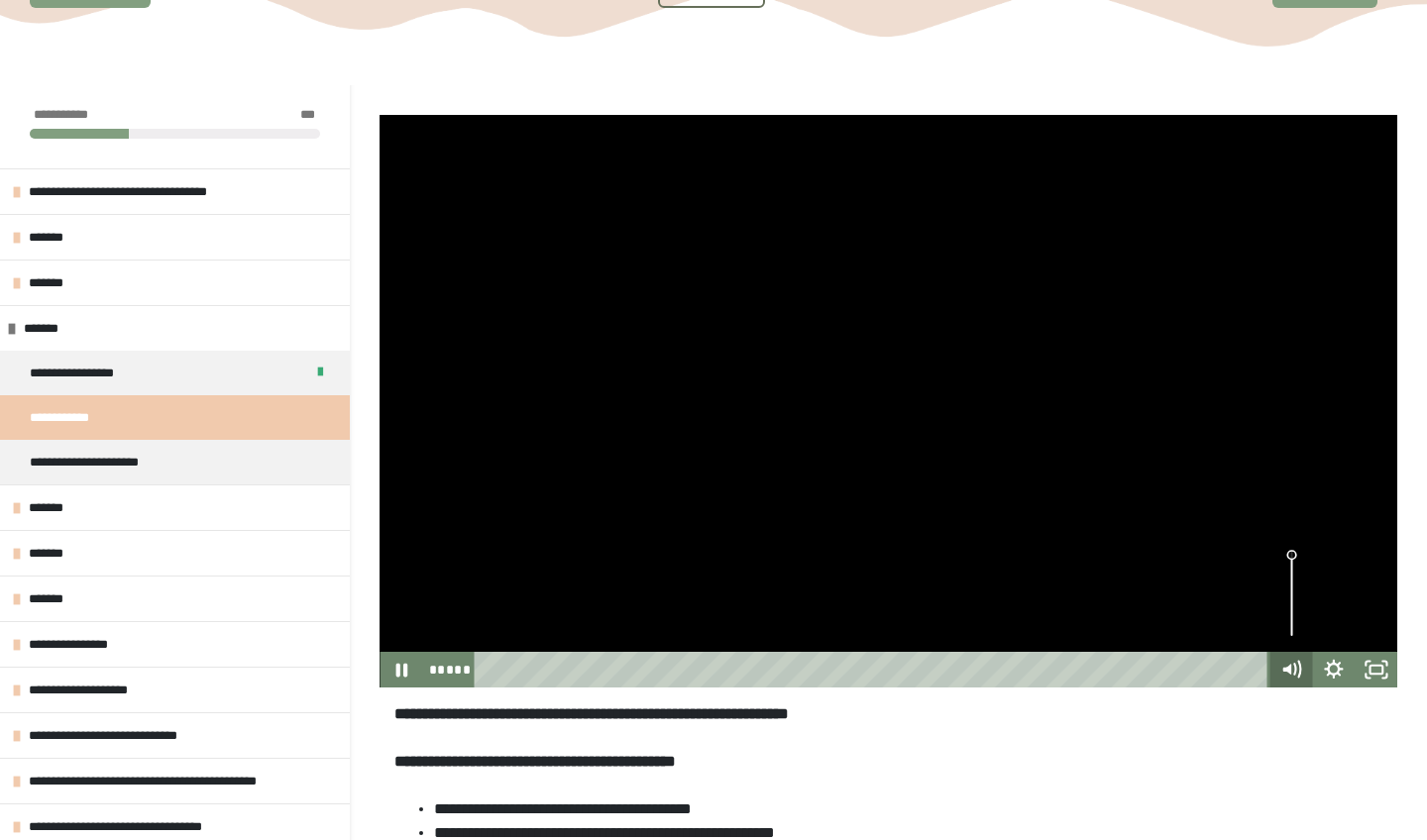click at bounding box center [380, 115] 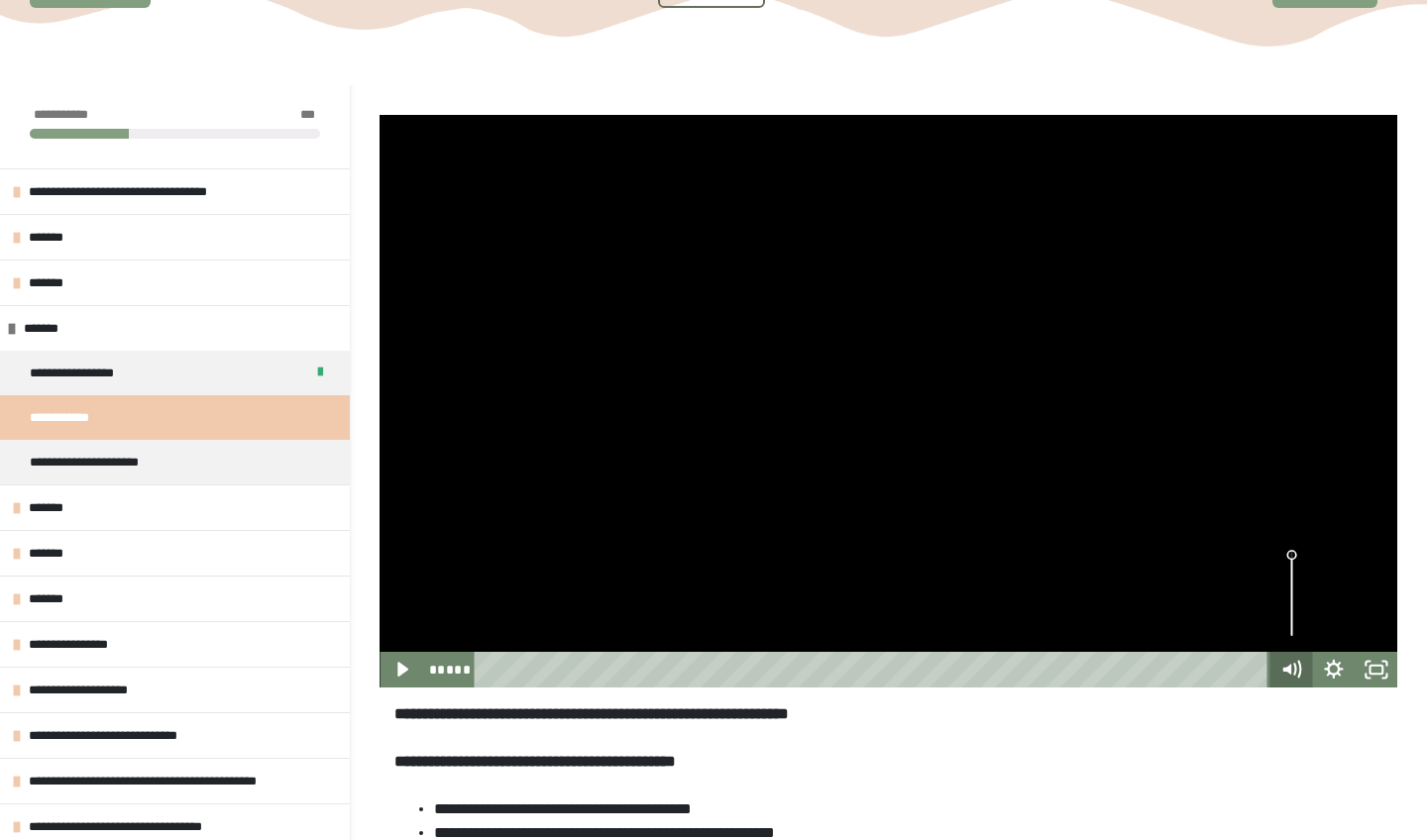 click at bounding box center (380, 115) 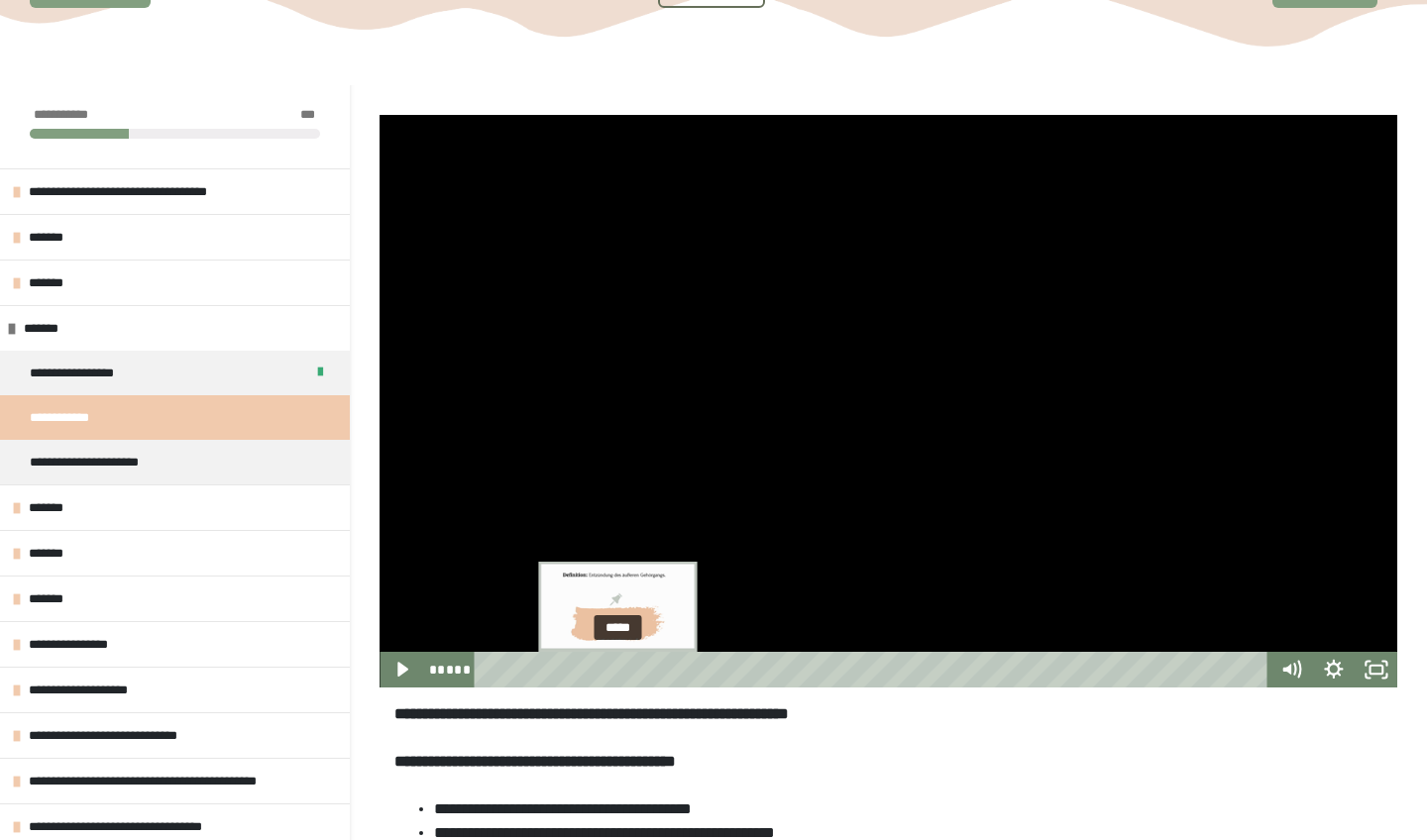 click at bounding box center [617, 670] 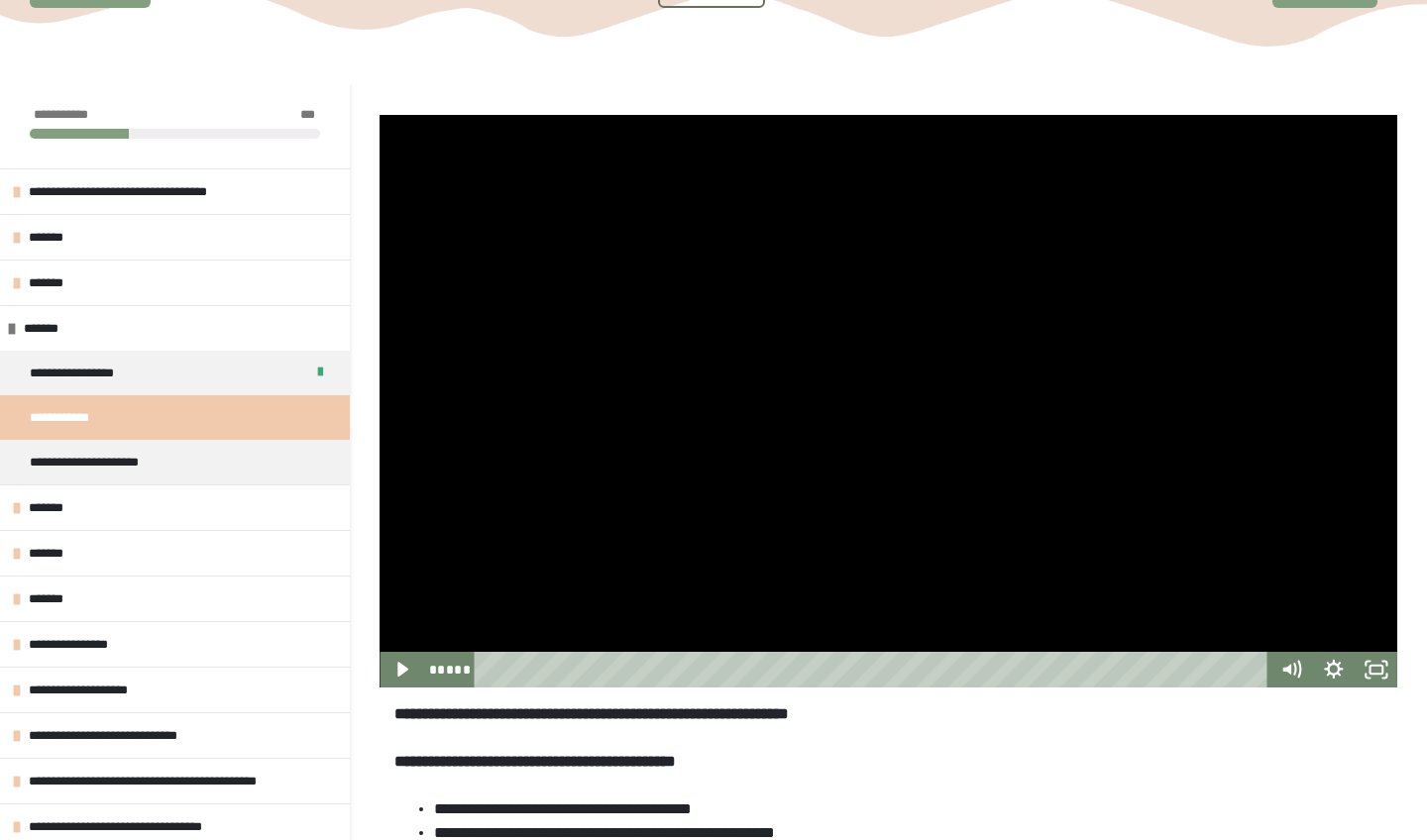 click at bounding box center (888, 401) 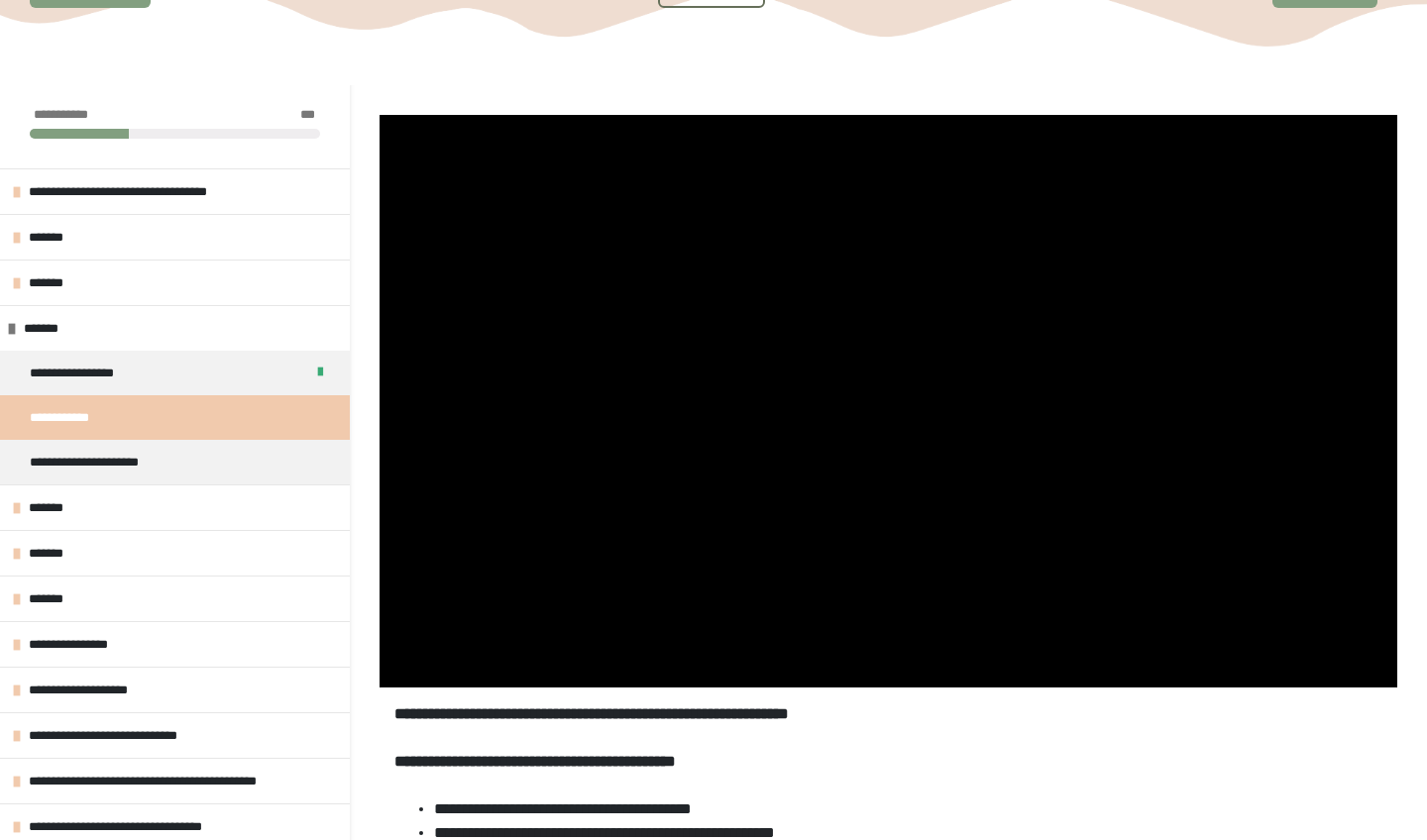 click at bounding box center [380, 115] 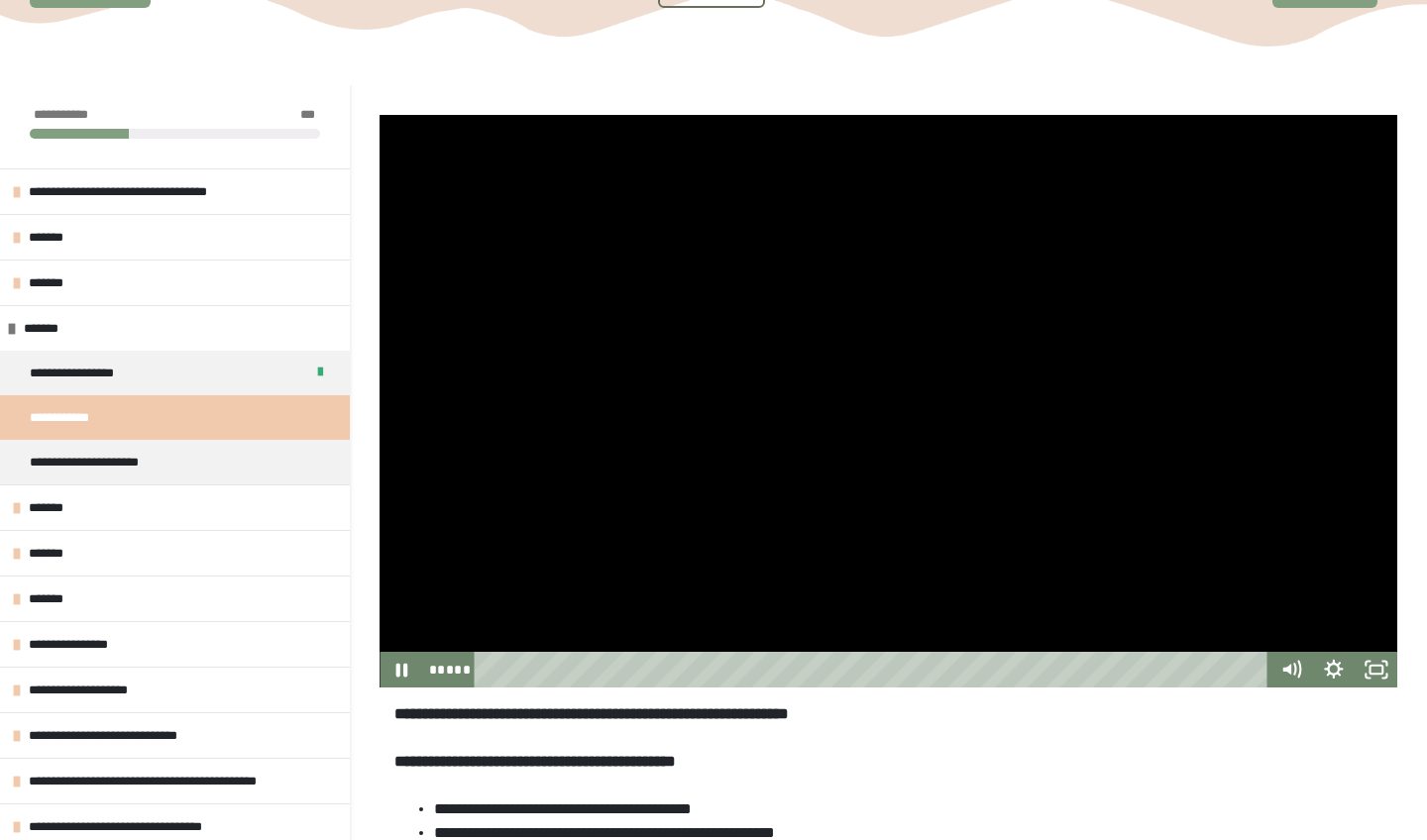 click at bounding box center (380, 115) 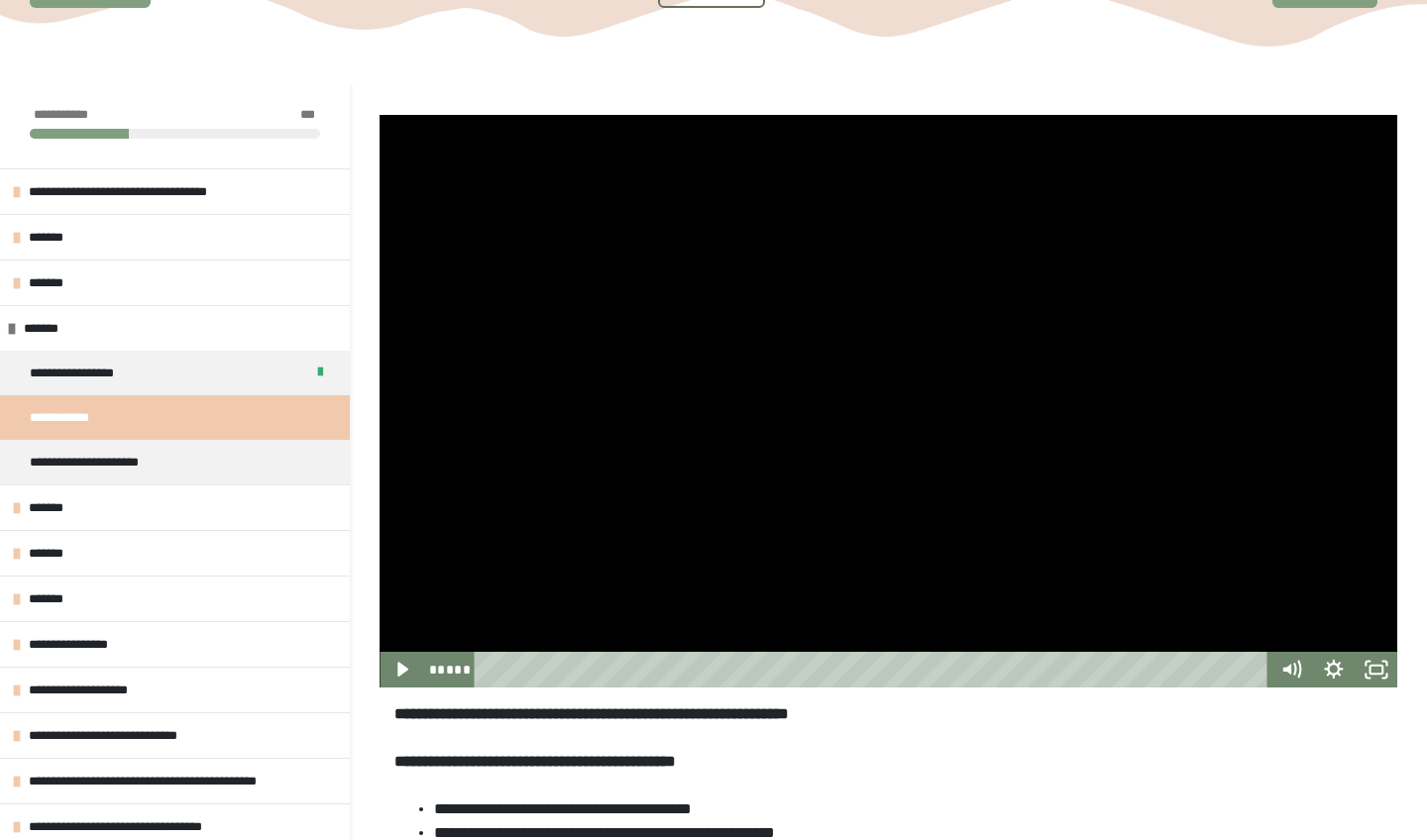 click at bounding box center [380, 115] 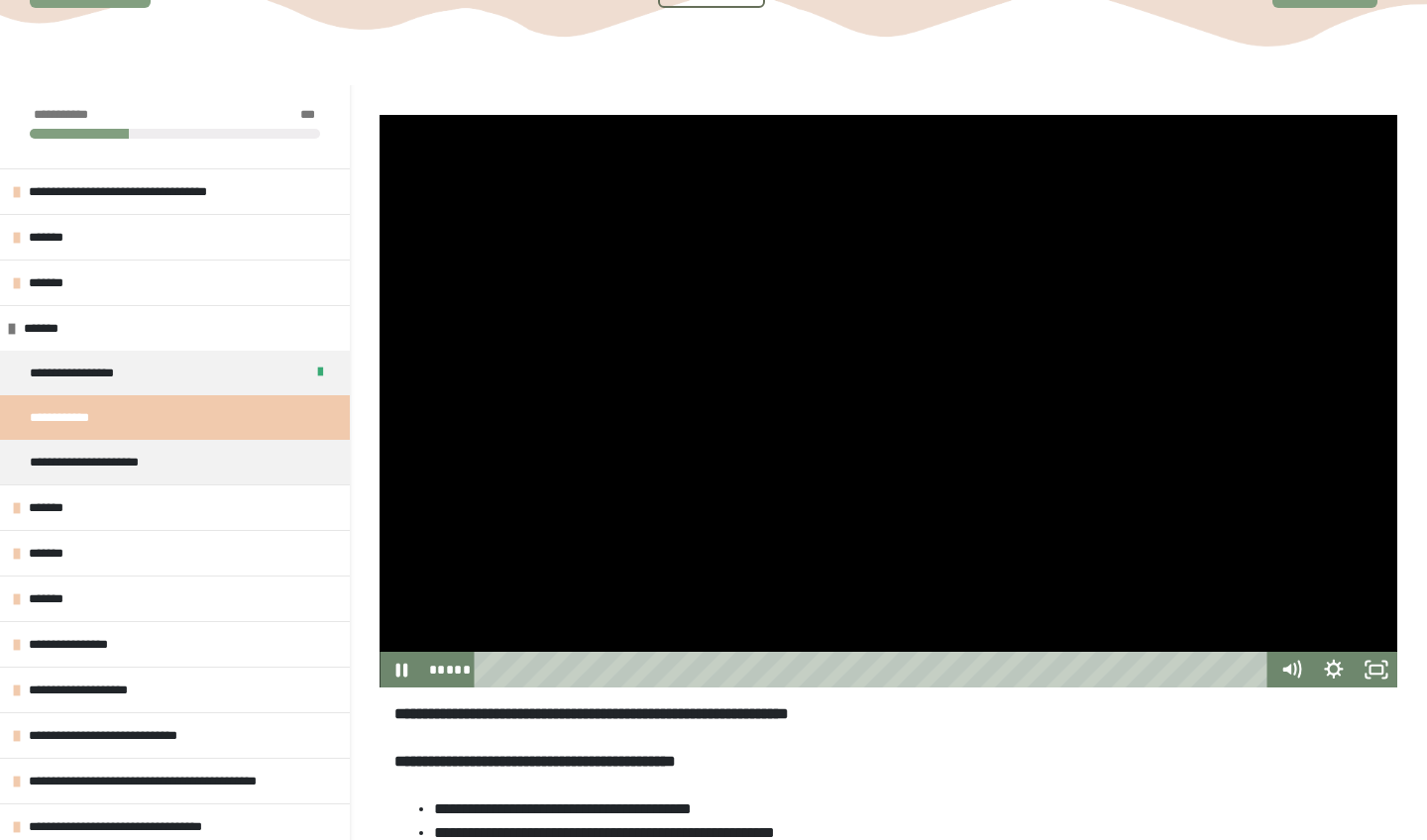 click at bounding box center [380, 115] 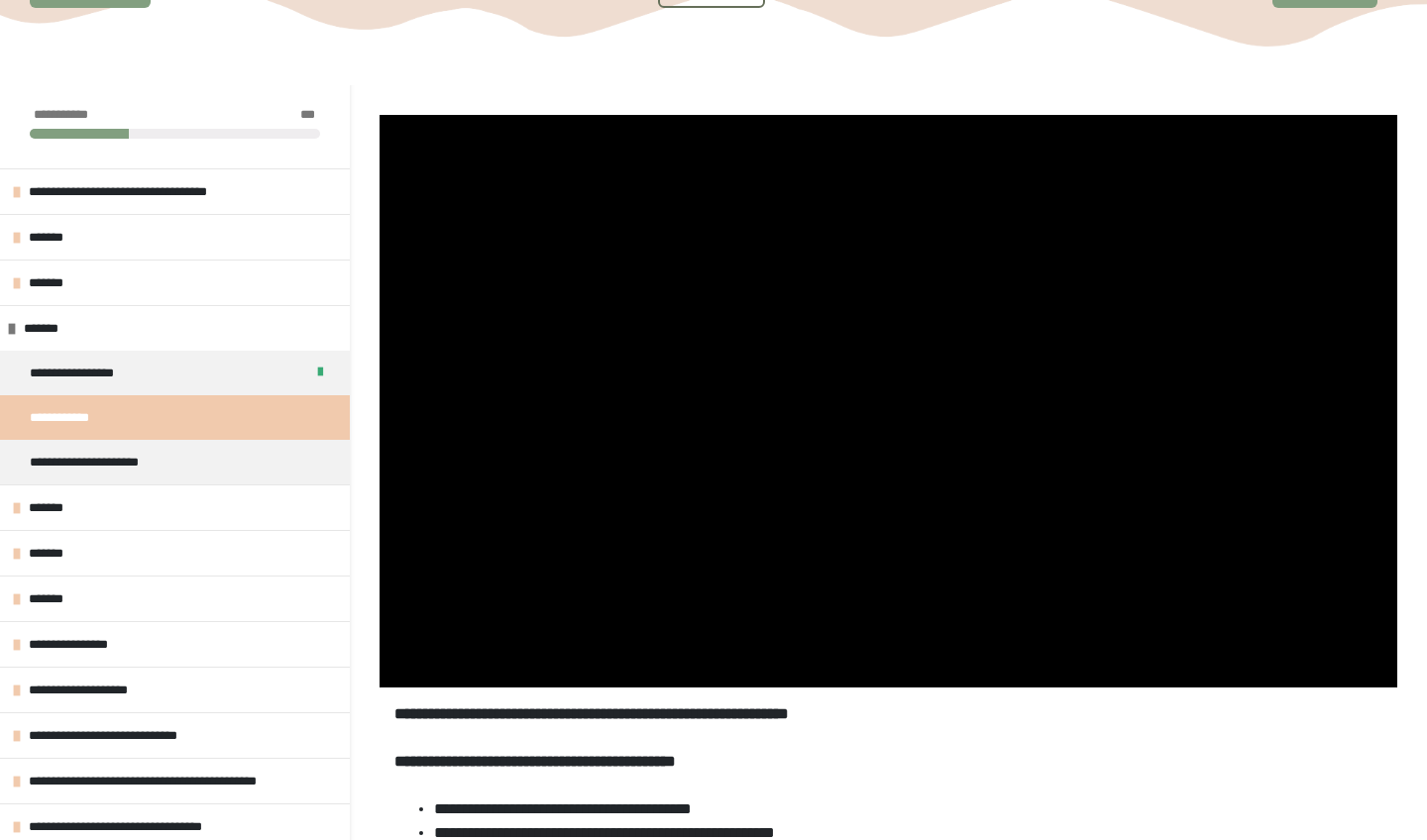 click at bounding box center [380, 115] 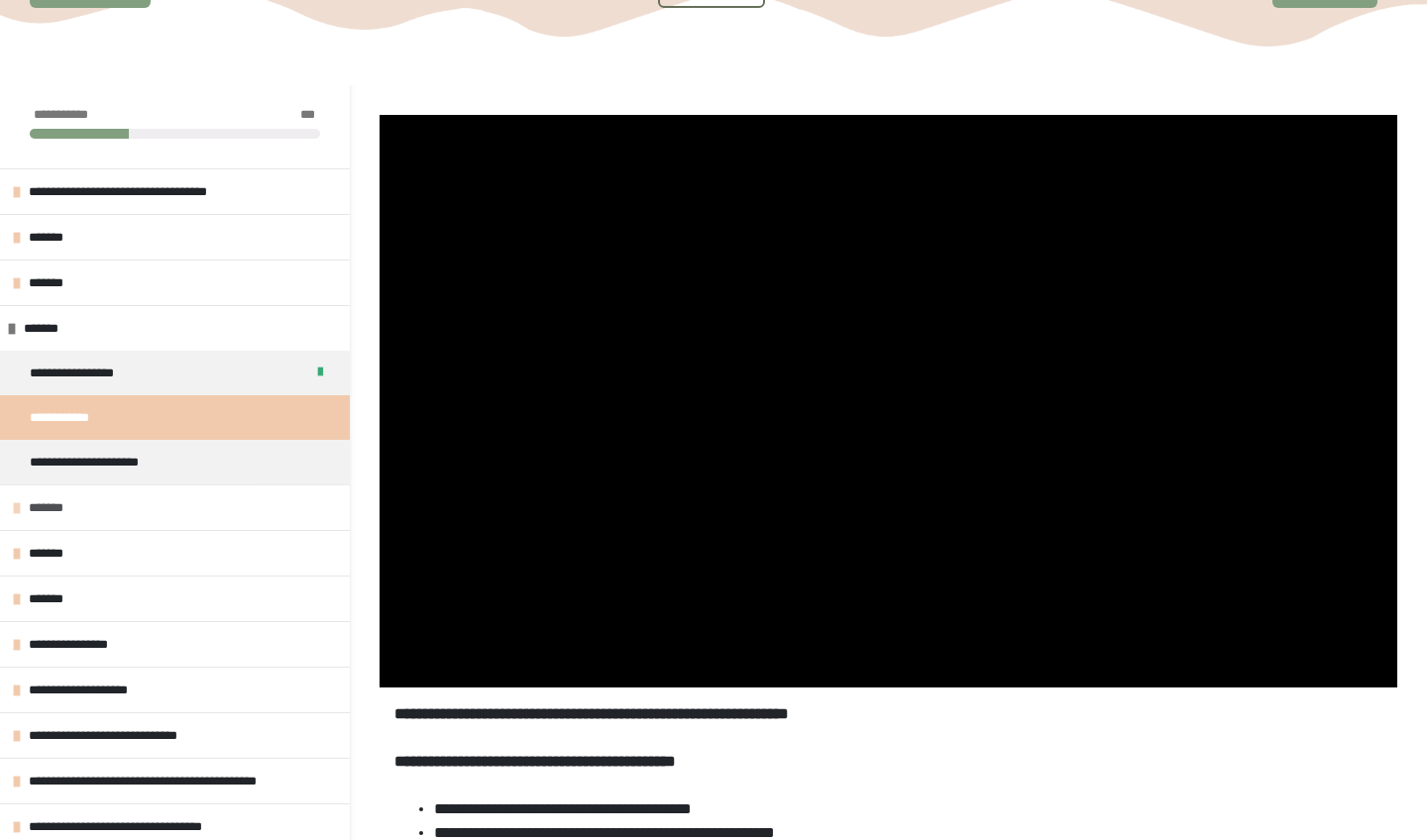 click on "*******" at bounding box center [174, 507] 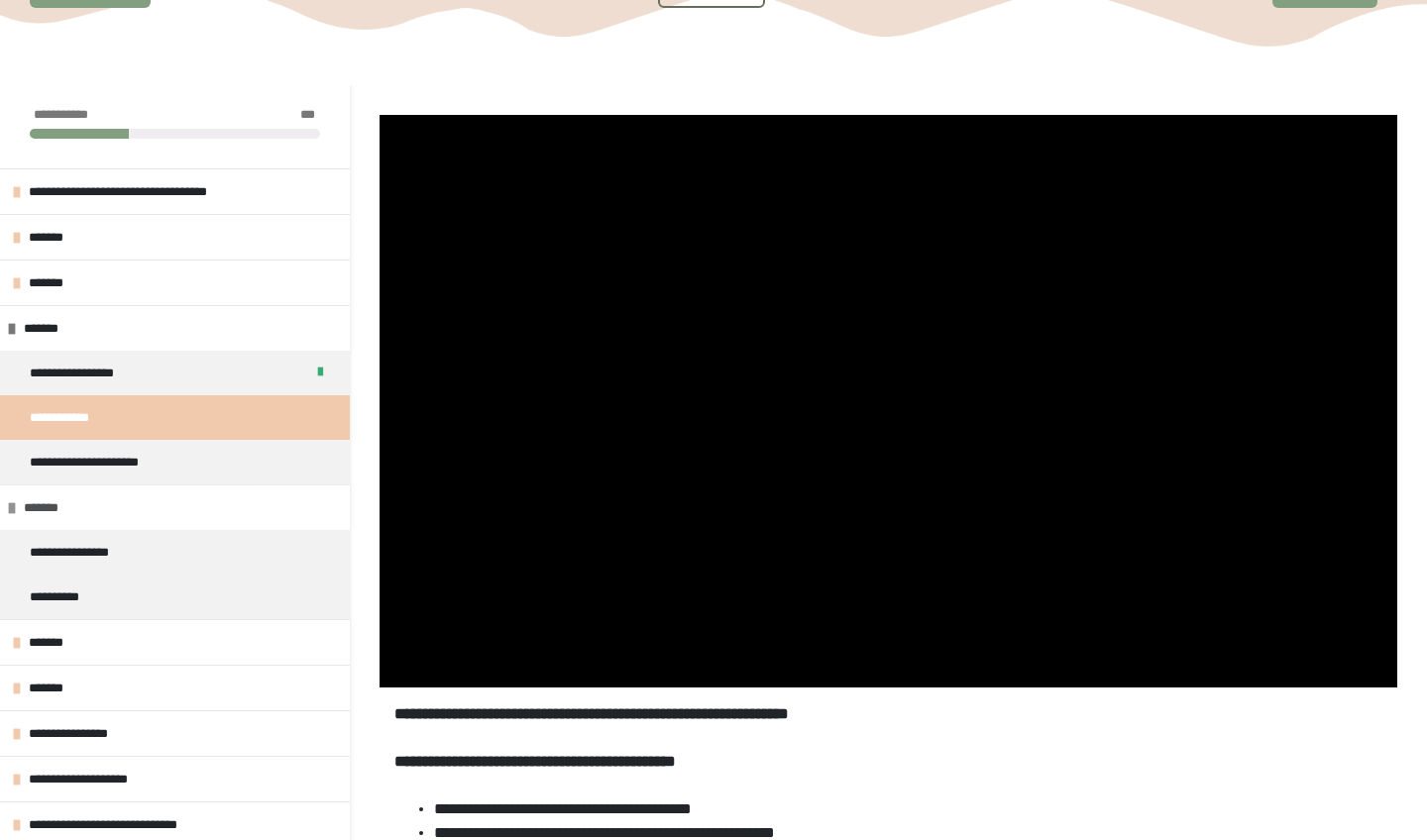 click on "*******" at bounding box center (174, 507) 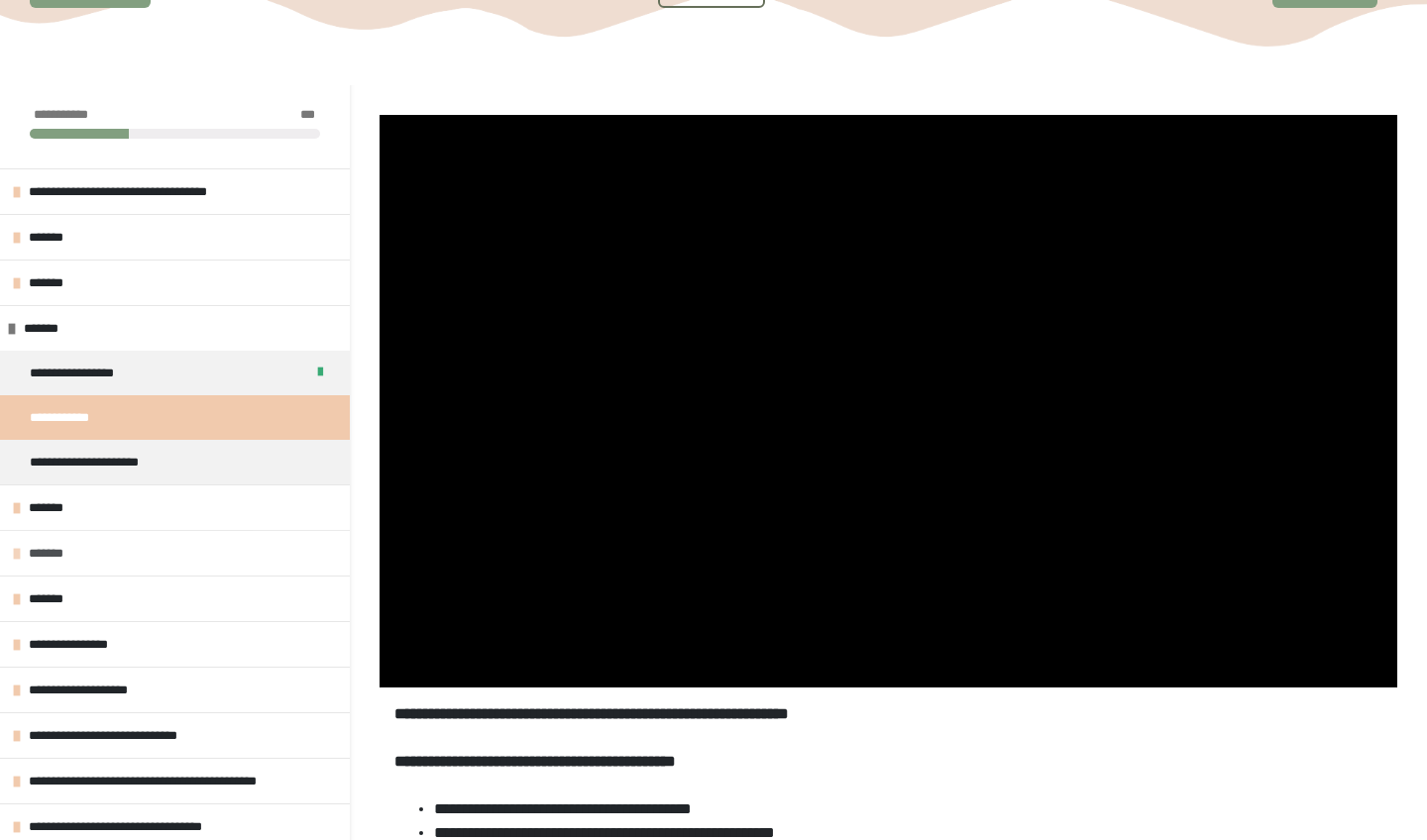 click on "*******" at bounding box center [174, 553] 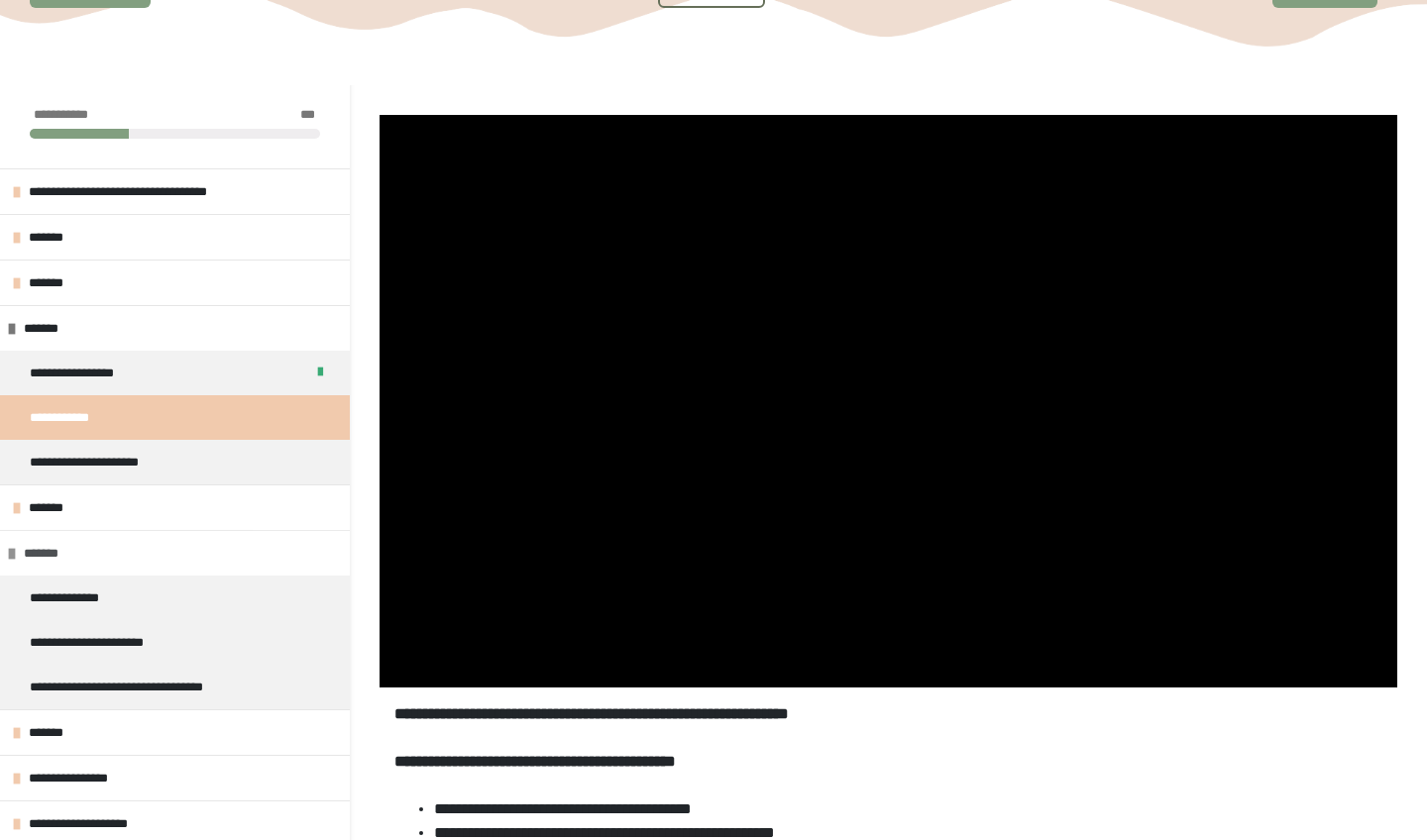 click on "*******" at bounding box center [174, 553] 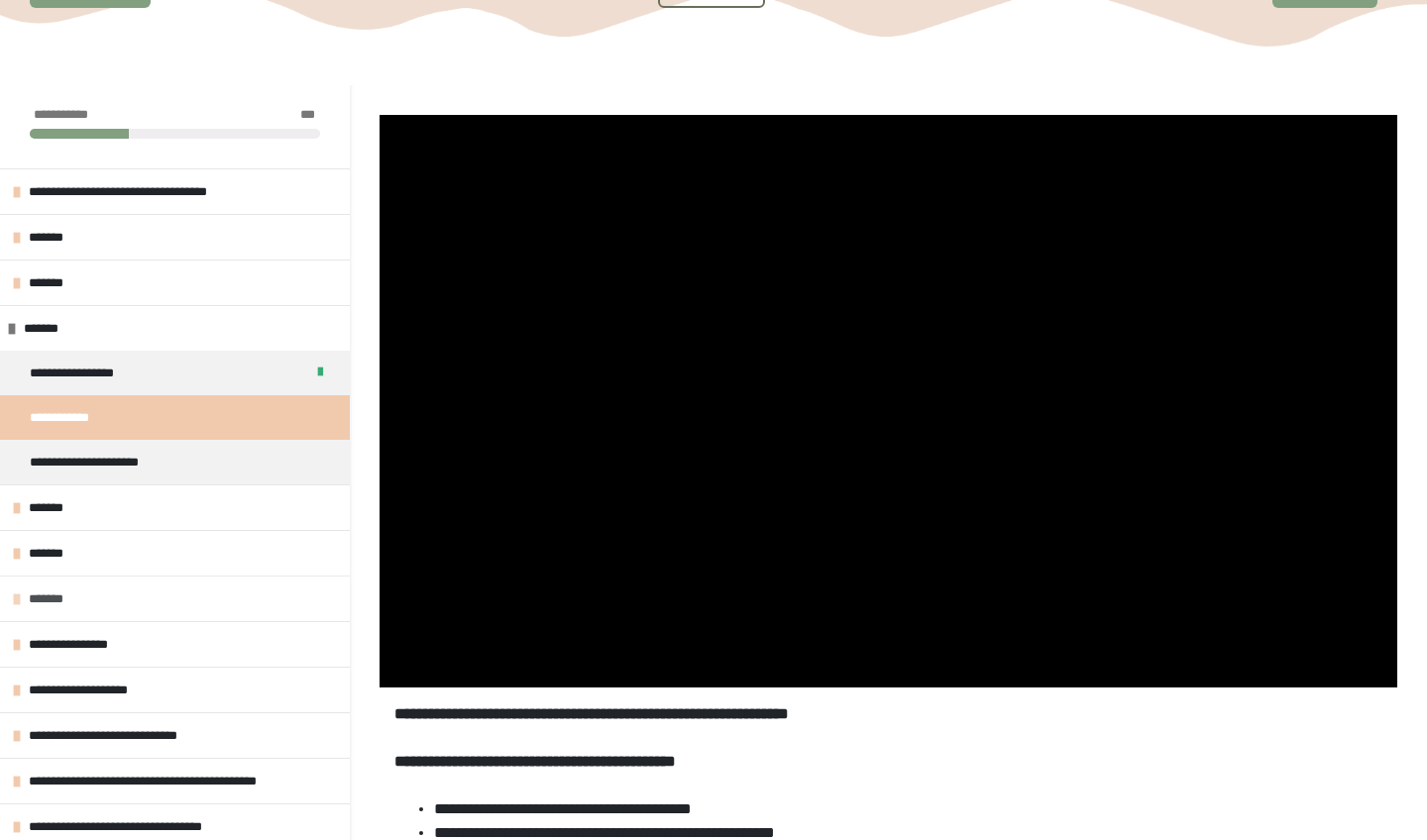 click on "*******" at bounding box center [174, 598] 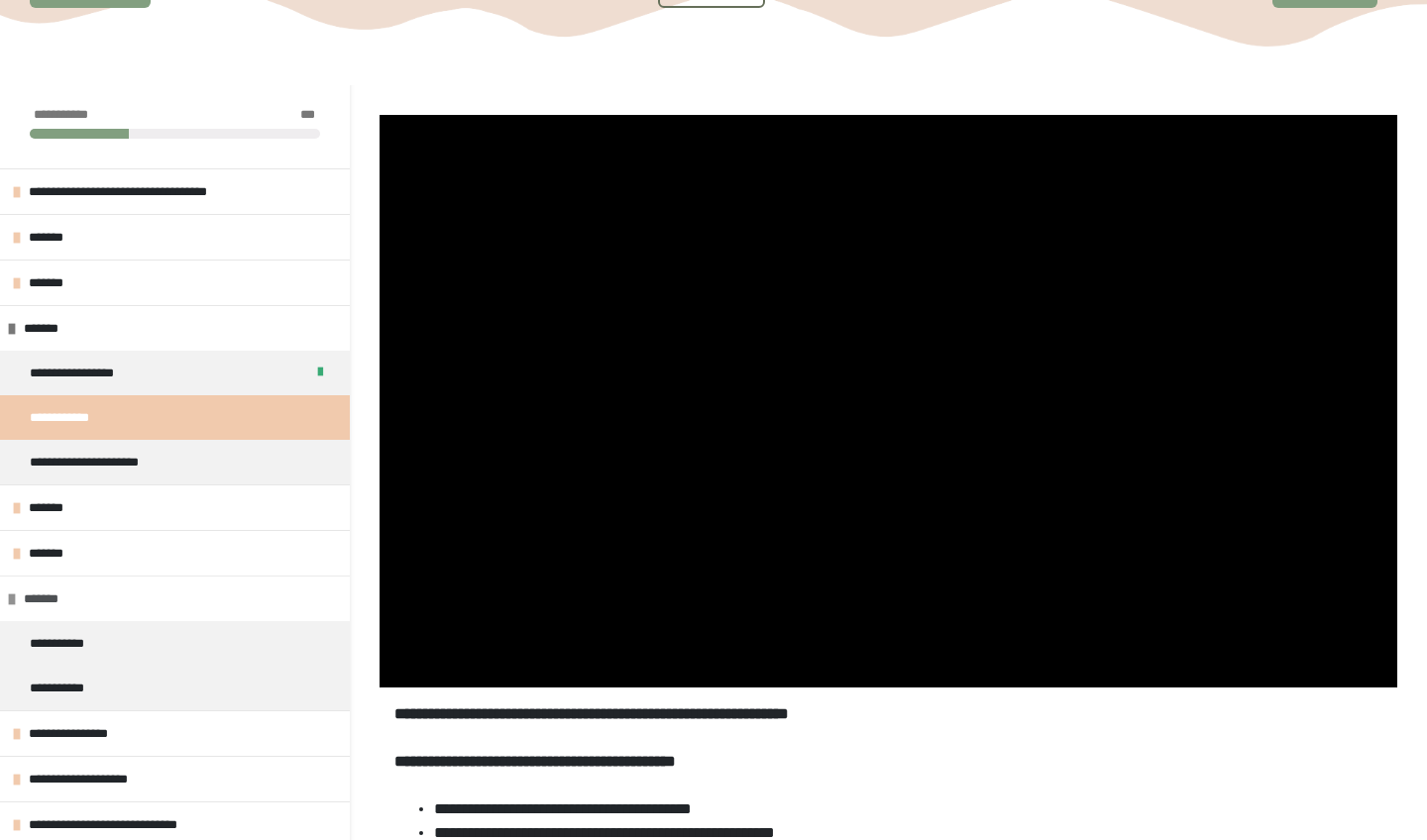 click on "*******" at bounding box center [174, 598] 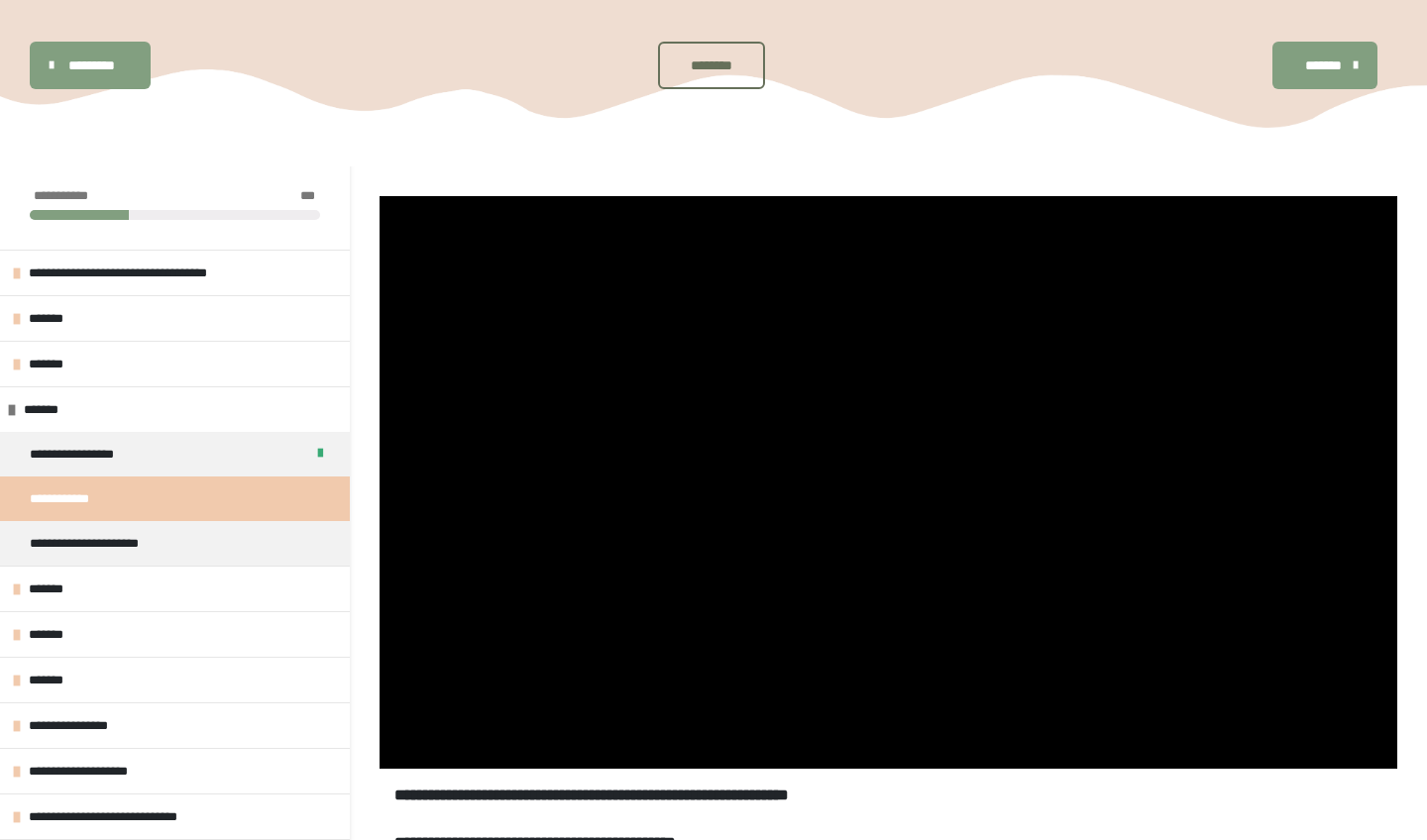 scroll, scrollTop: 135, scrollLeft: 0, axis: vertical 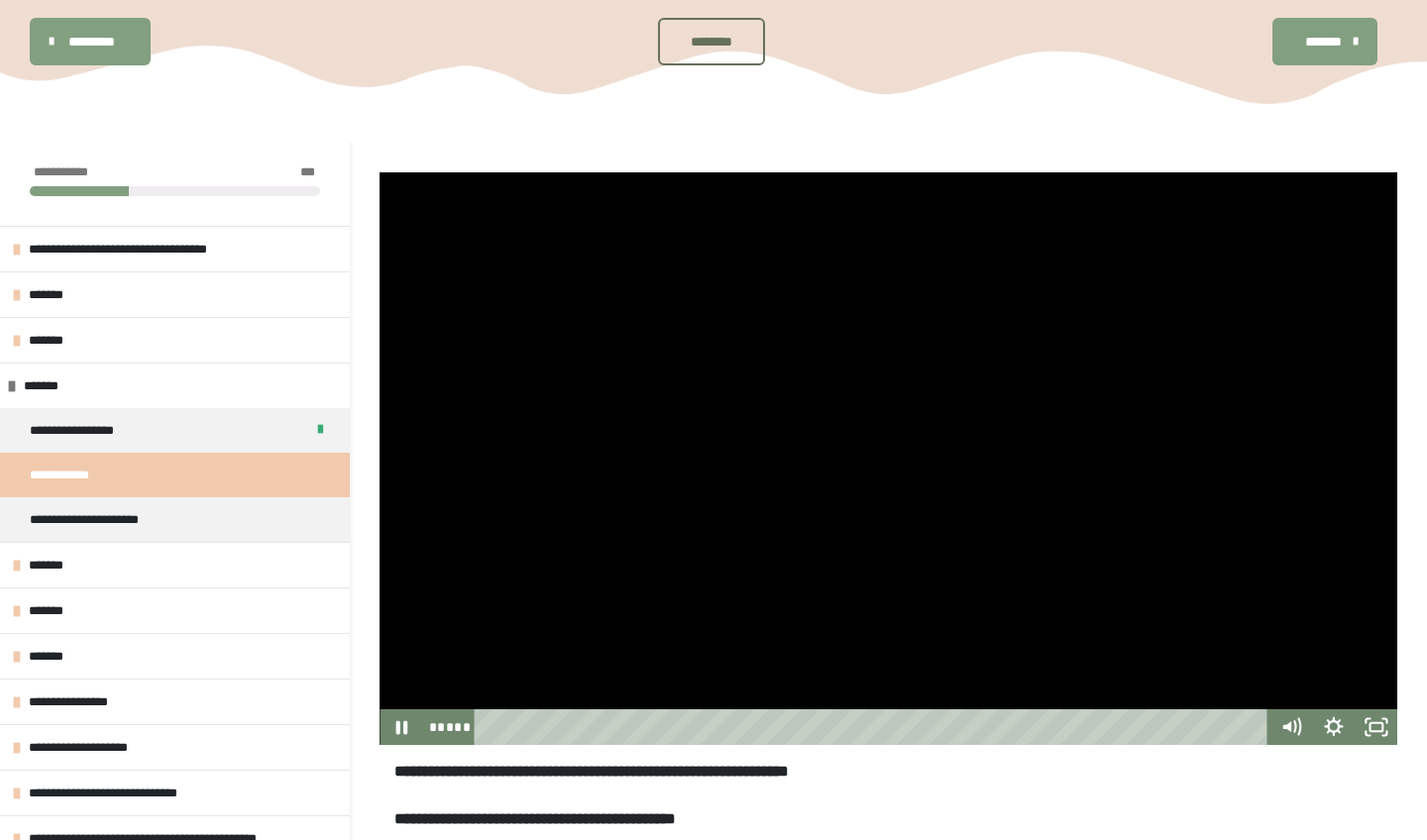 click at bounding box center (888, 459) 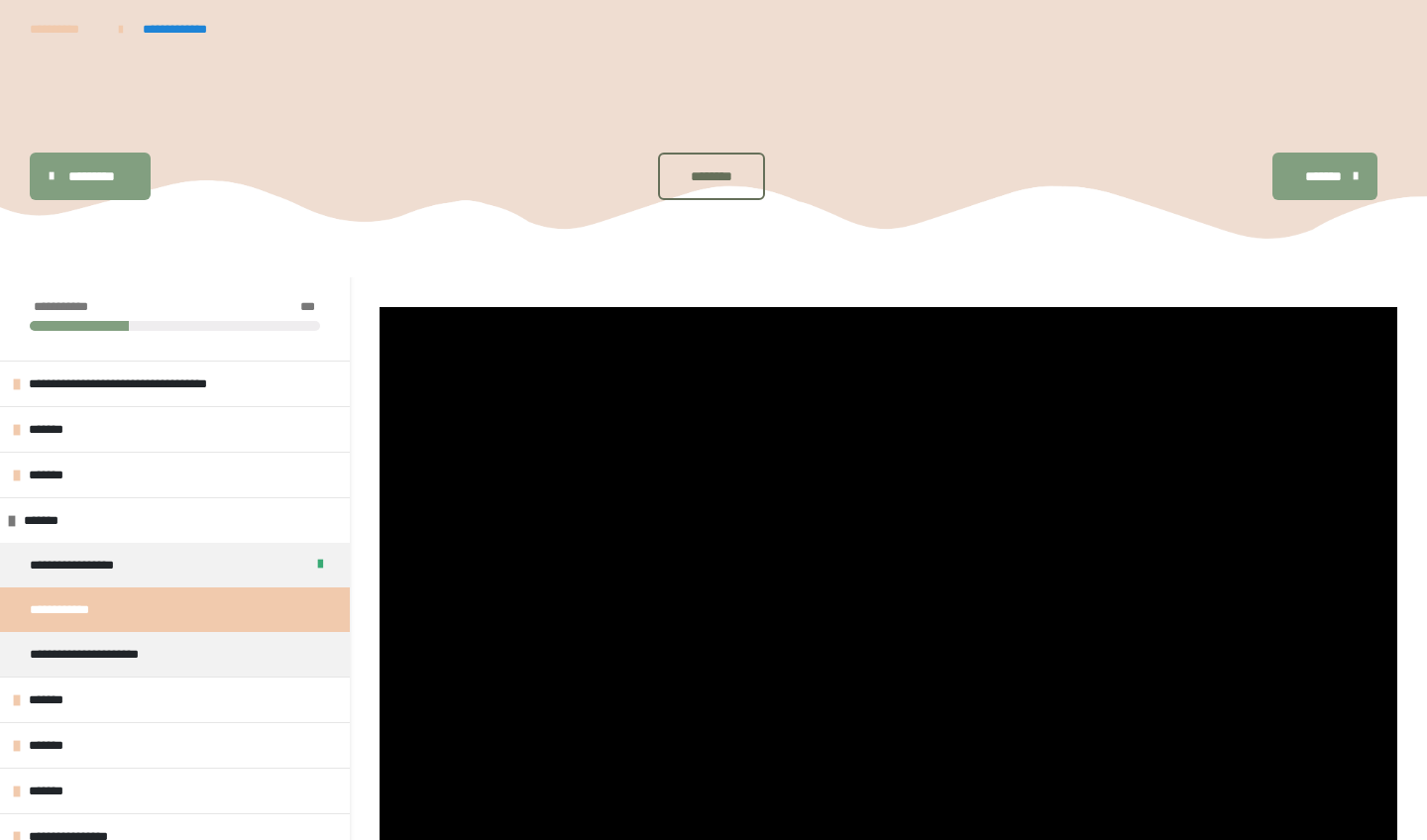 scroll, scrollTop: 0, scrollLeft: 0, axis: both 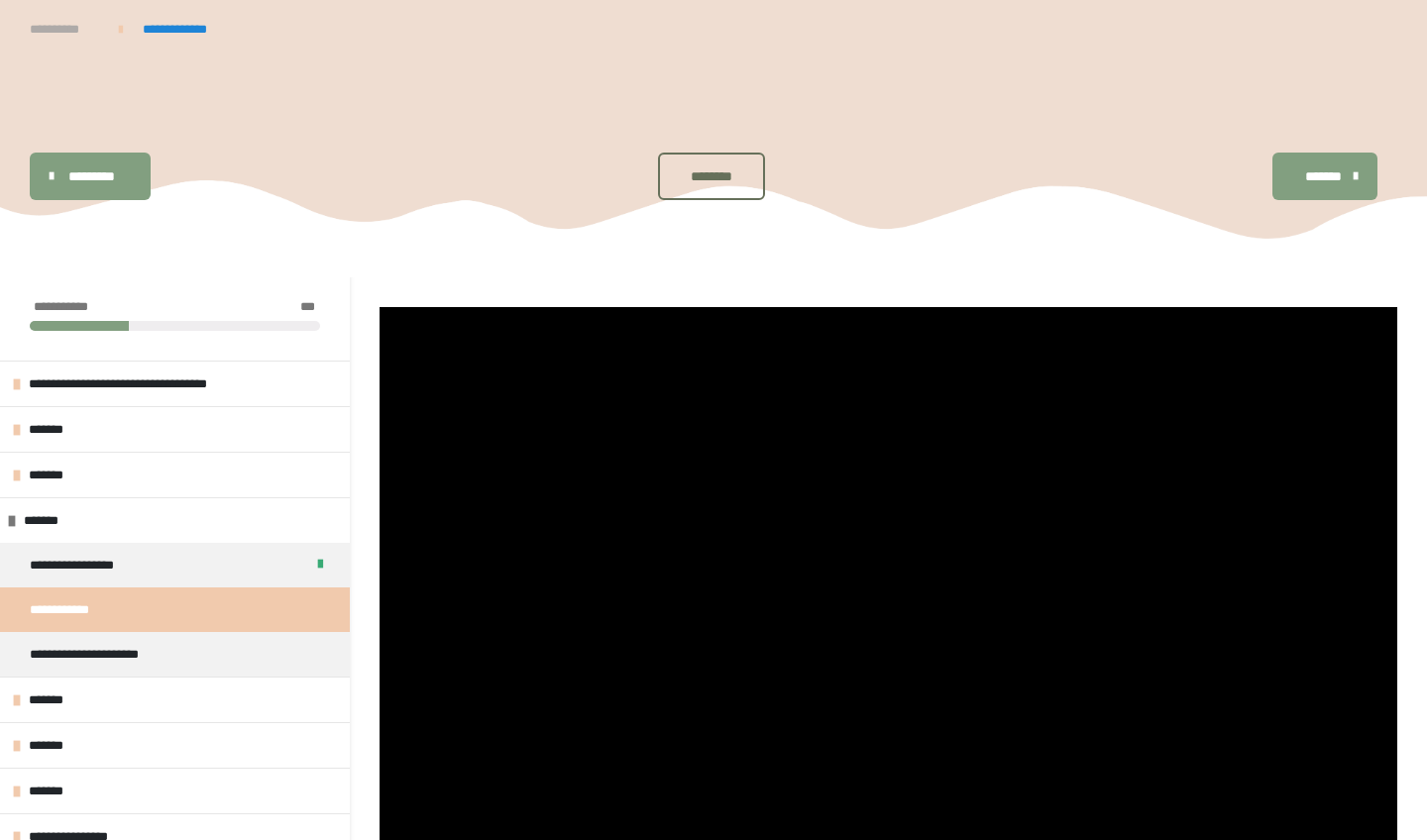 click on "**********" at bounding box center (64, 29) 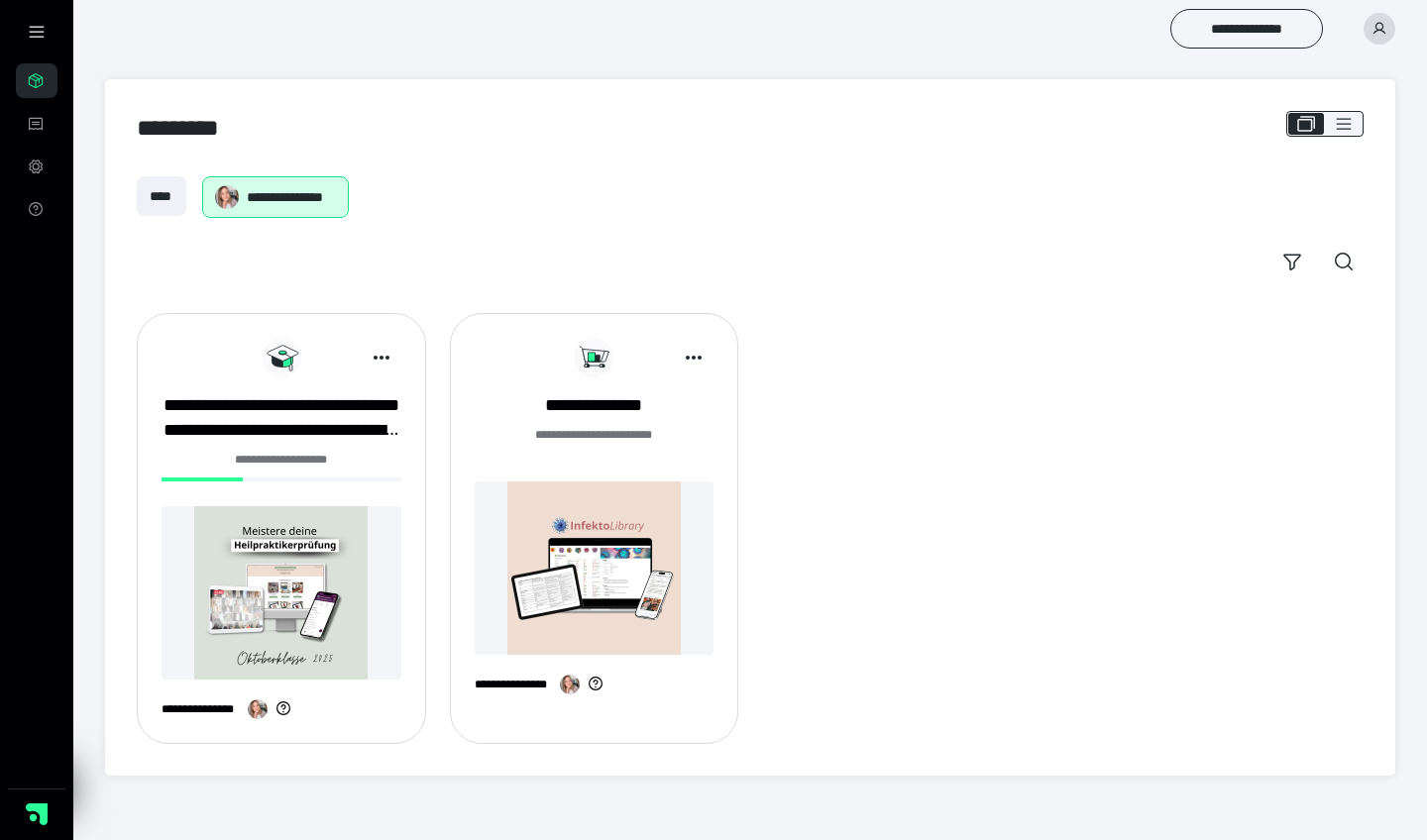 scroll, scrollTop: 0, scrollLeft: 0, axis: both 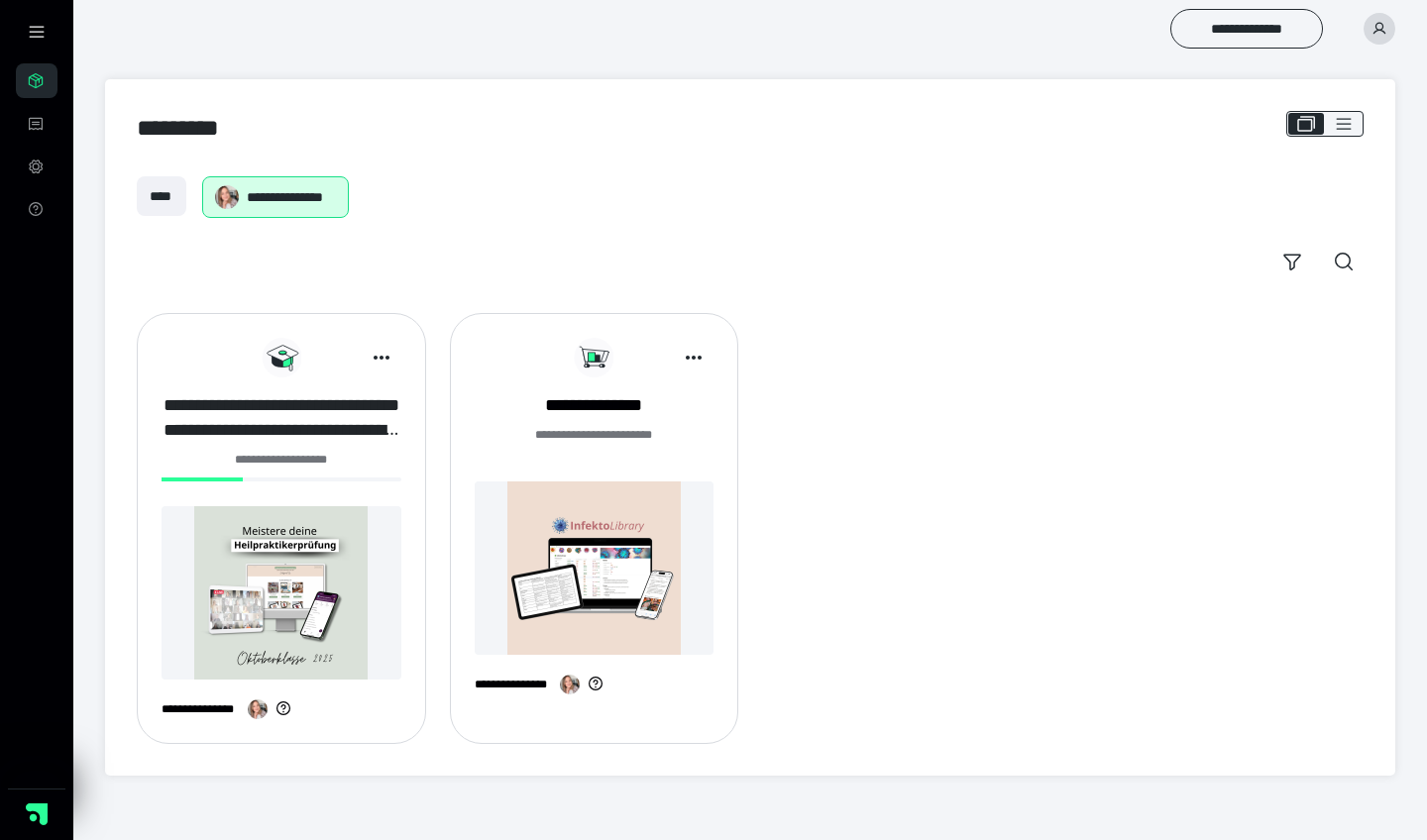 click on "**********" at bounding box center [281, 418] 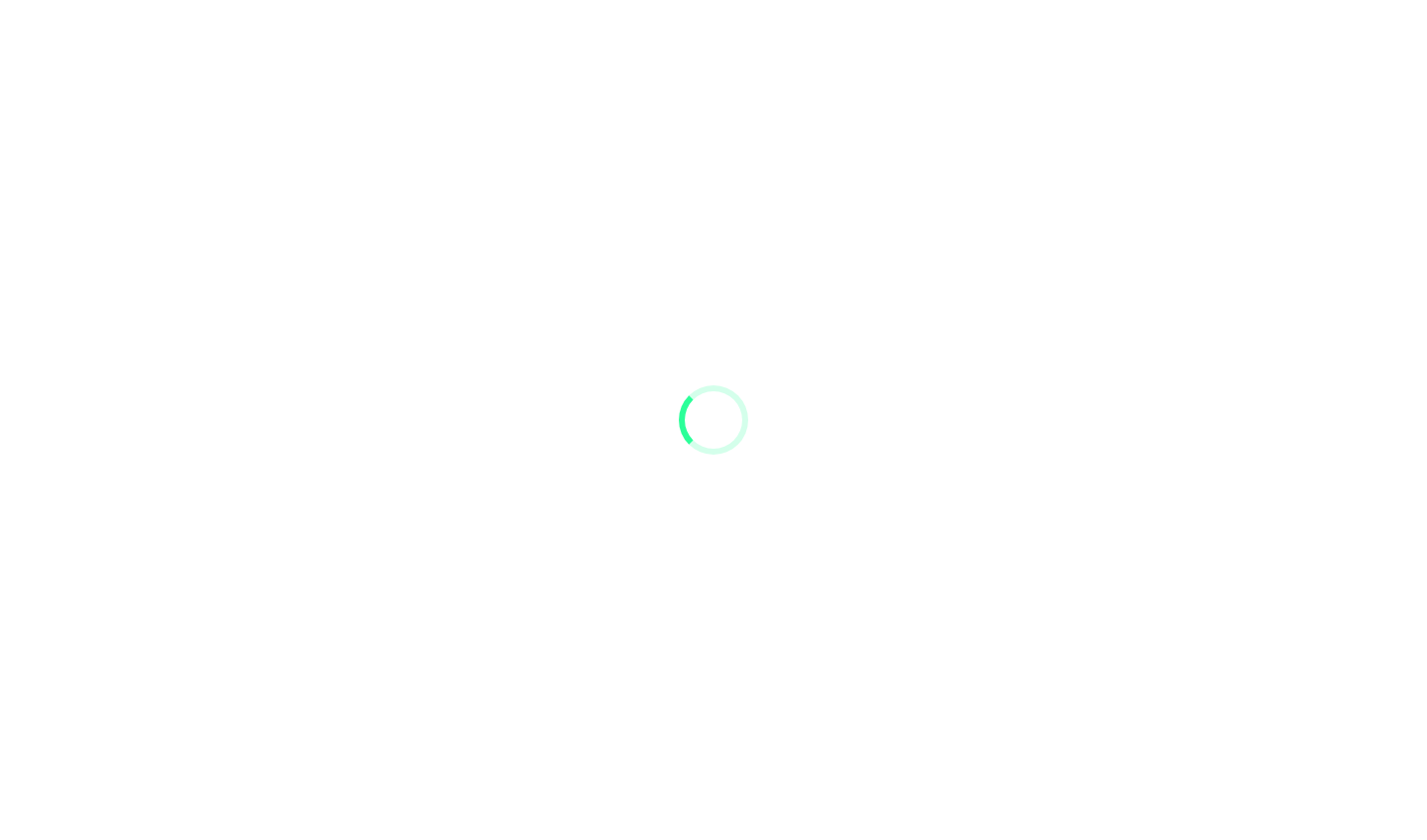 scroll, scrollTop: 0, scrollLeft: 0, axis: both 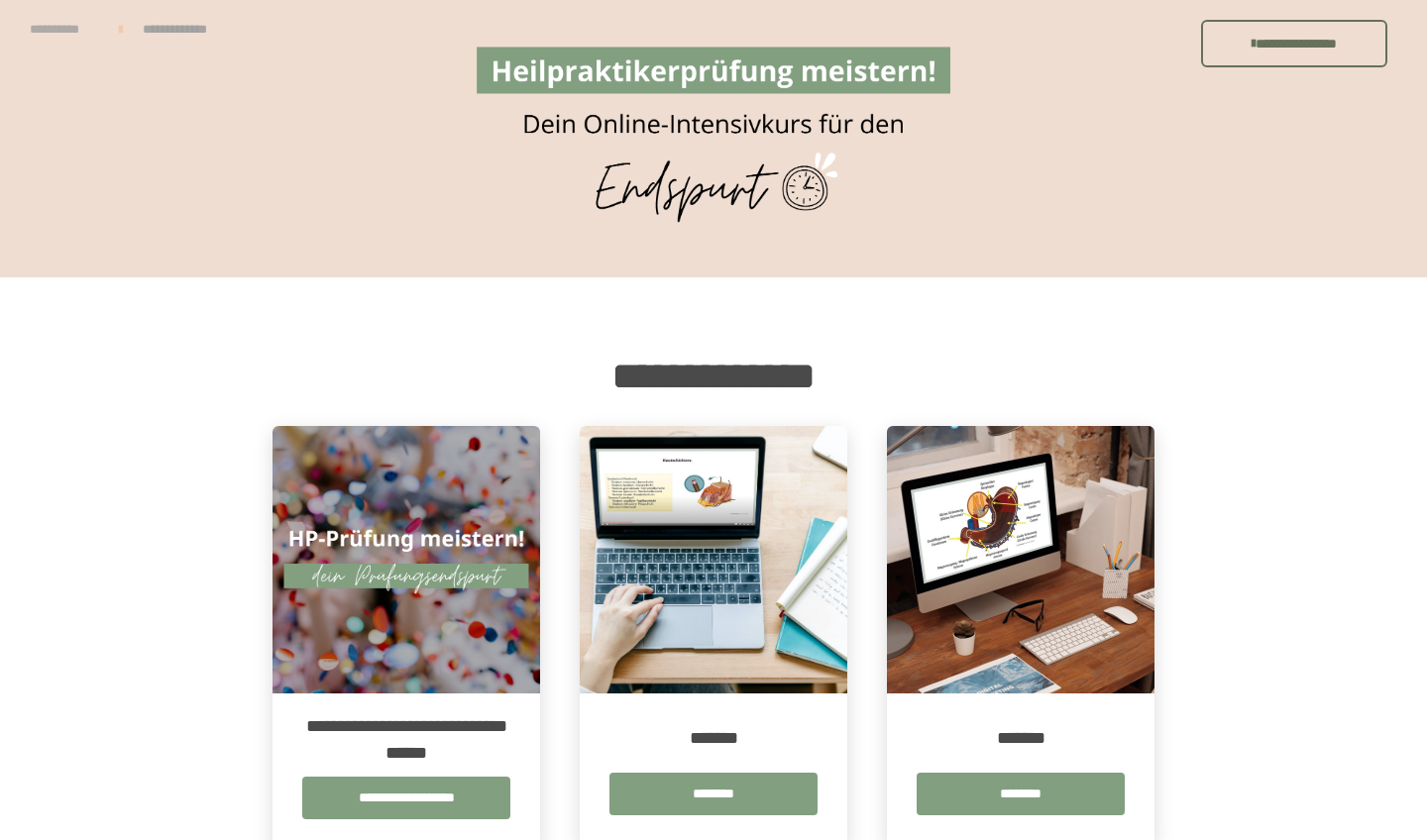 click on "**********" at bounding box center [64, 29] 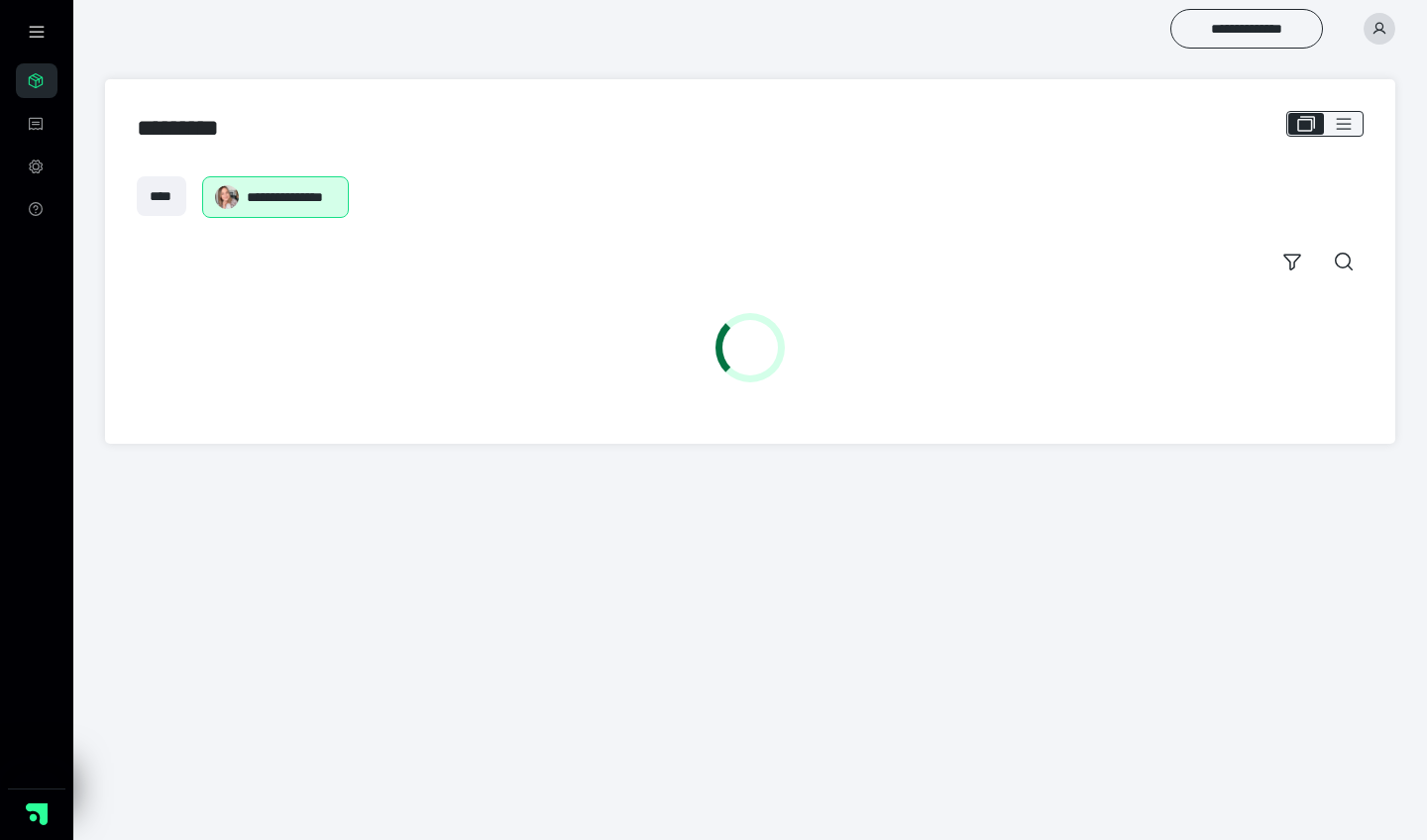 scroll, scrollTop: 0, scrollLeft: 0, axis: both 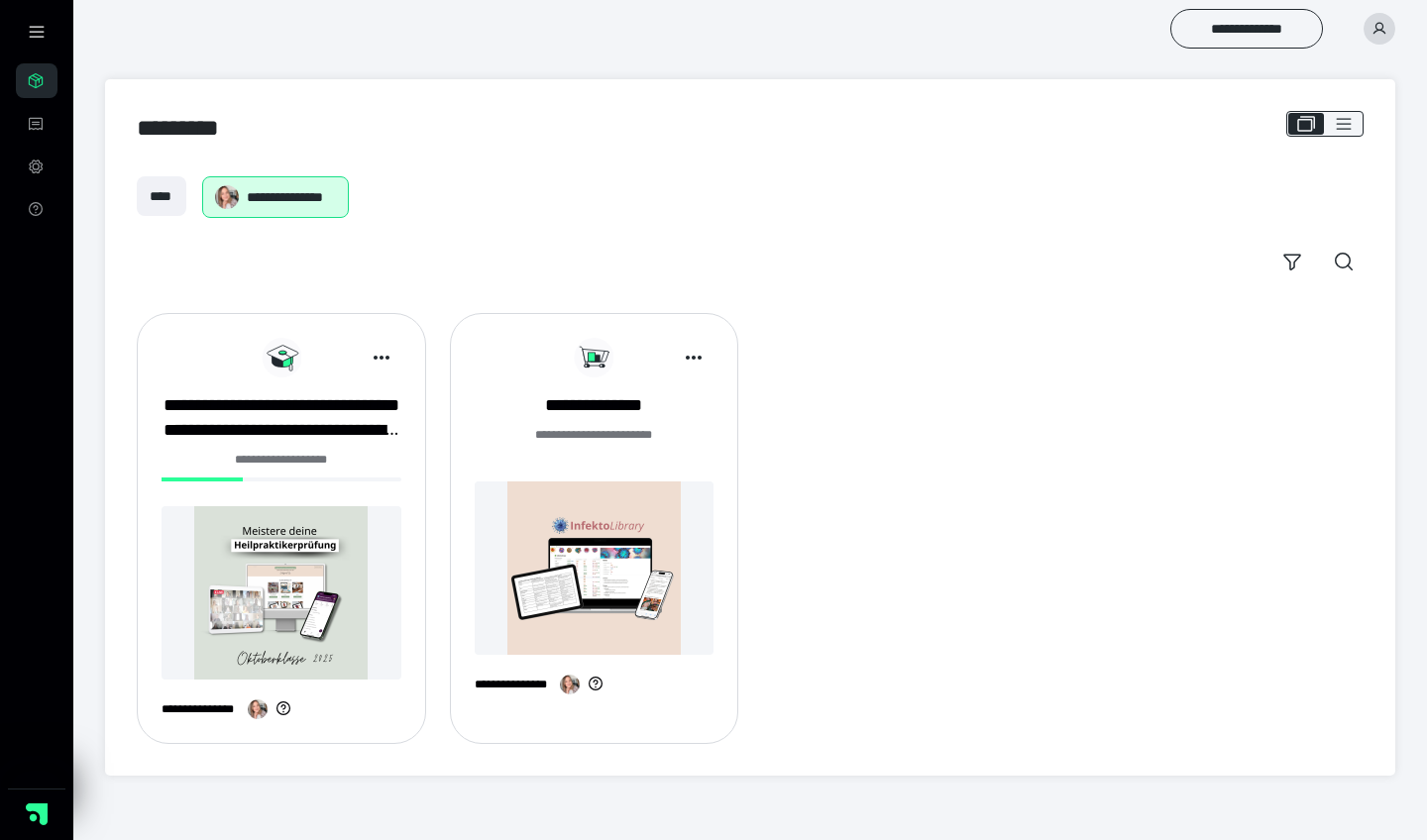 click at bounding box center [281, 592] 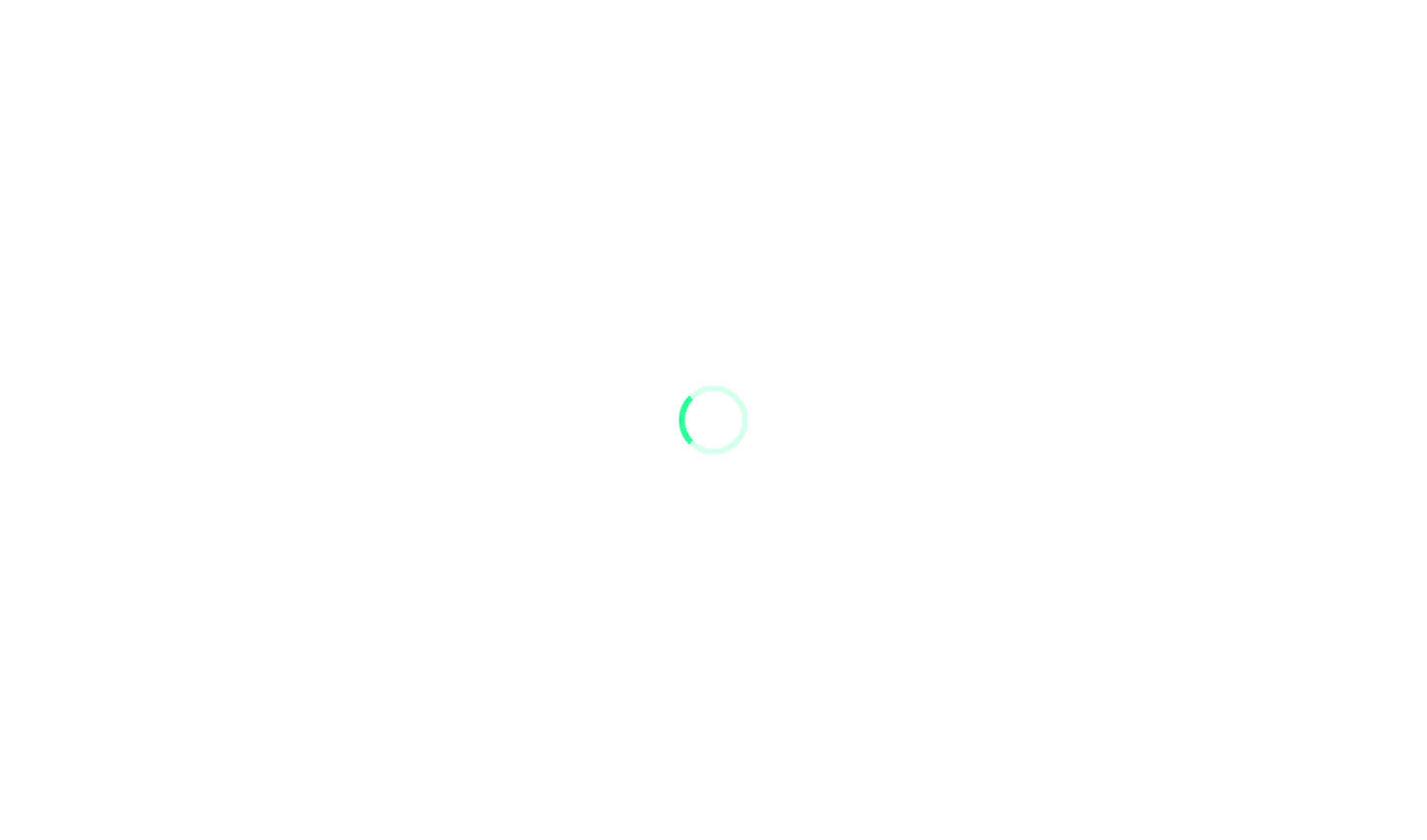 scroll, scrollTop: 0, scrollLeft: 0, axis: both 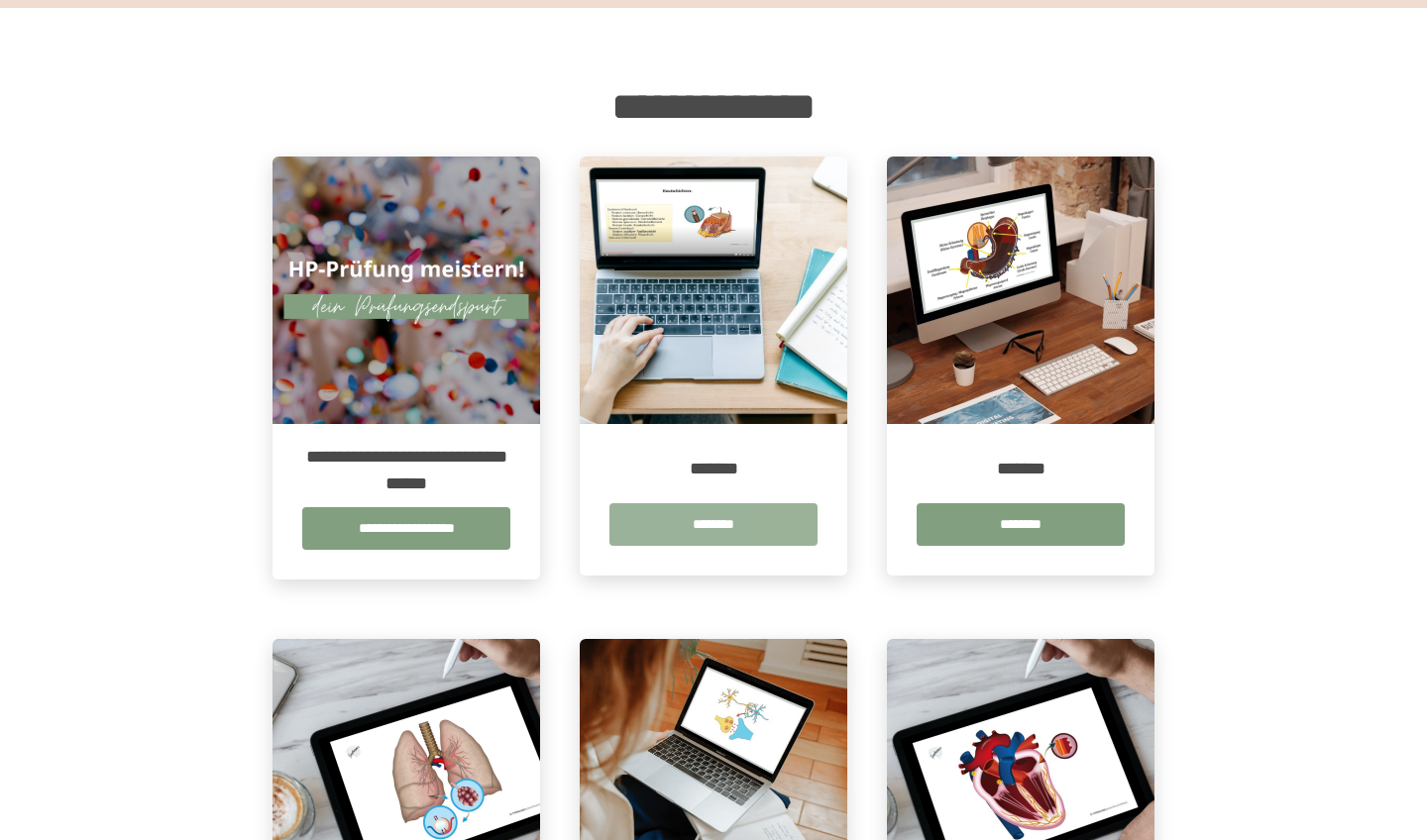click on "********" at bounding box center [714, 524] 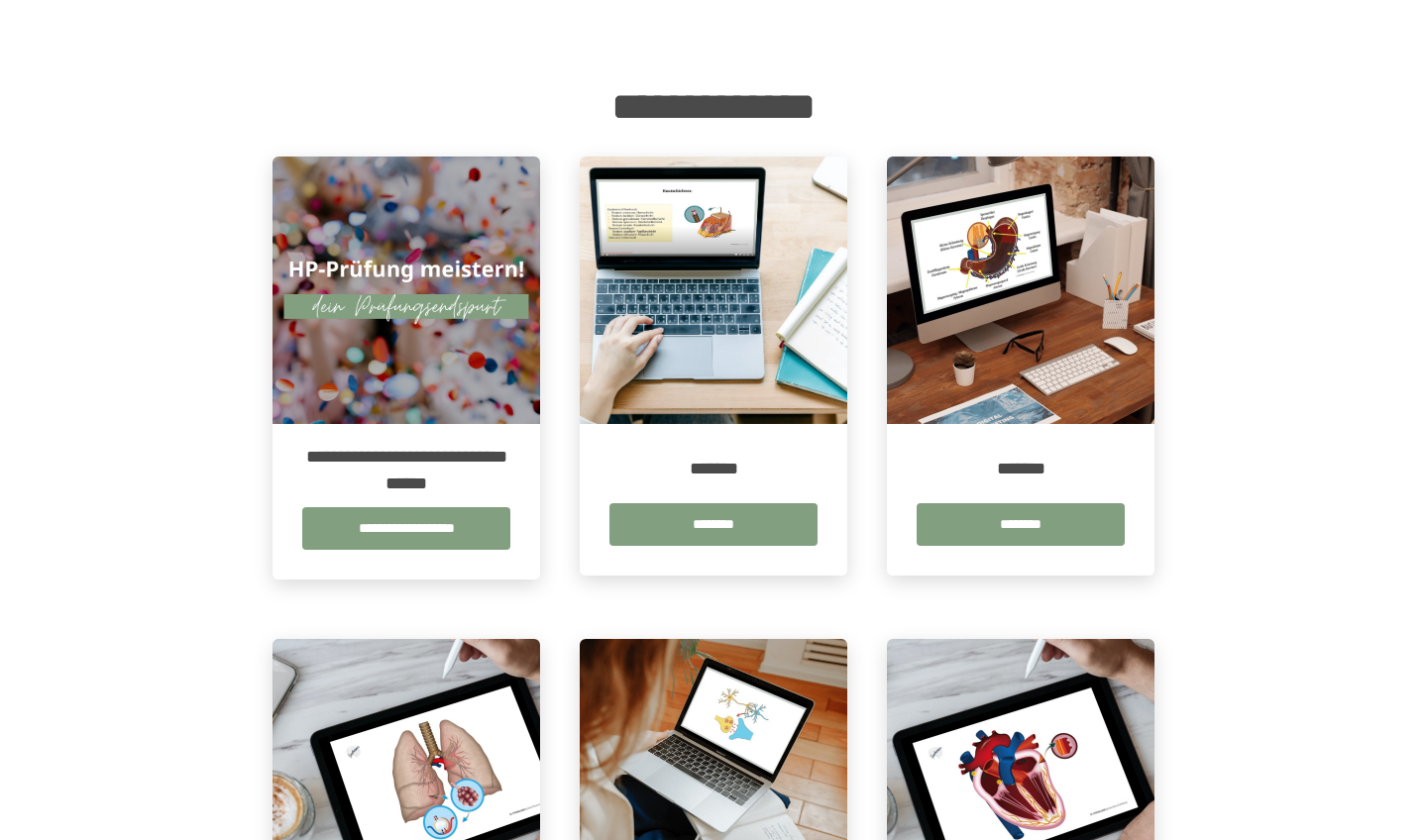 scroll, scrollTop: 0, scrollLeft: 0, axis: both 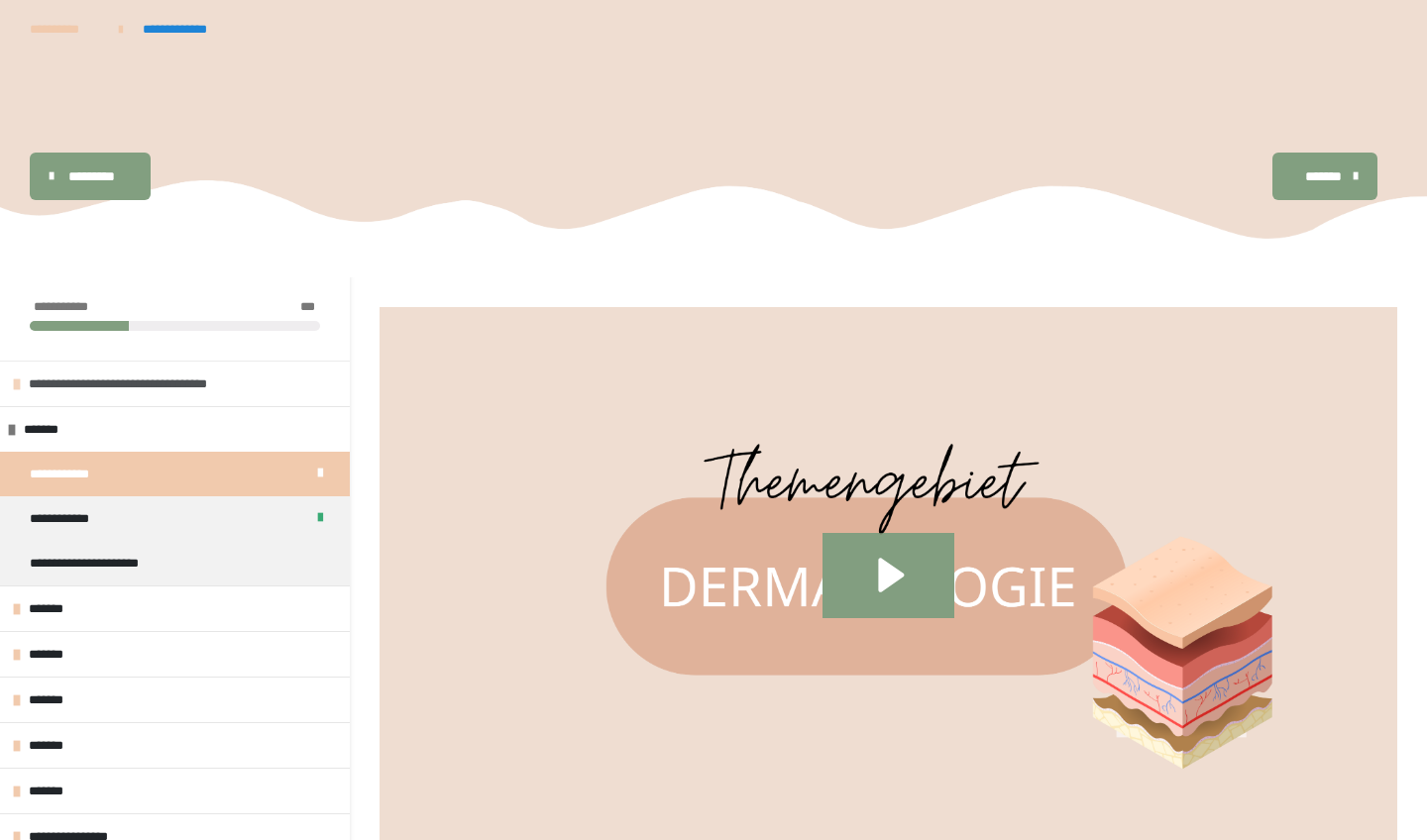 click on "**********" at bounding box center (142, 383) 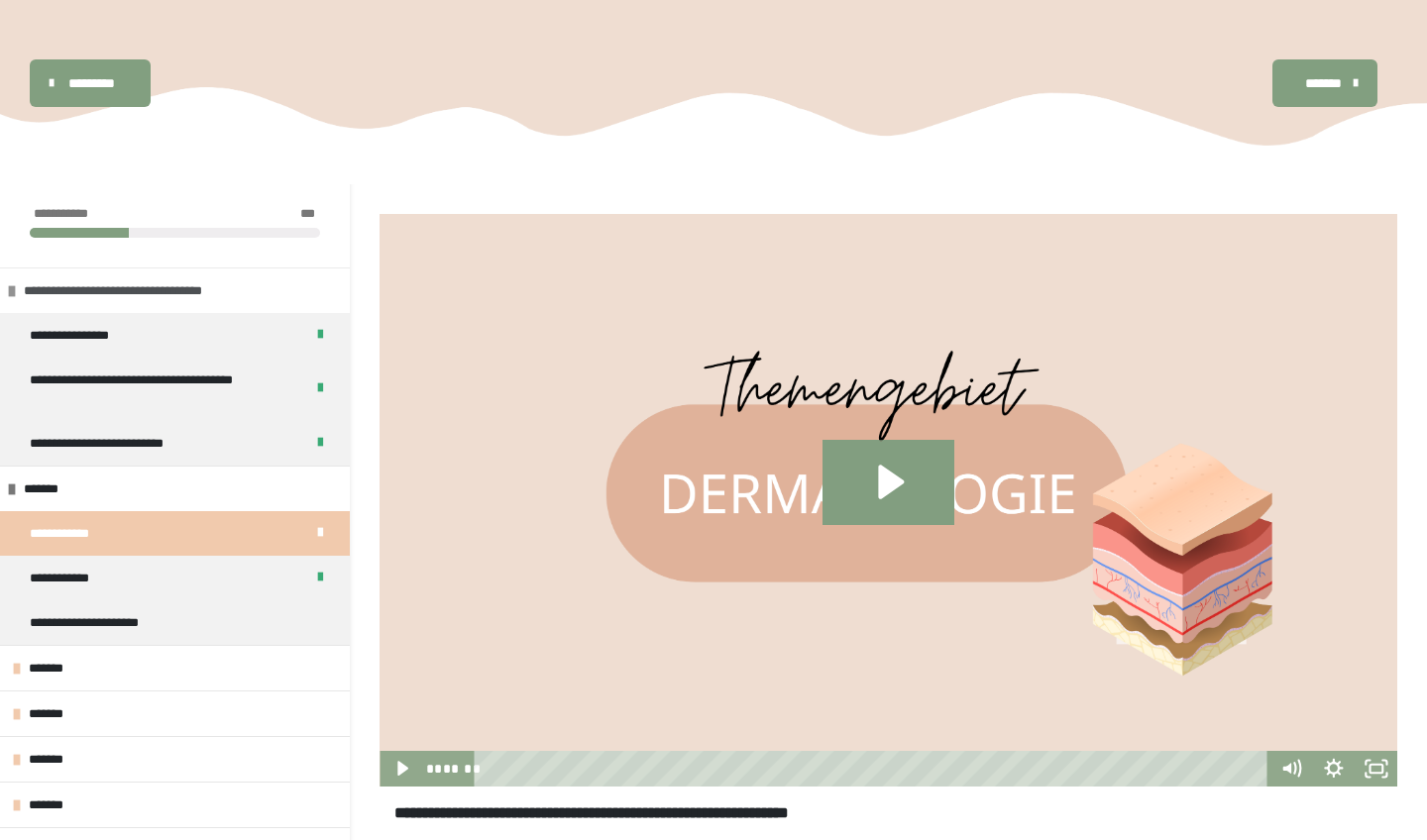 scroll, scrollTop: 95, scrollLeft: 0, axis: vertical 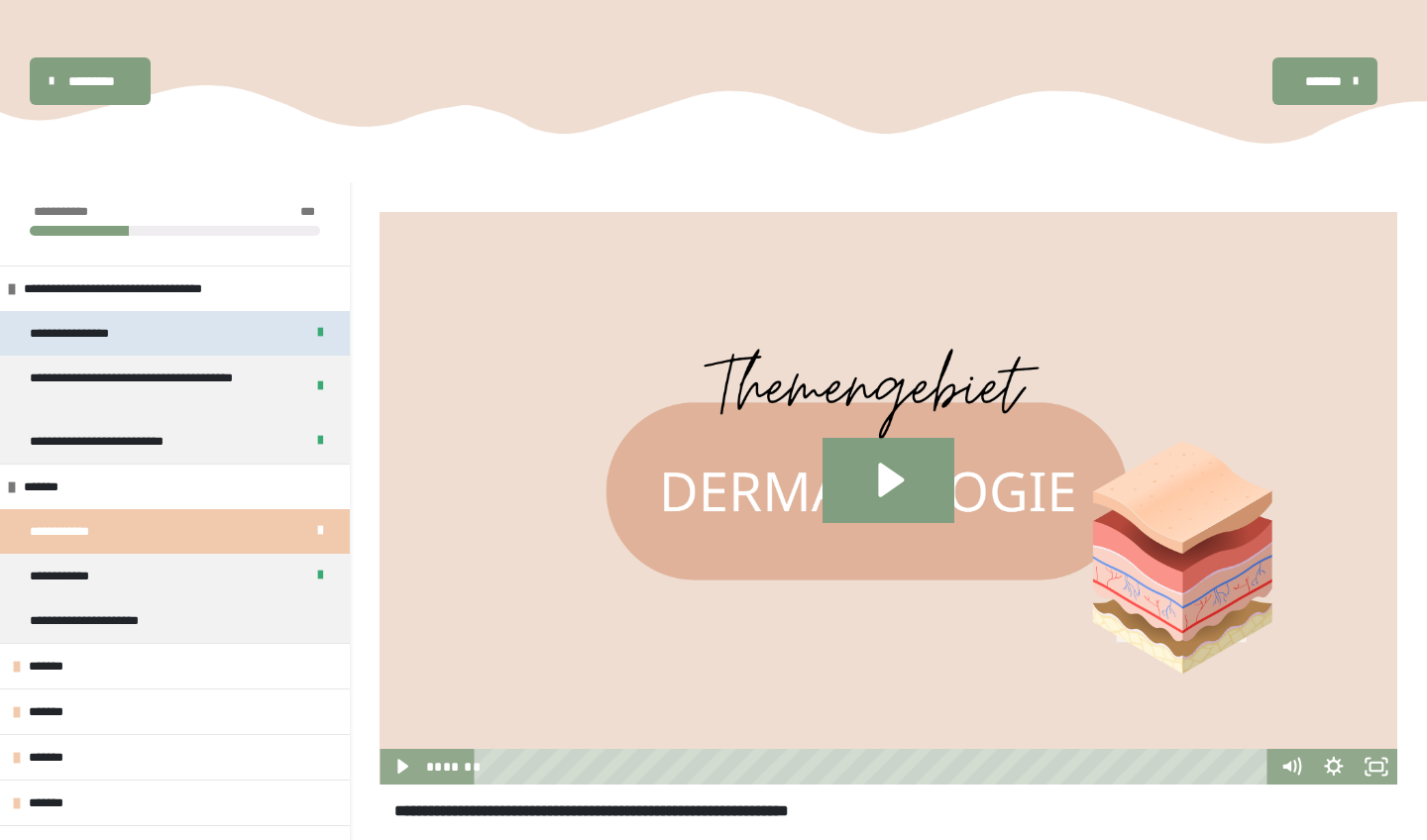 click on "**********" at bounding box center [174, 333] 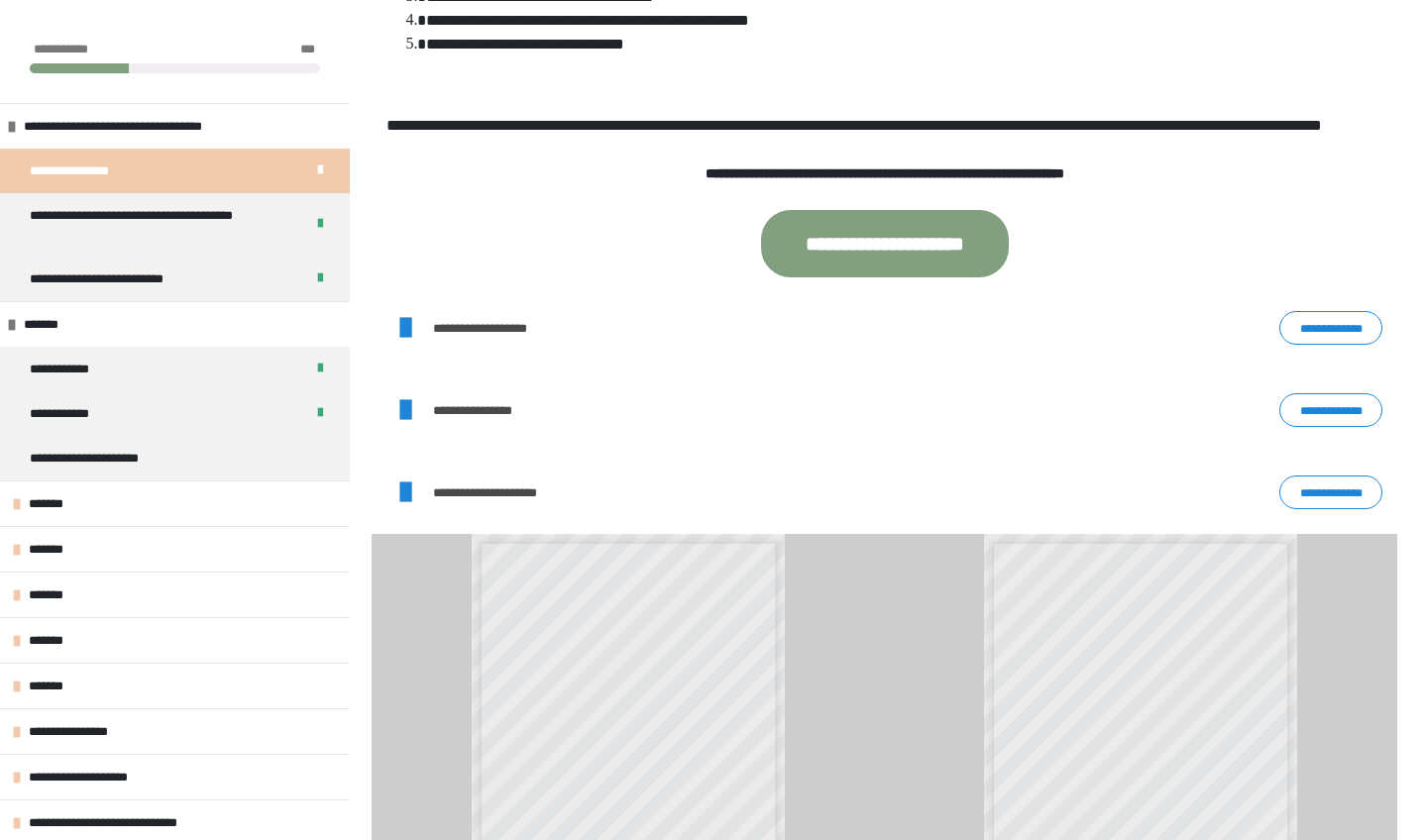 scroll, scrollTop: 1106, scrollLeft: 0, axis: vertical 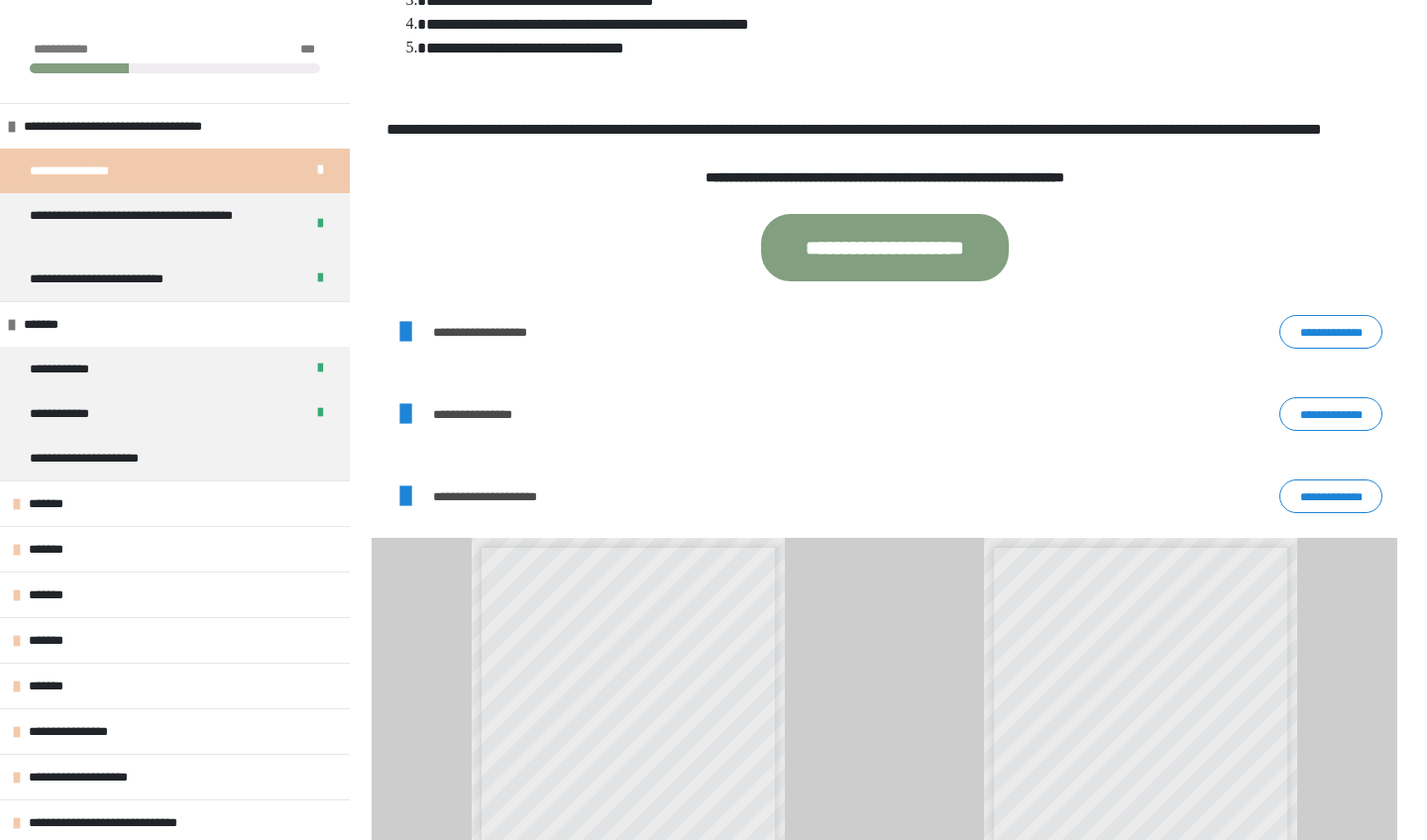 click on "**********" at bounding box center (1331, 332) 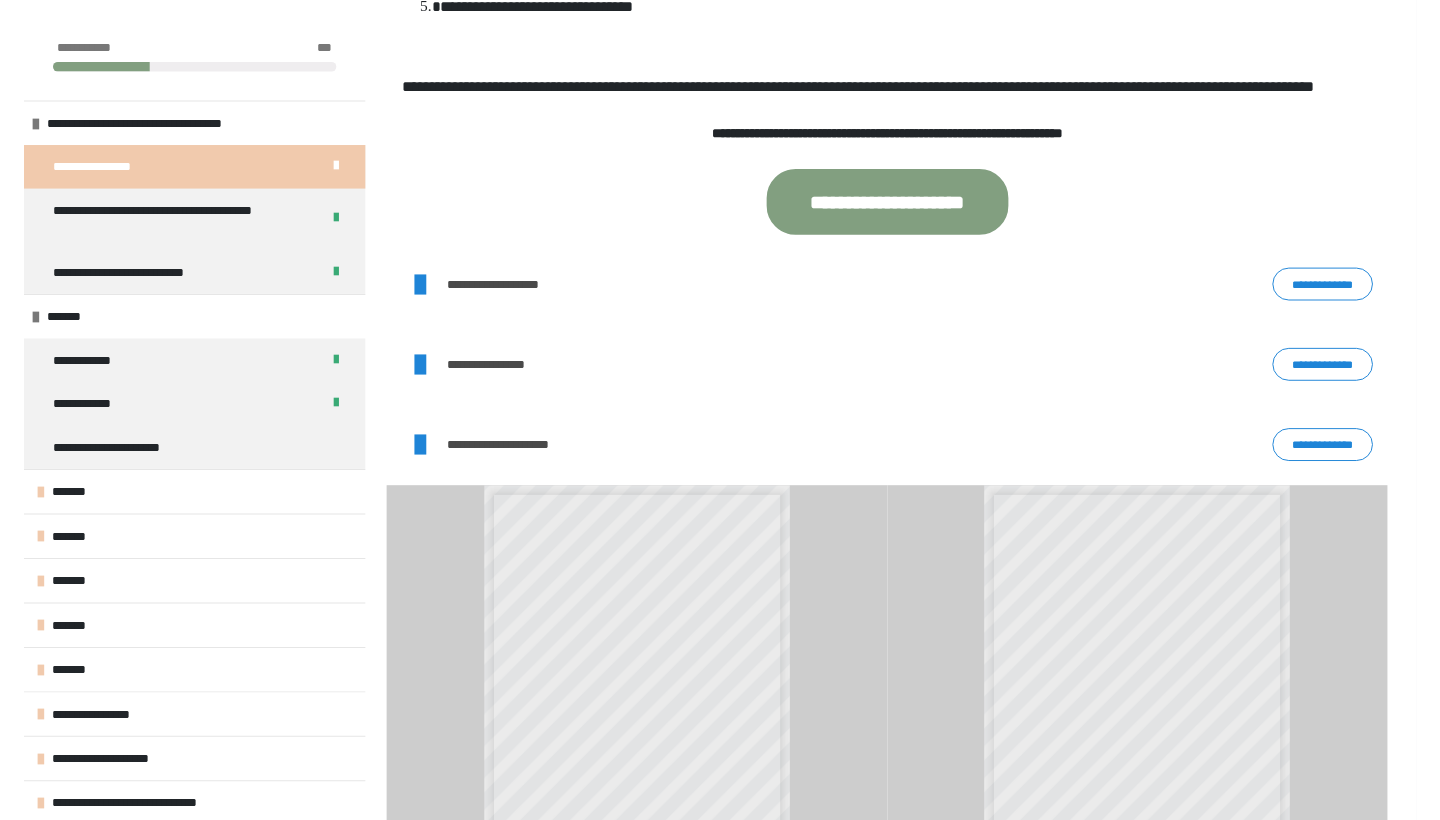 scroll, scrollTop: 1164, scrollLeft: 0, axis: vertical 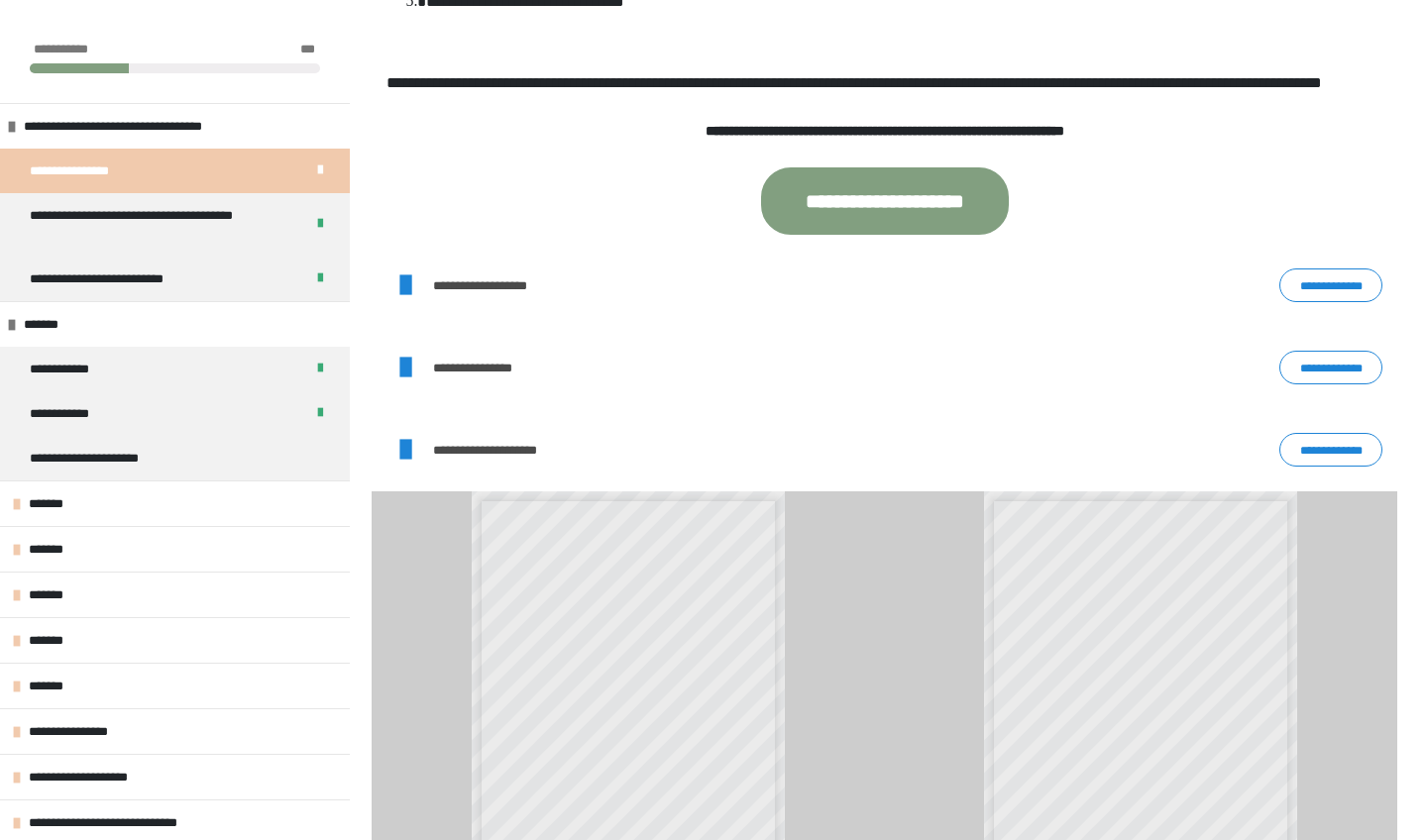 click on "**********" at bounding box center [1331, 450] 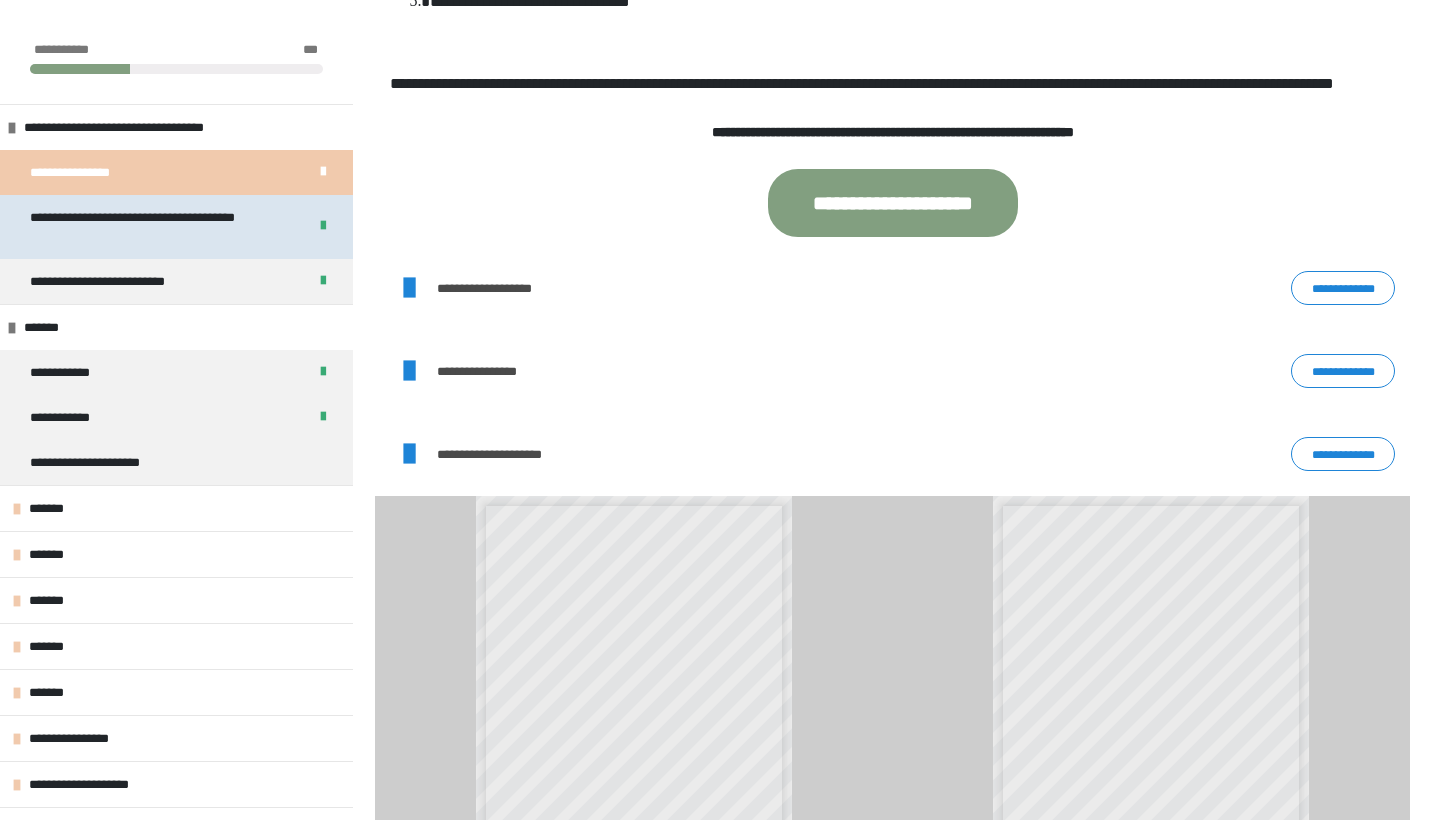 click on "**********" at bounding box center (160, 227) 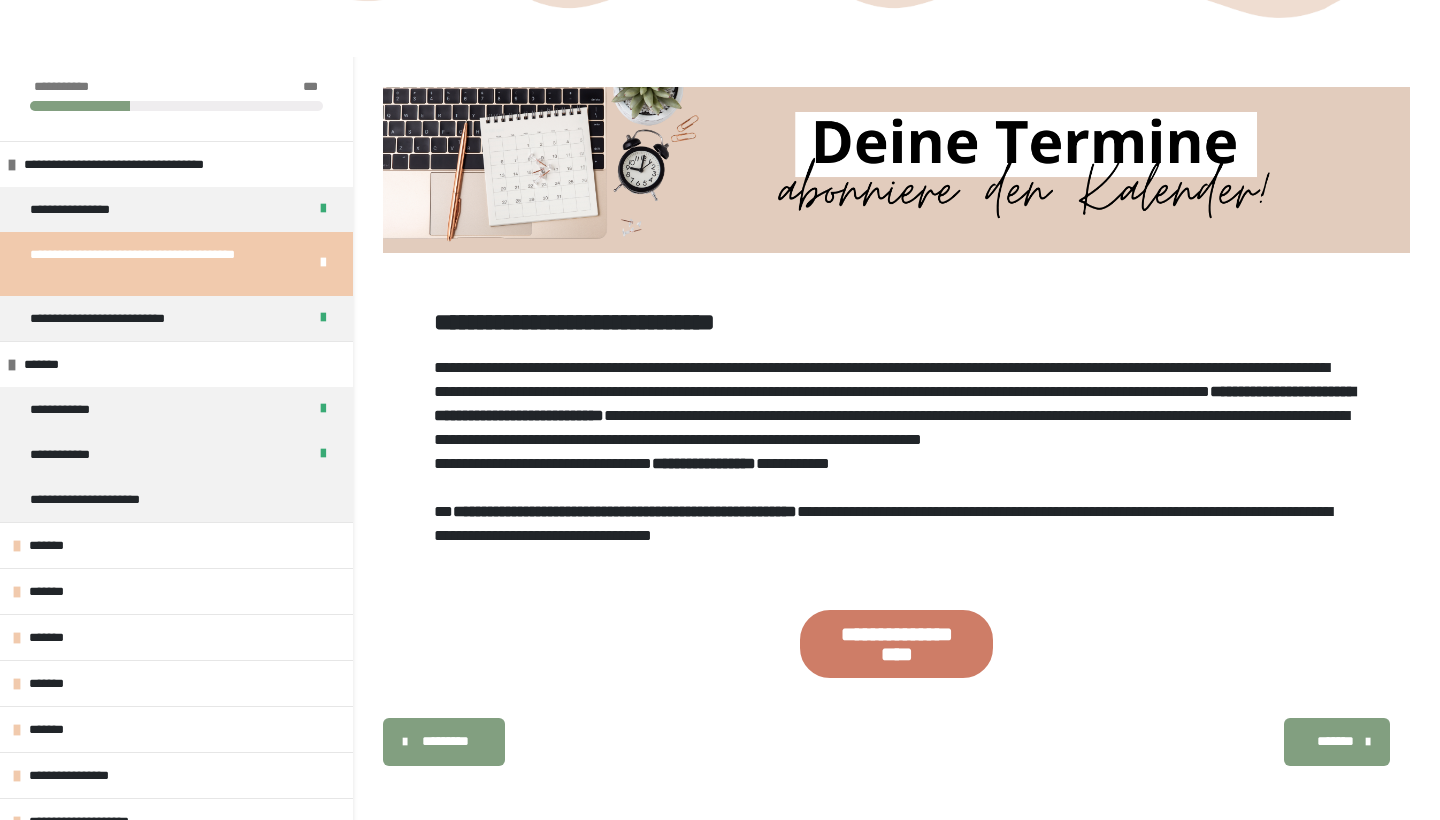 scroll, scrollTop: 81, scrollLeft: 0, axis: vertical 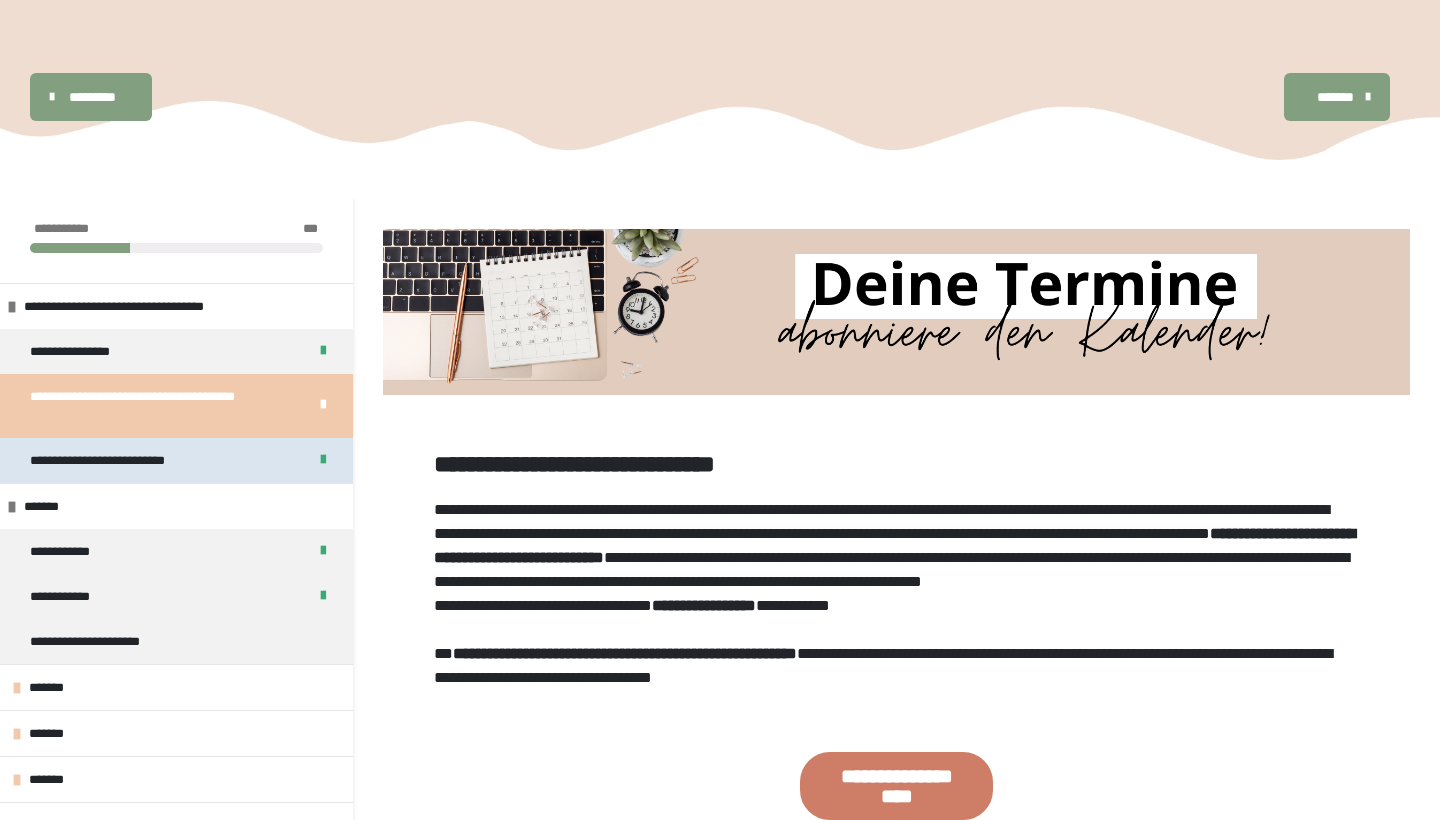 click on "**********" at bounding box center [119, 460] 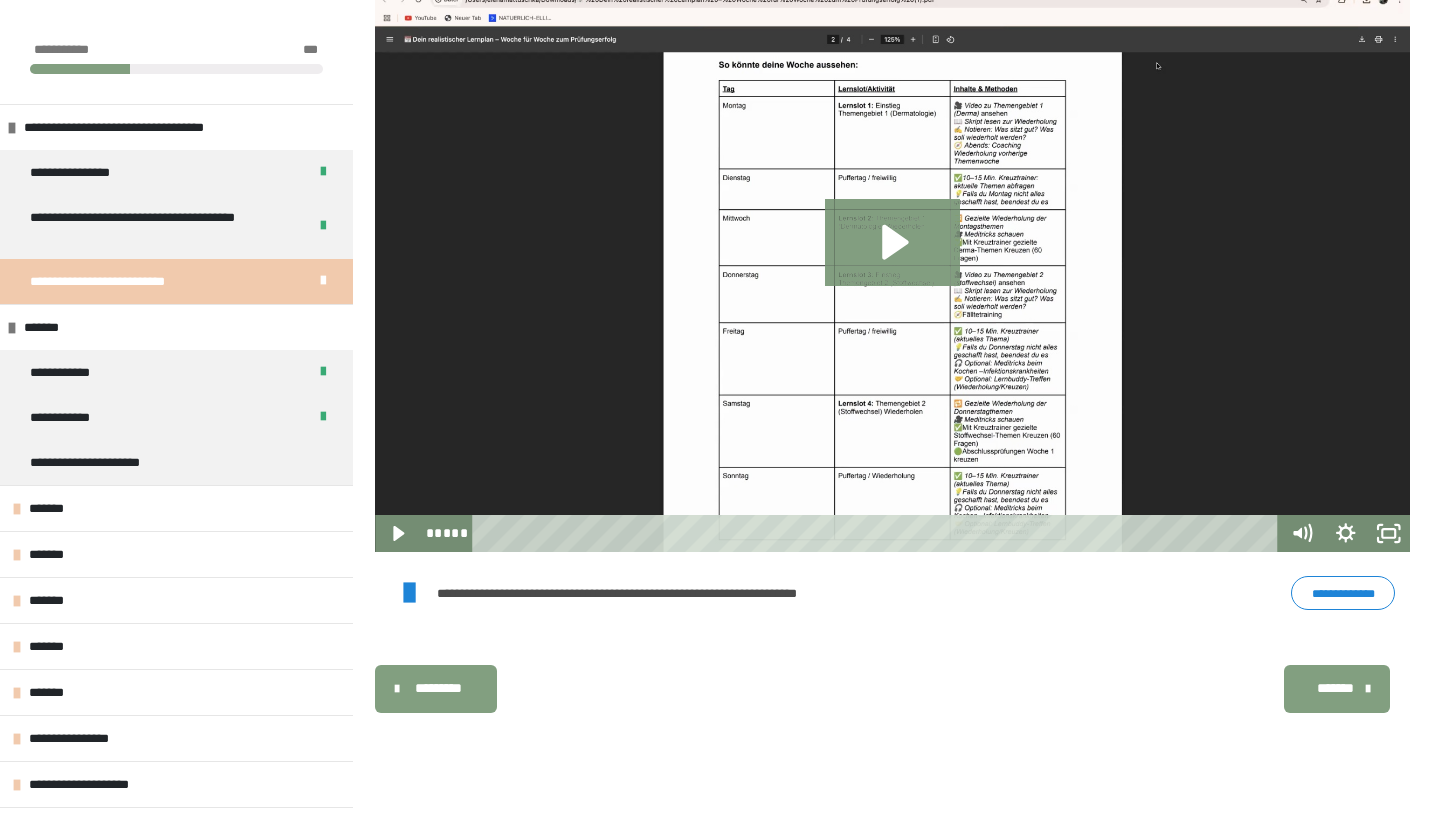 scroll, scrollTop: 340, scrollLeft: 0, axis: vertical 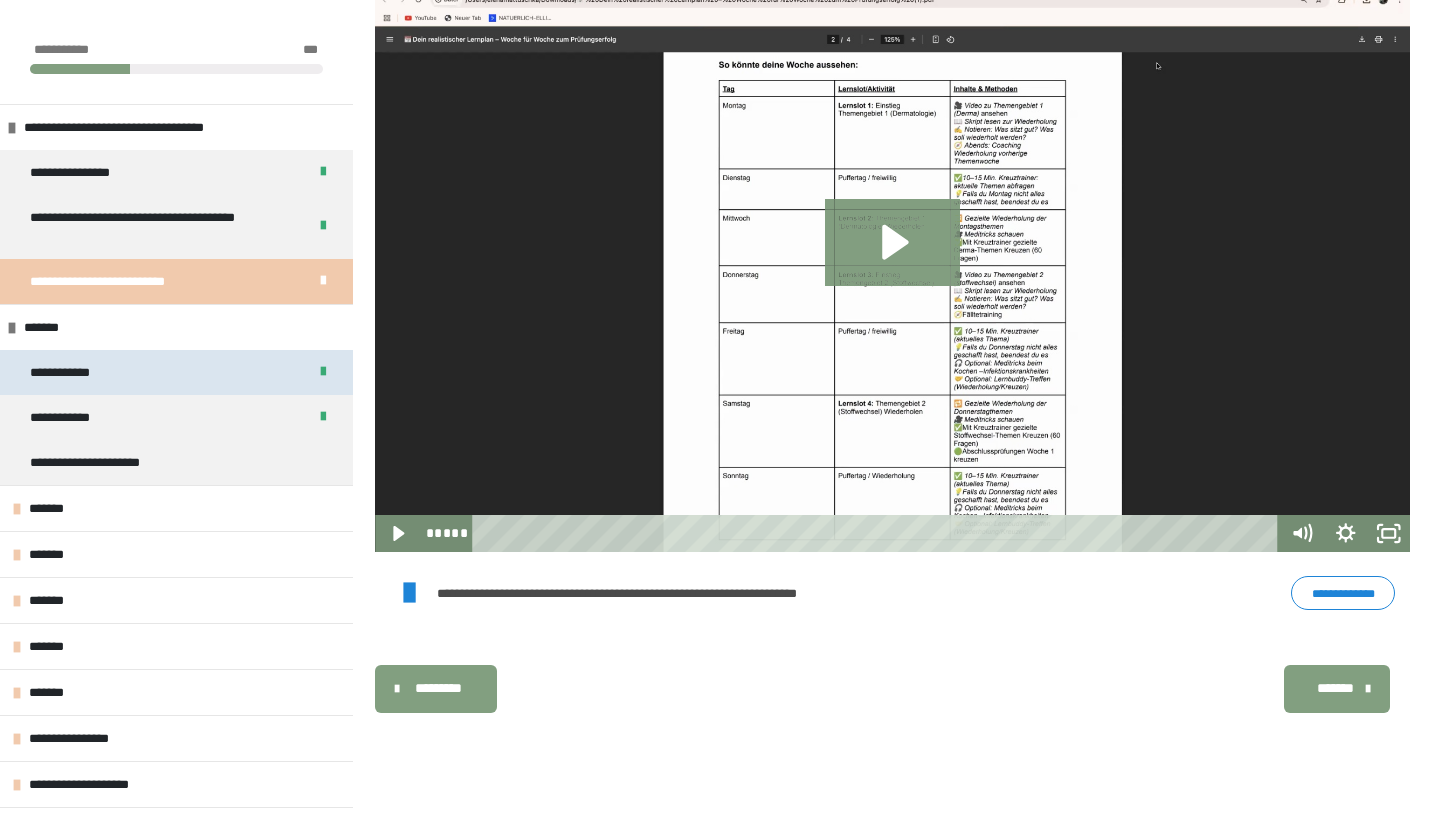 click on "**********" at bounding box center [176, 372] 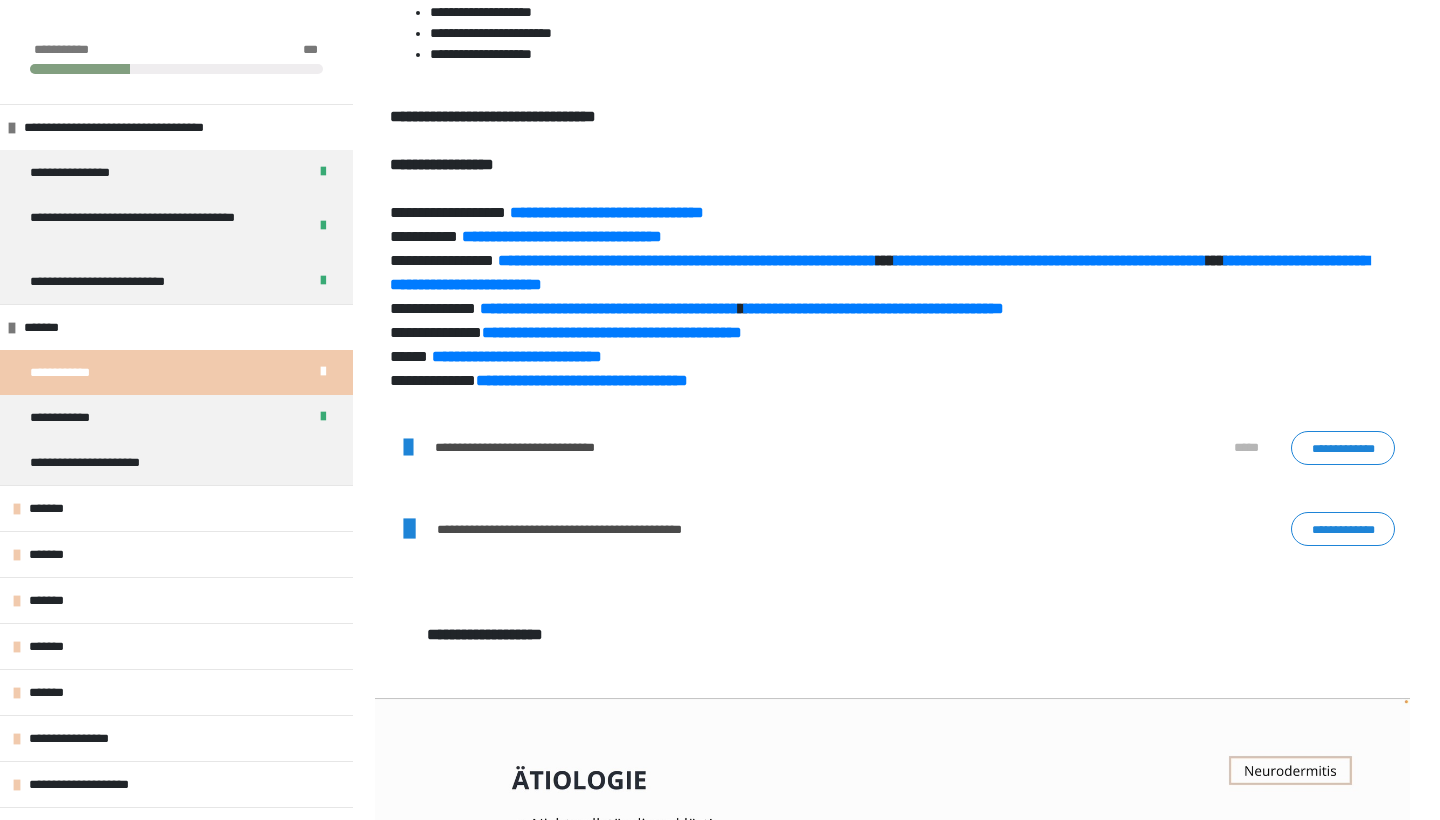 scroll, scrollTop: 1481, scrollLeft: 0, axis: vertical 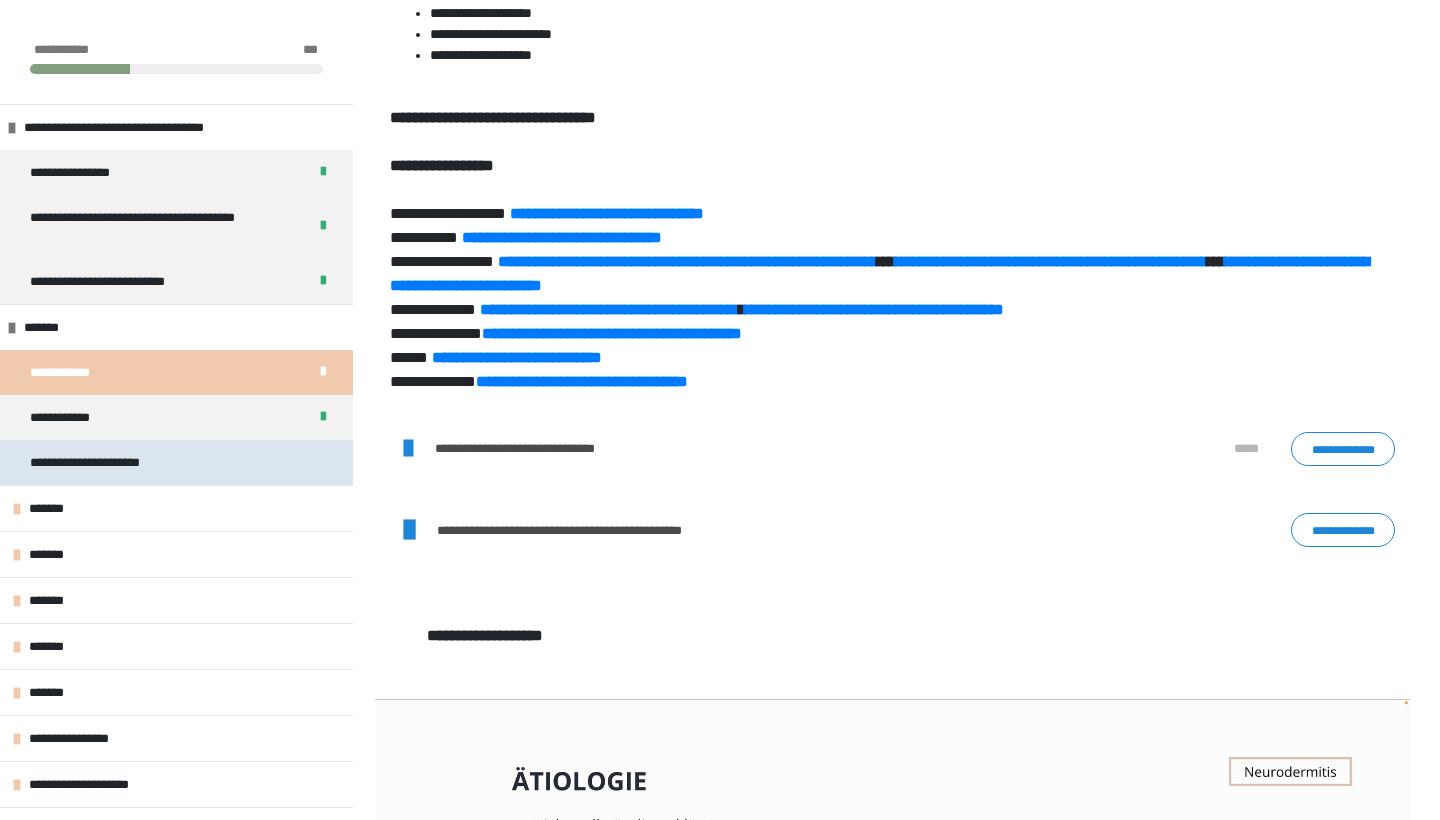 click on "**********" at bounding box center [176, 462] 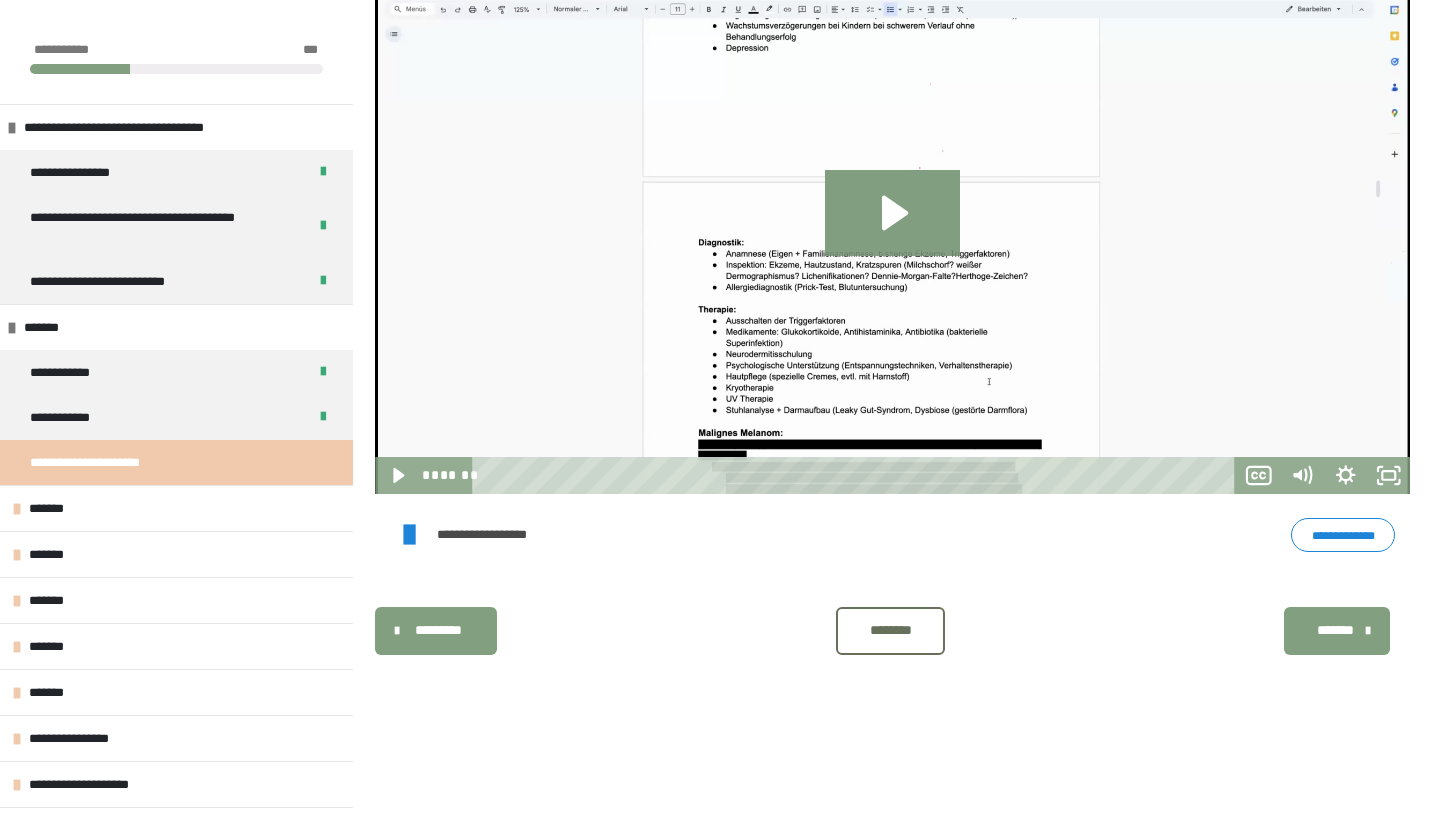 scroll, scrollTop: 340, scrollLeft: 0, axis: vertical 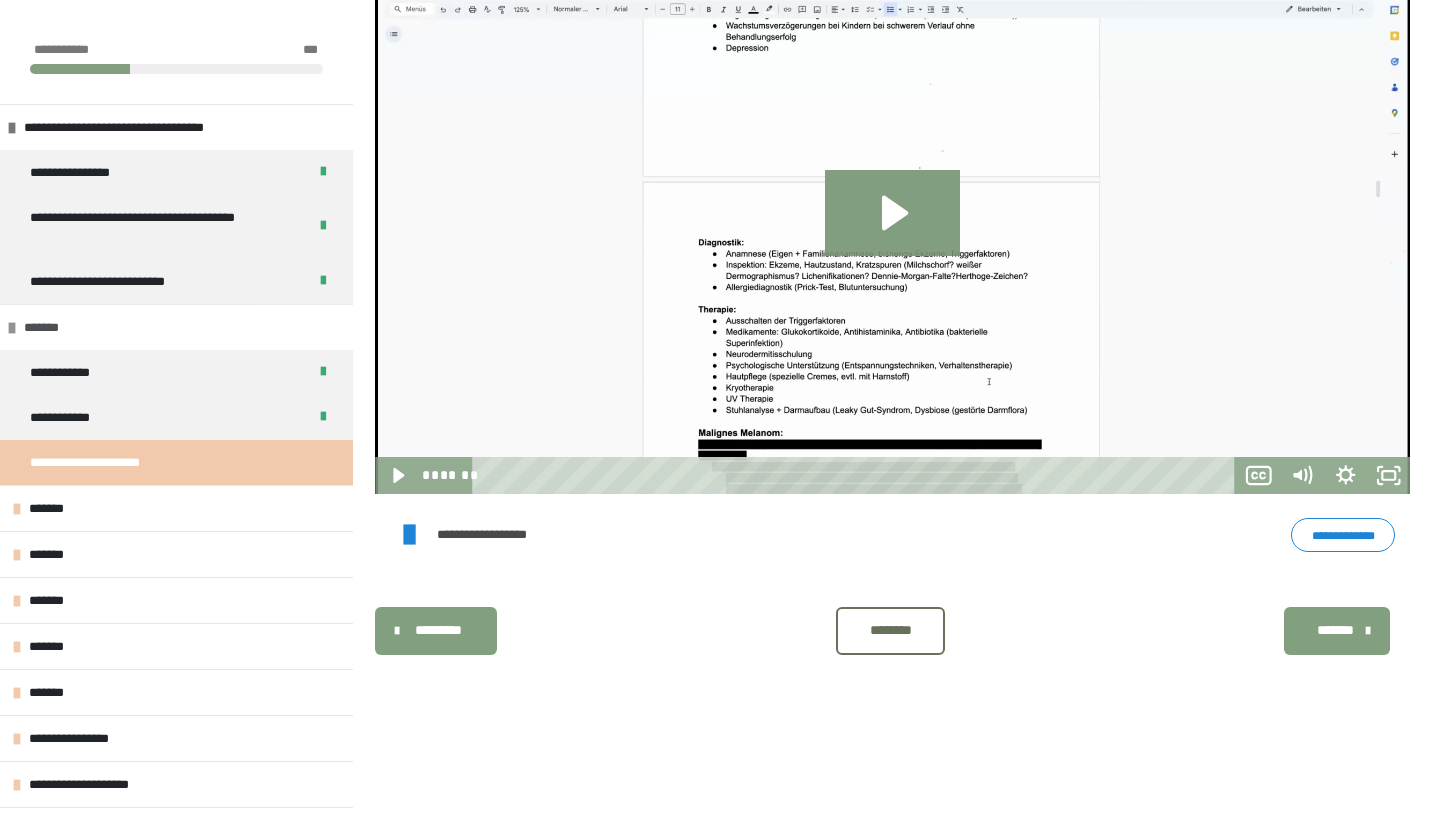 click on "*******" at bounding box center (176, 327) 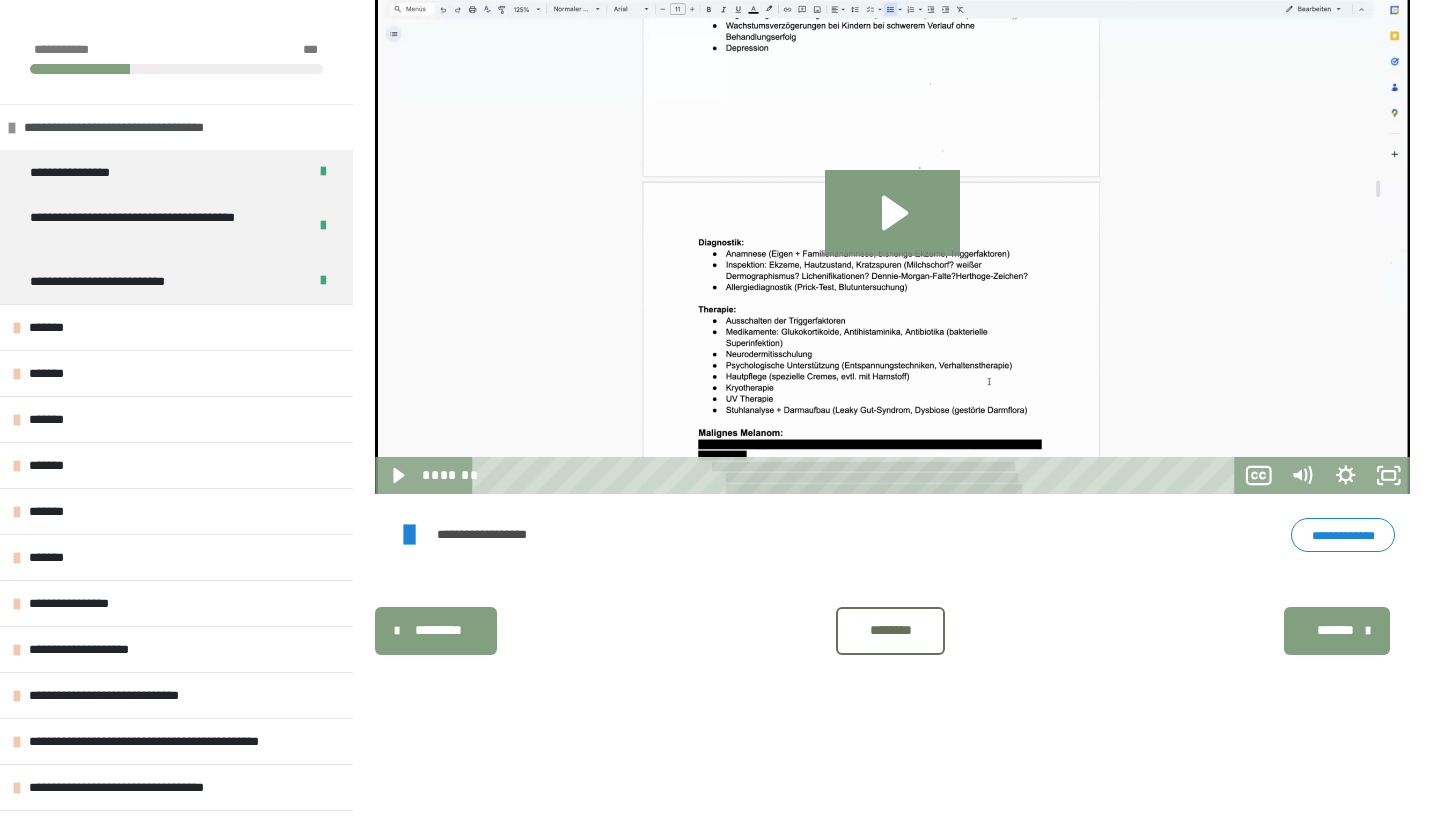 click on "**********" at bounding box center (138, 127) 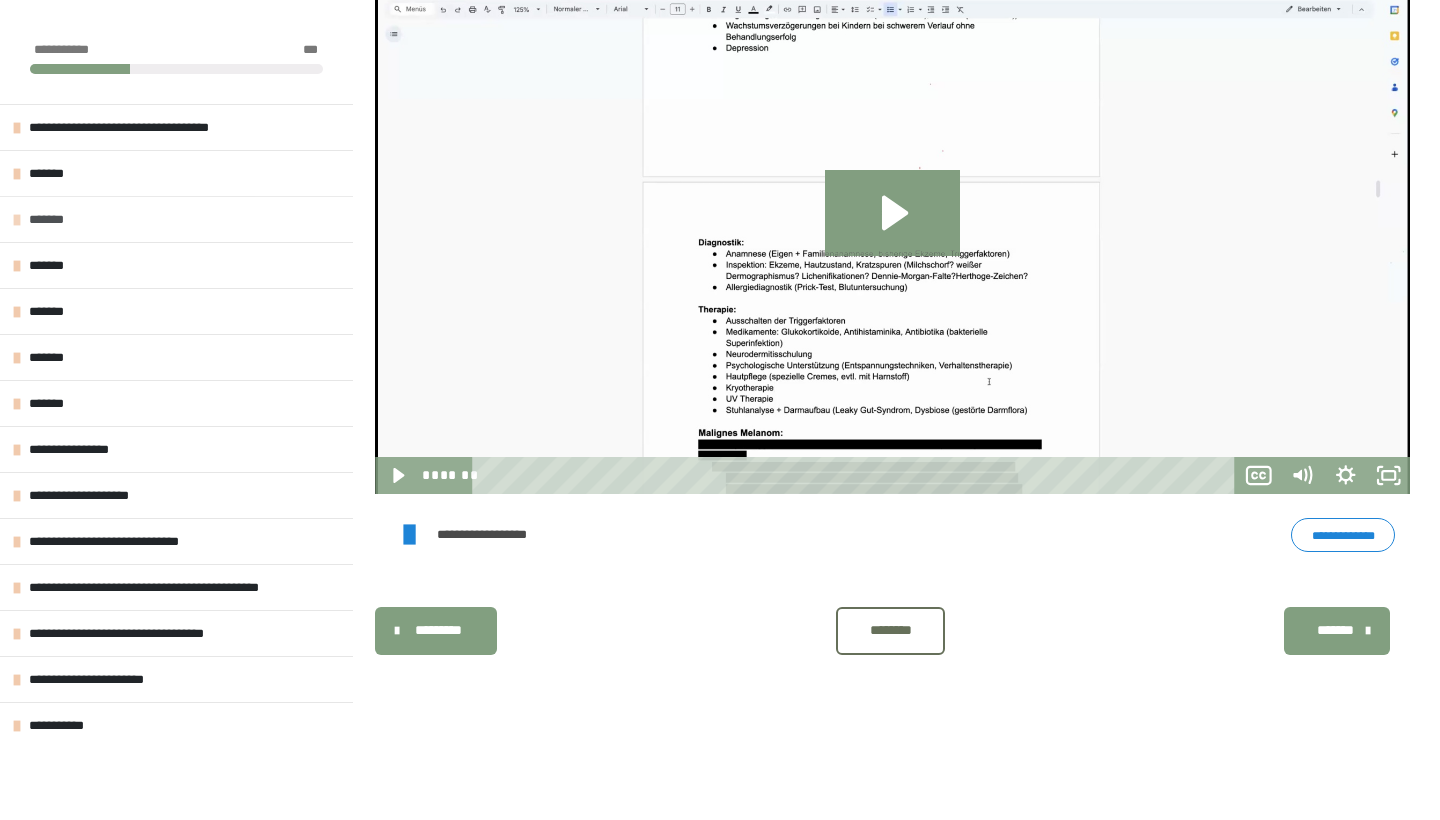 click on "*******" at bounding box center (176, 219) 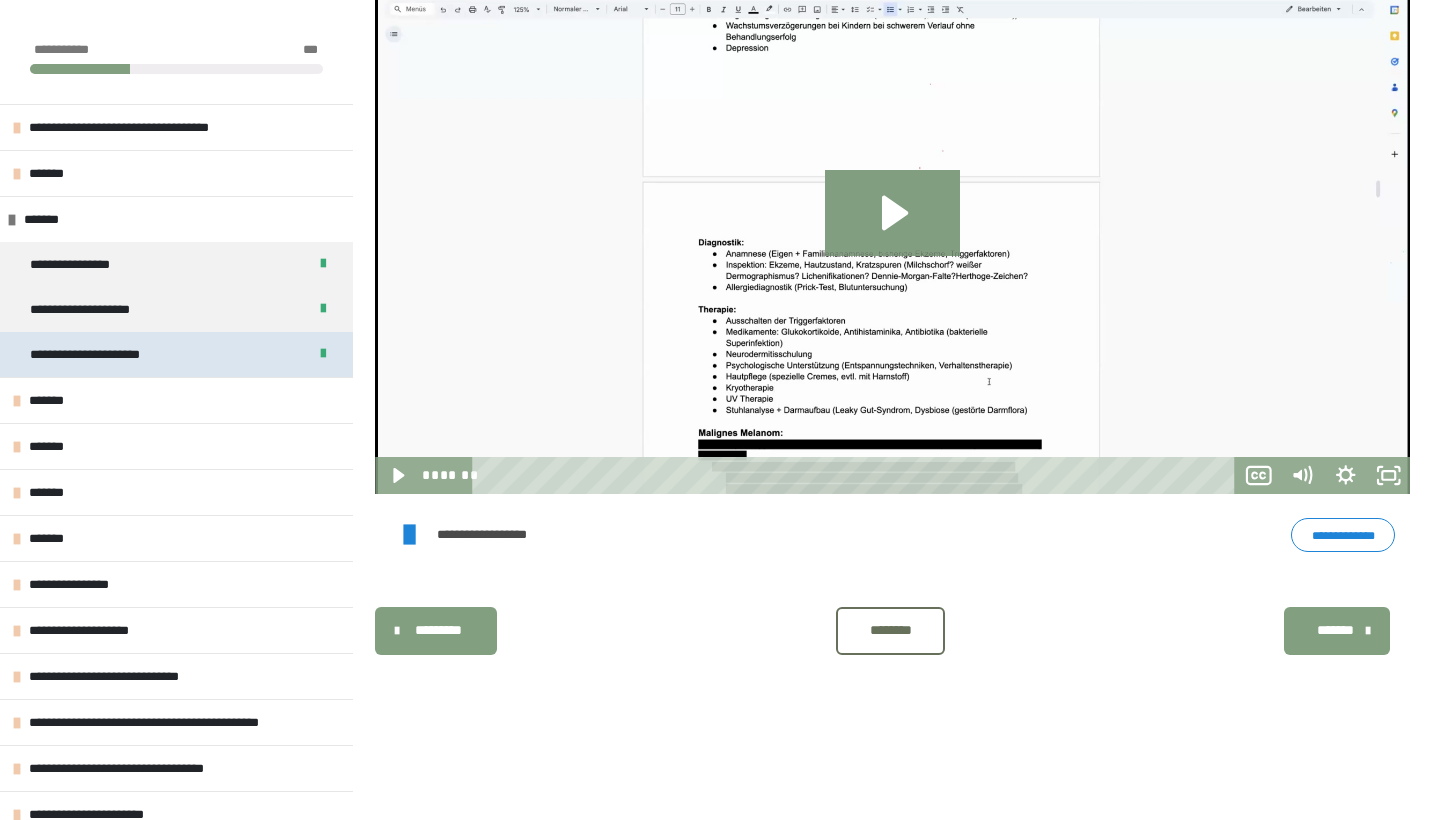 click on "**********" at bounding box center (107, 354) 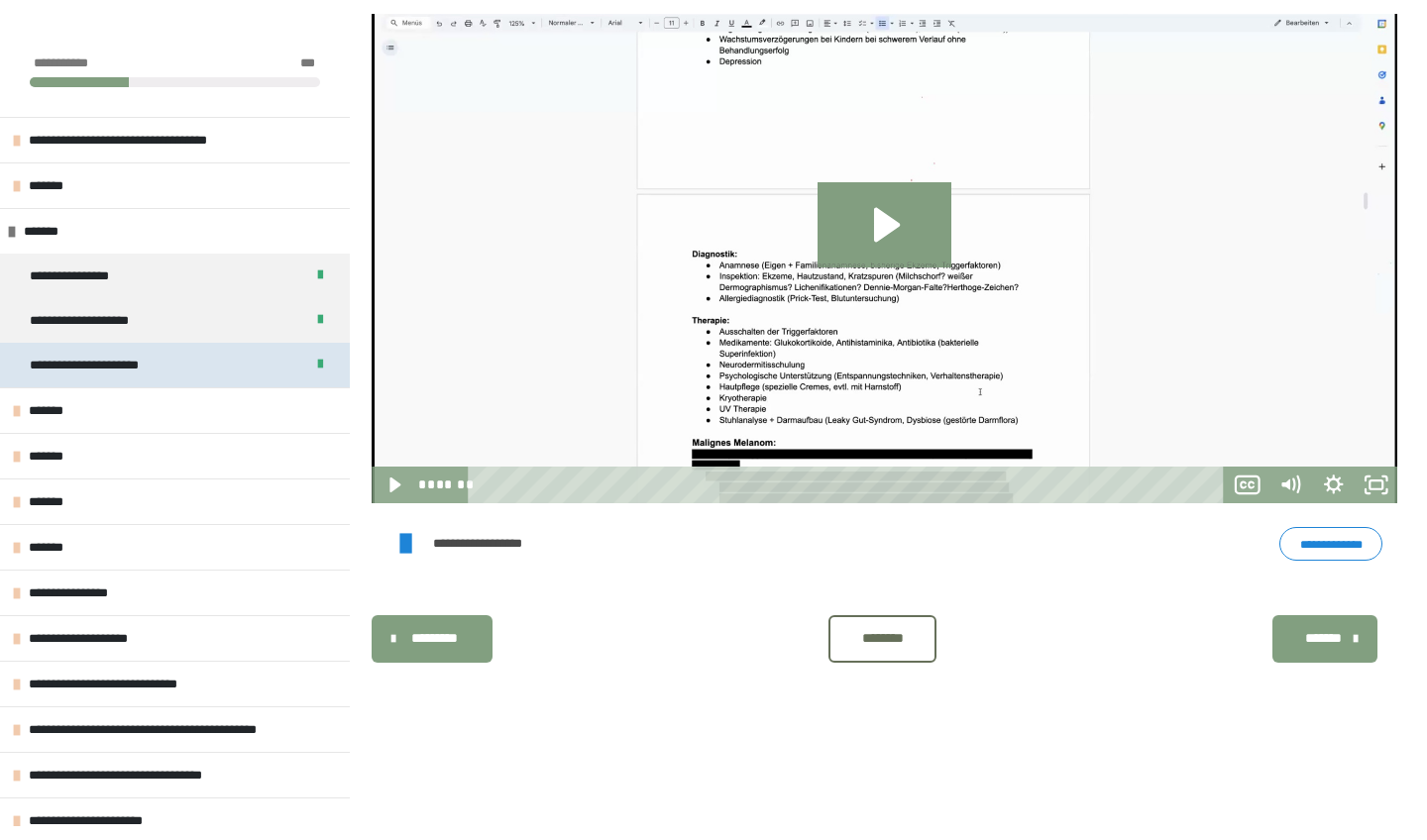 scroll, scrollTop: 267, scrollLeft: 0, axis: vertical 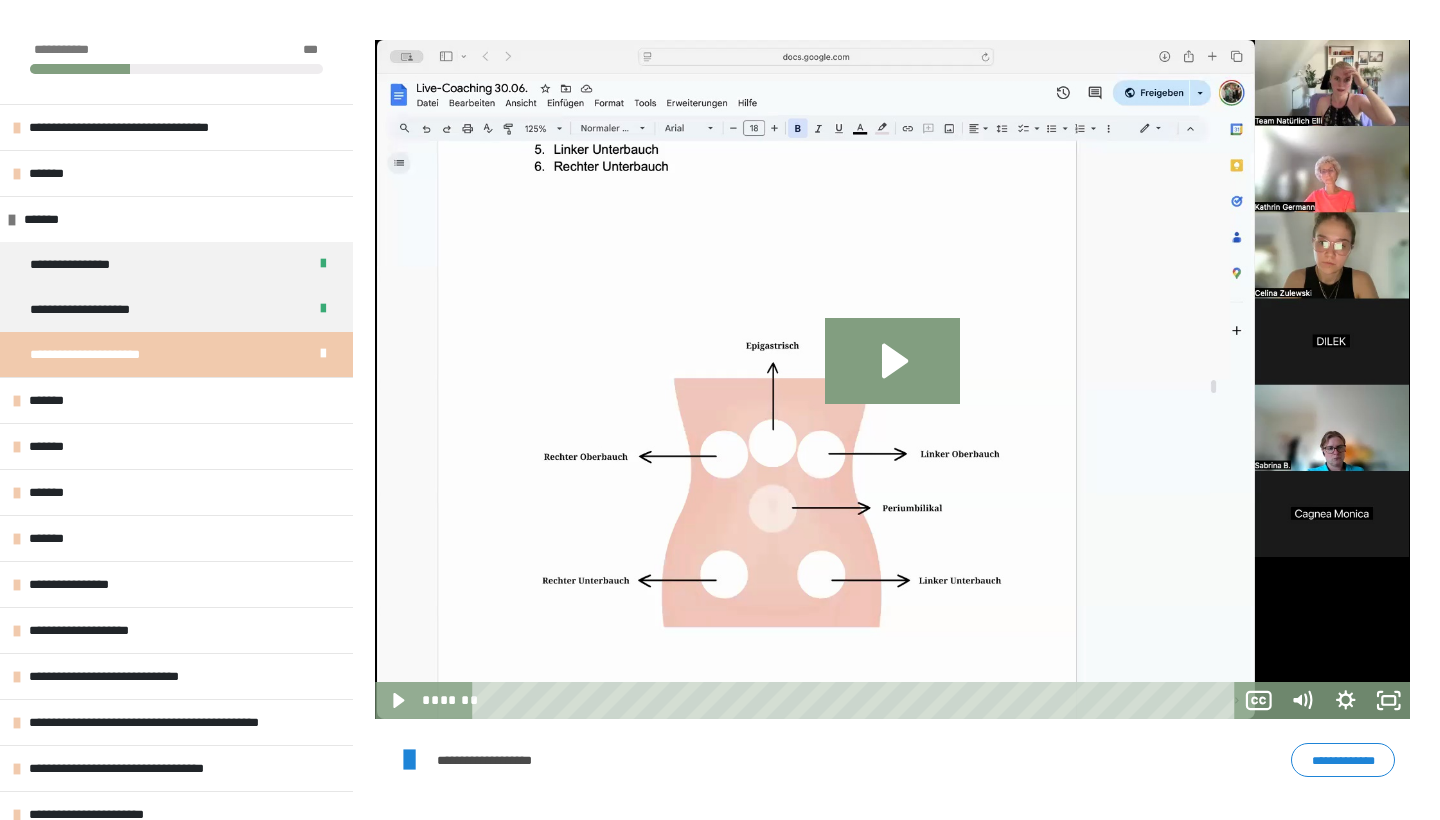 click on "**********" at bounding box center (1343, 760) 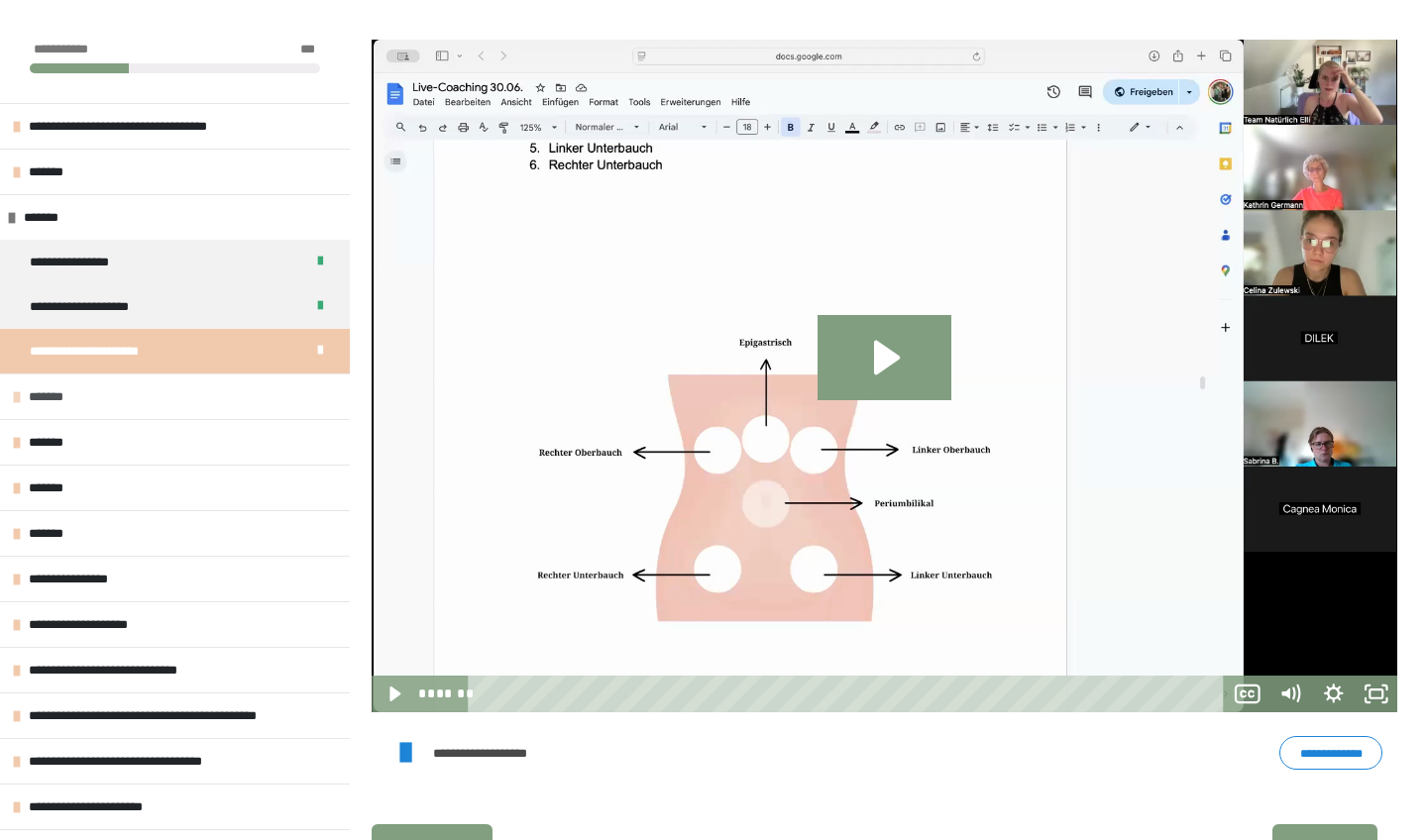 click on "*******" at bounding box center [174, 396] 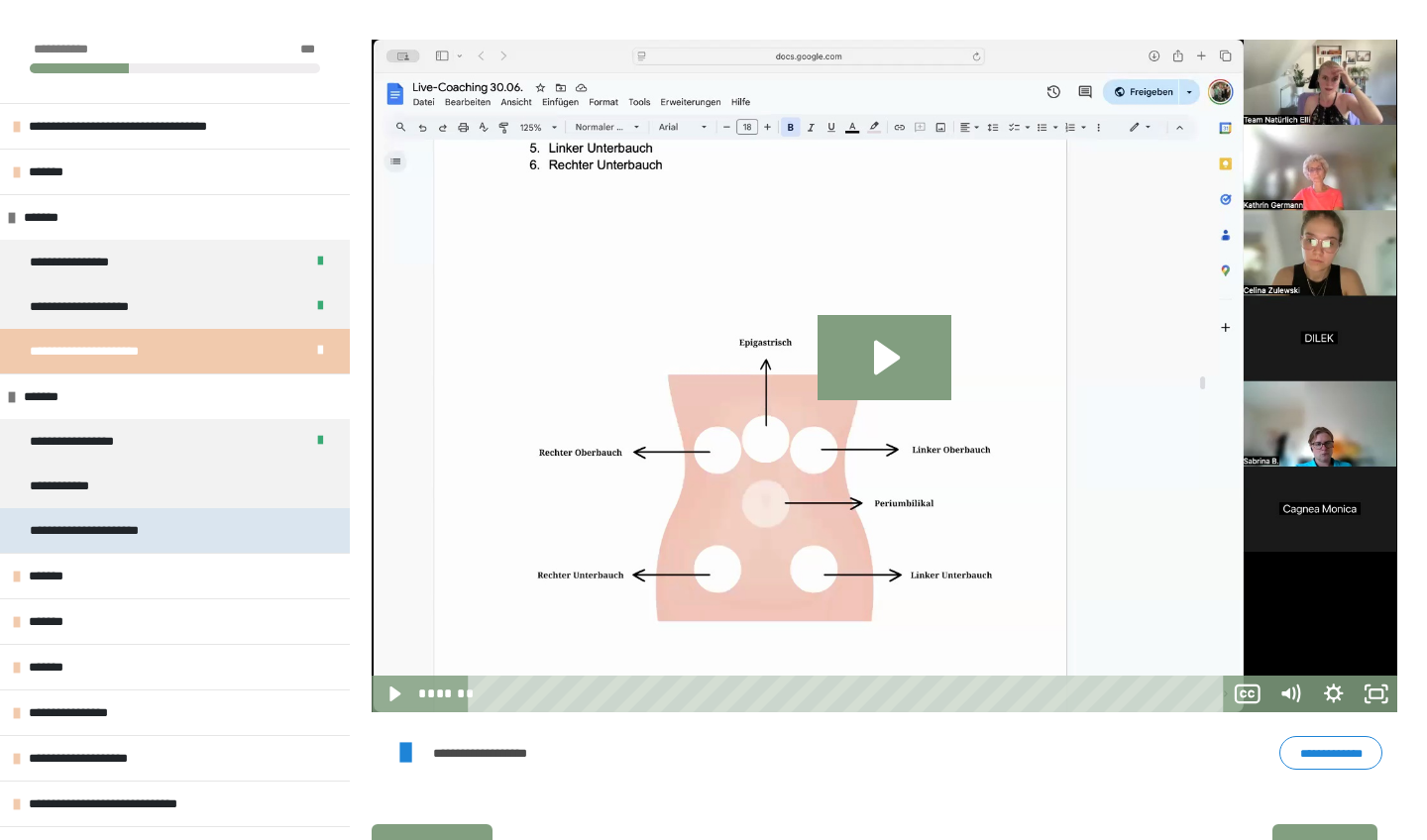 click on "**********" at bounding box center (174, 530) 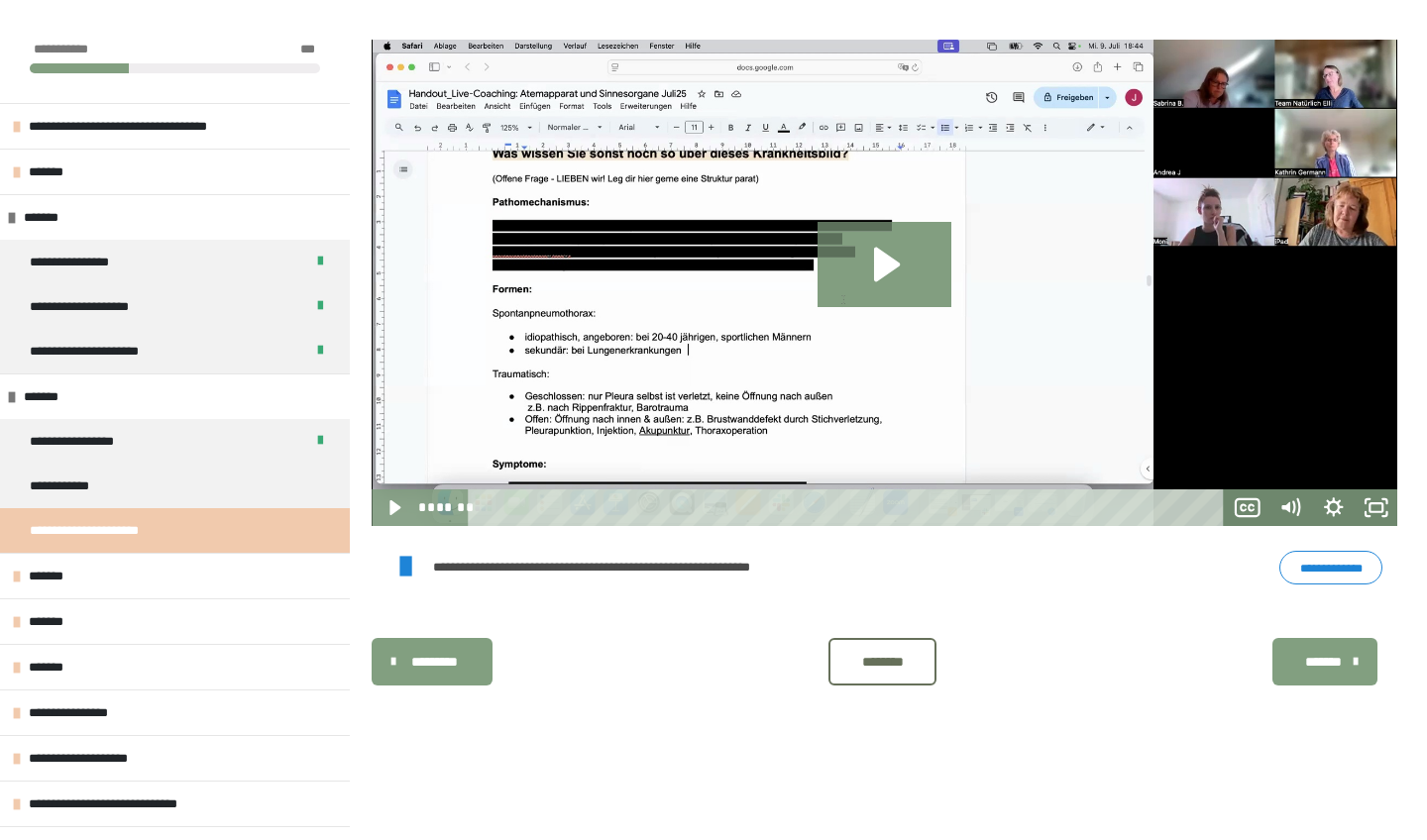 click on "**********" at bounding box center (1331, 568) 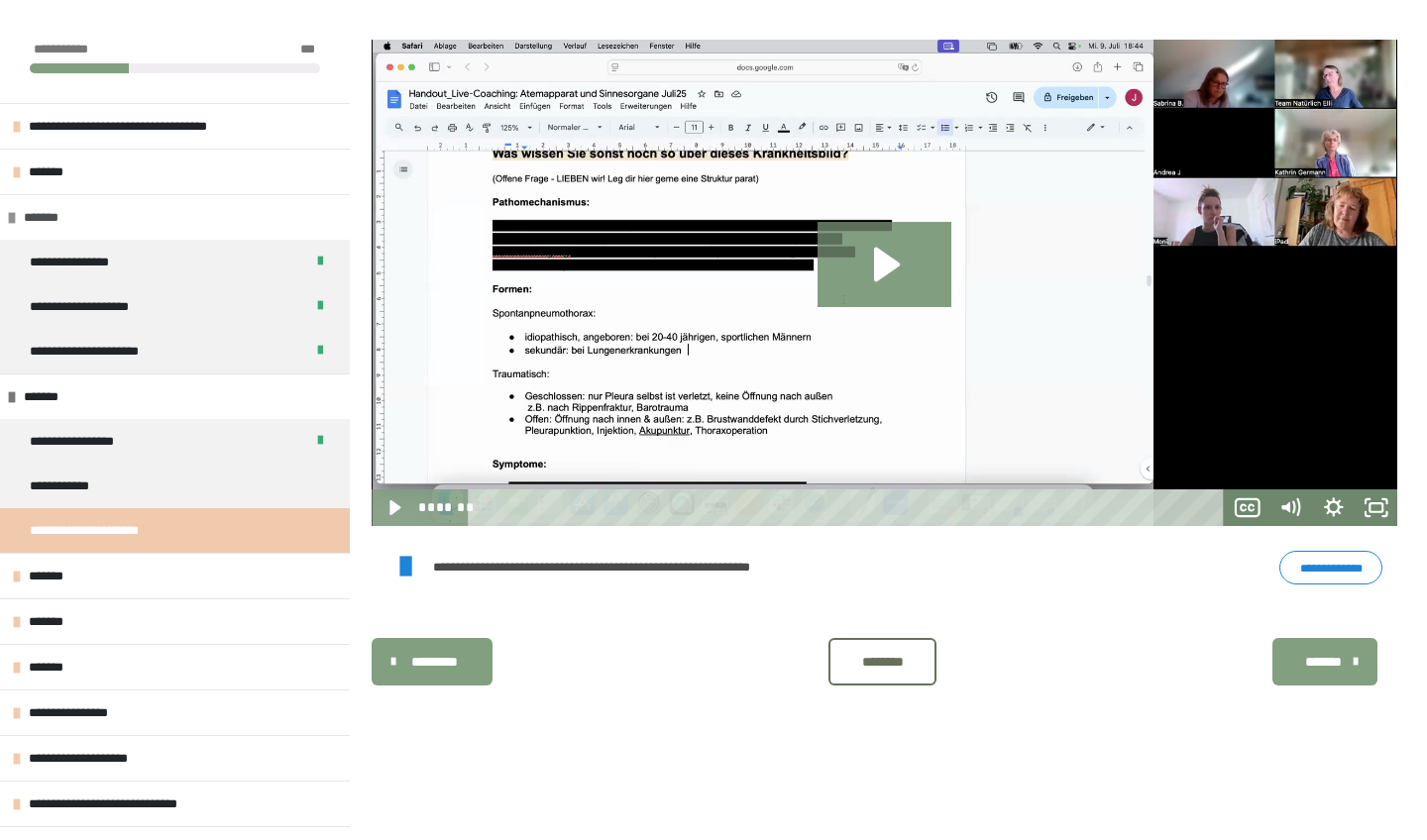 click on "*******" at bounding box center [174, 217] 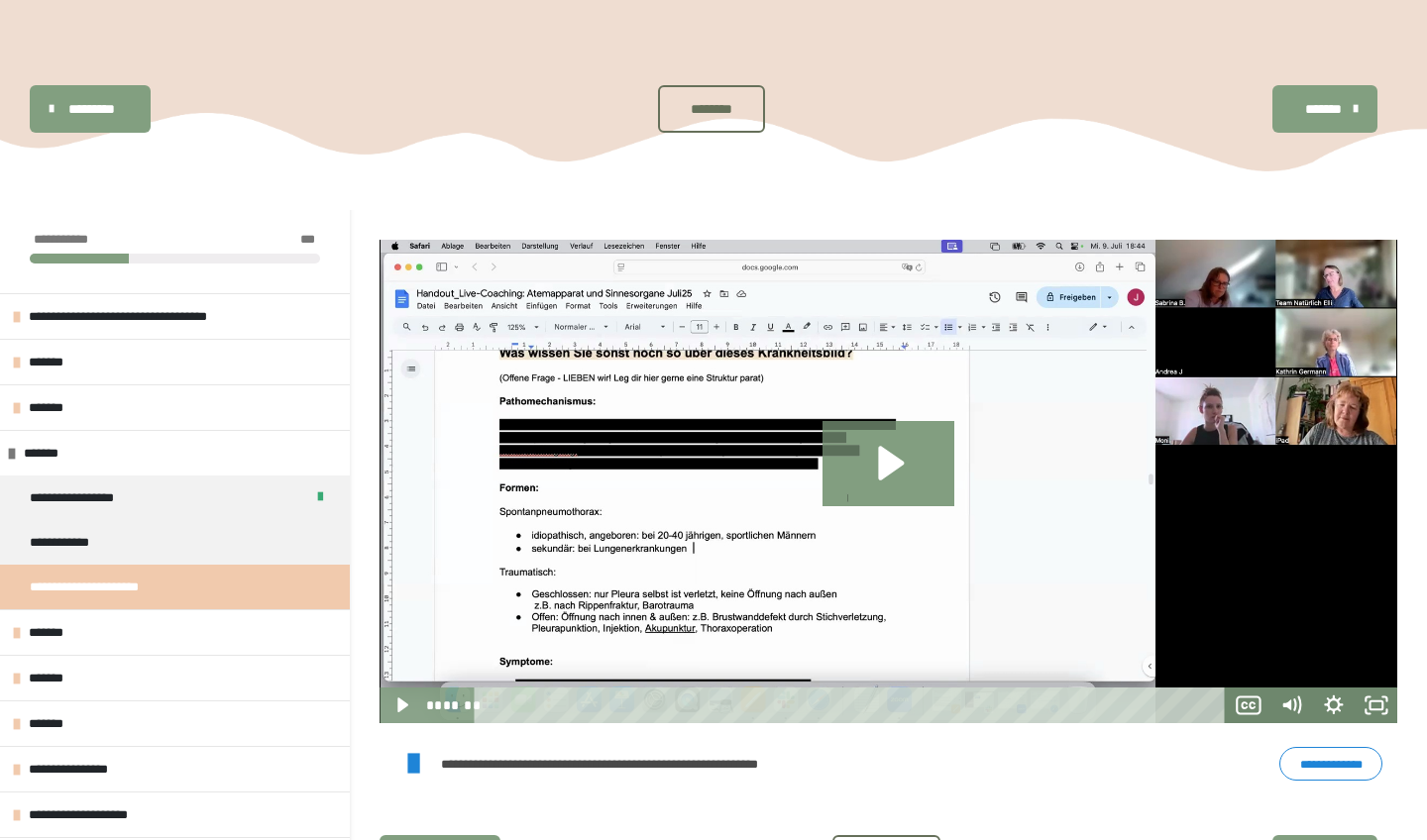 scroll, scrollTop: 66, scrollLeft: 0, axis: vertical 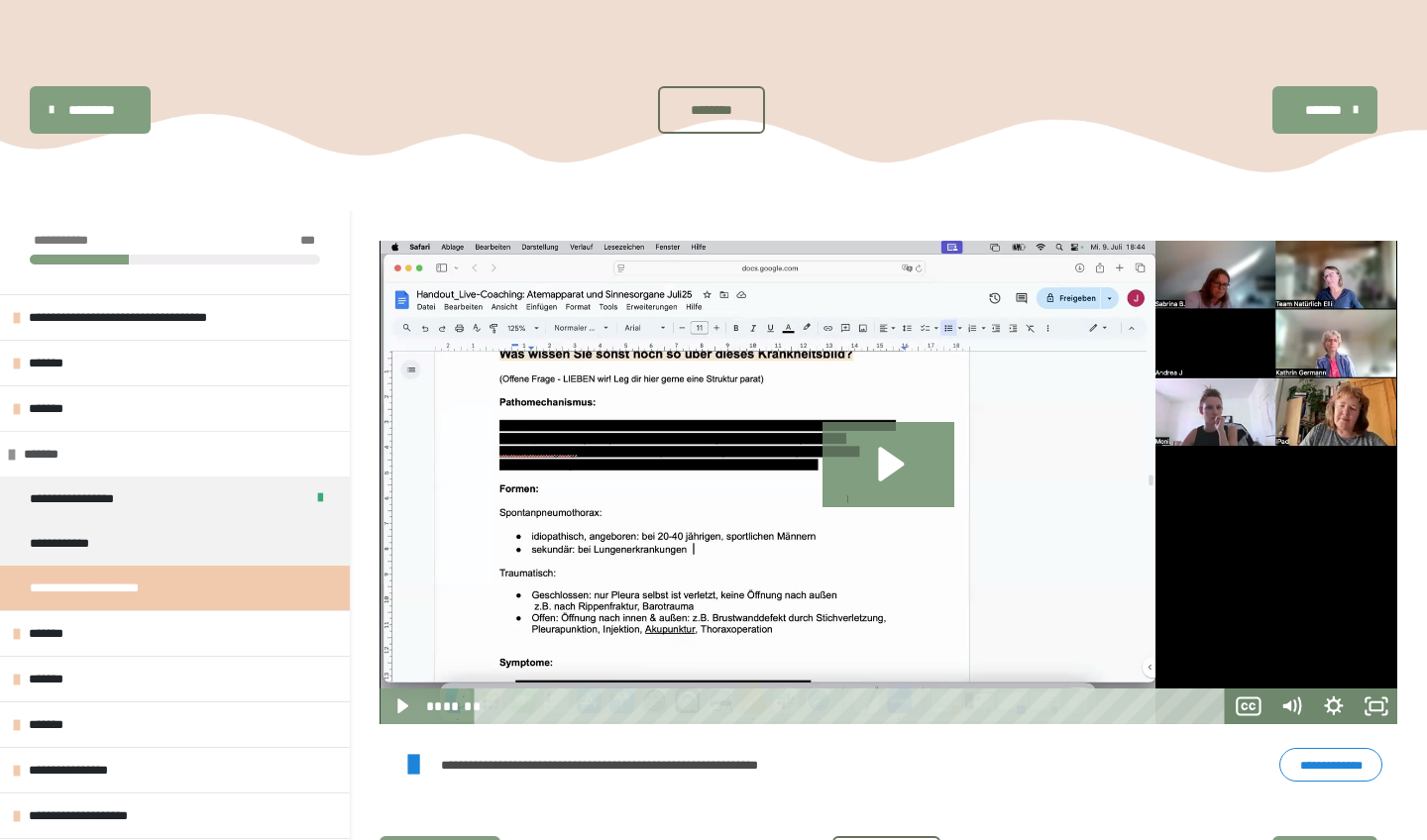 click on "*******" at bounding box center (174, 454) 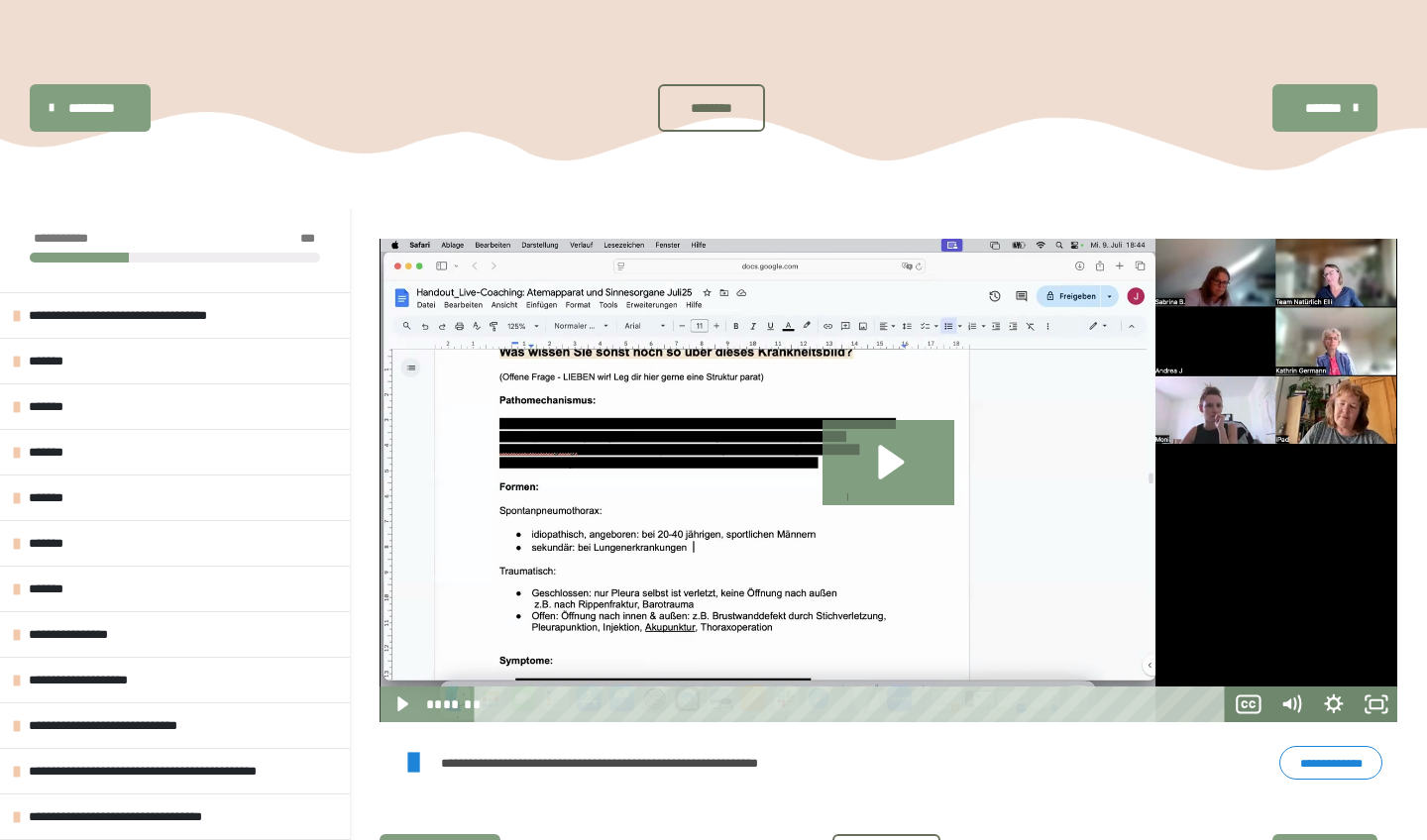 scroll, scrollTop: 62, scrollLeft: 0, axis: vertical 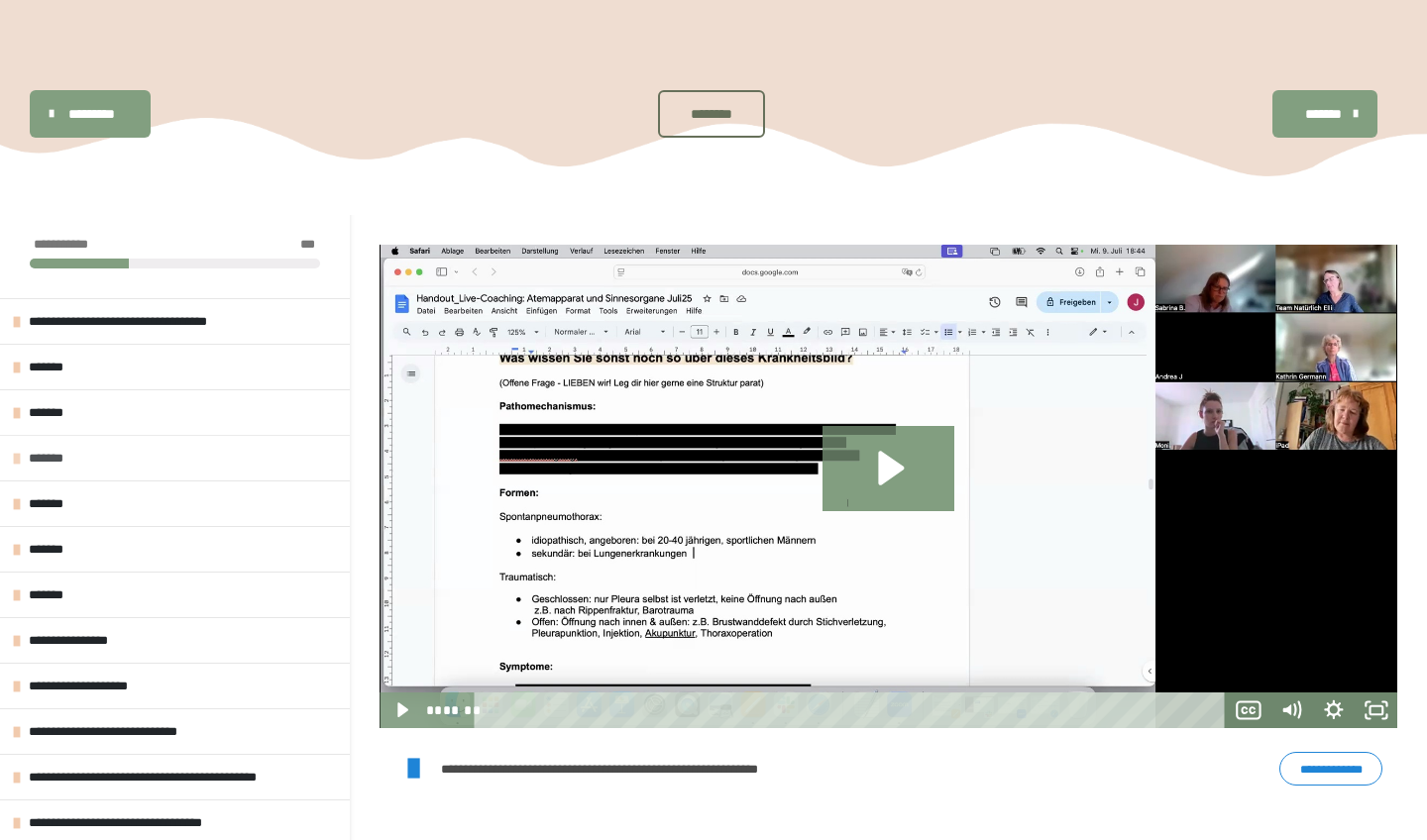 click on "*******" at bounding box center [174, 458] 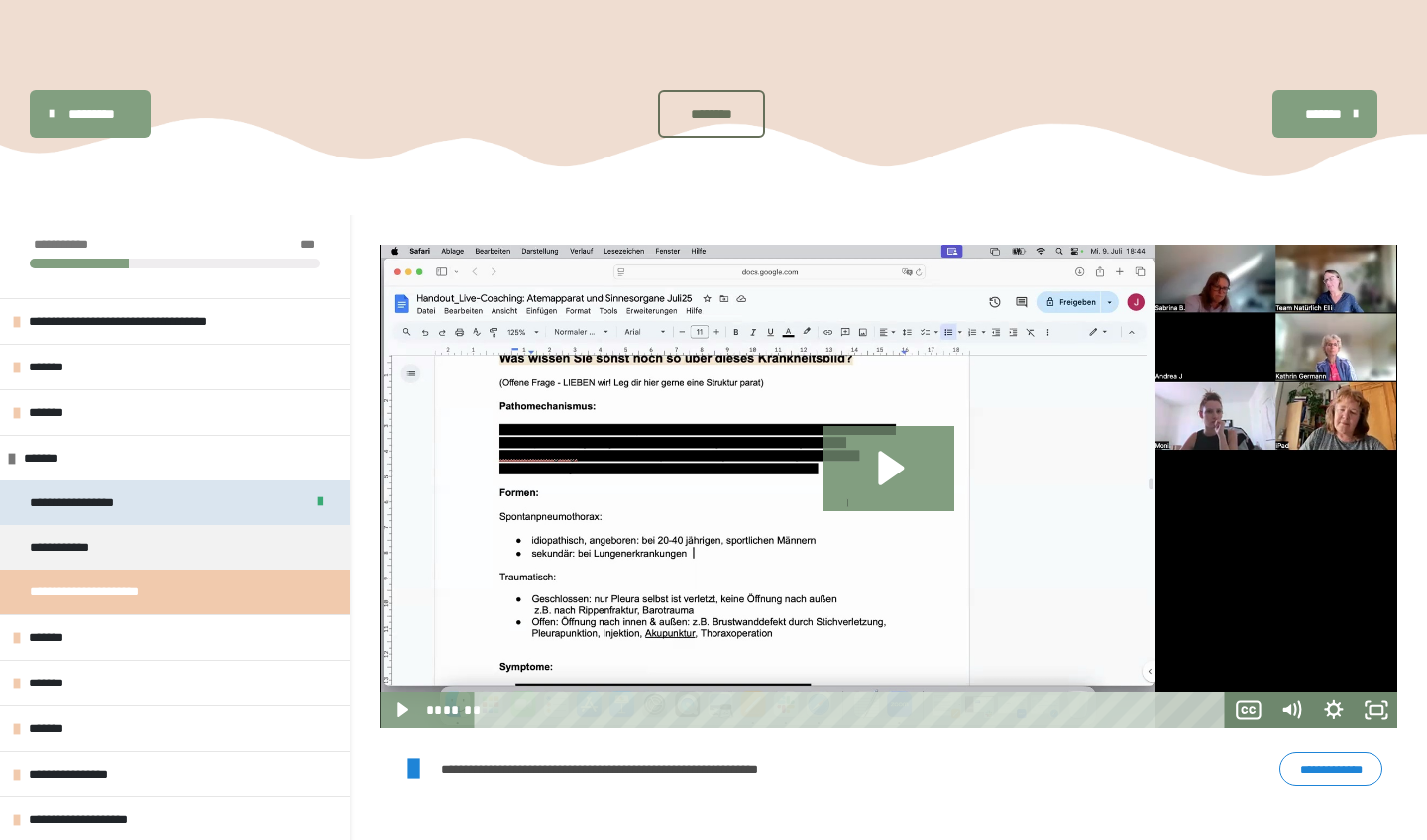 click on "**********" at bounding box center [174, 502] 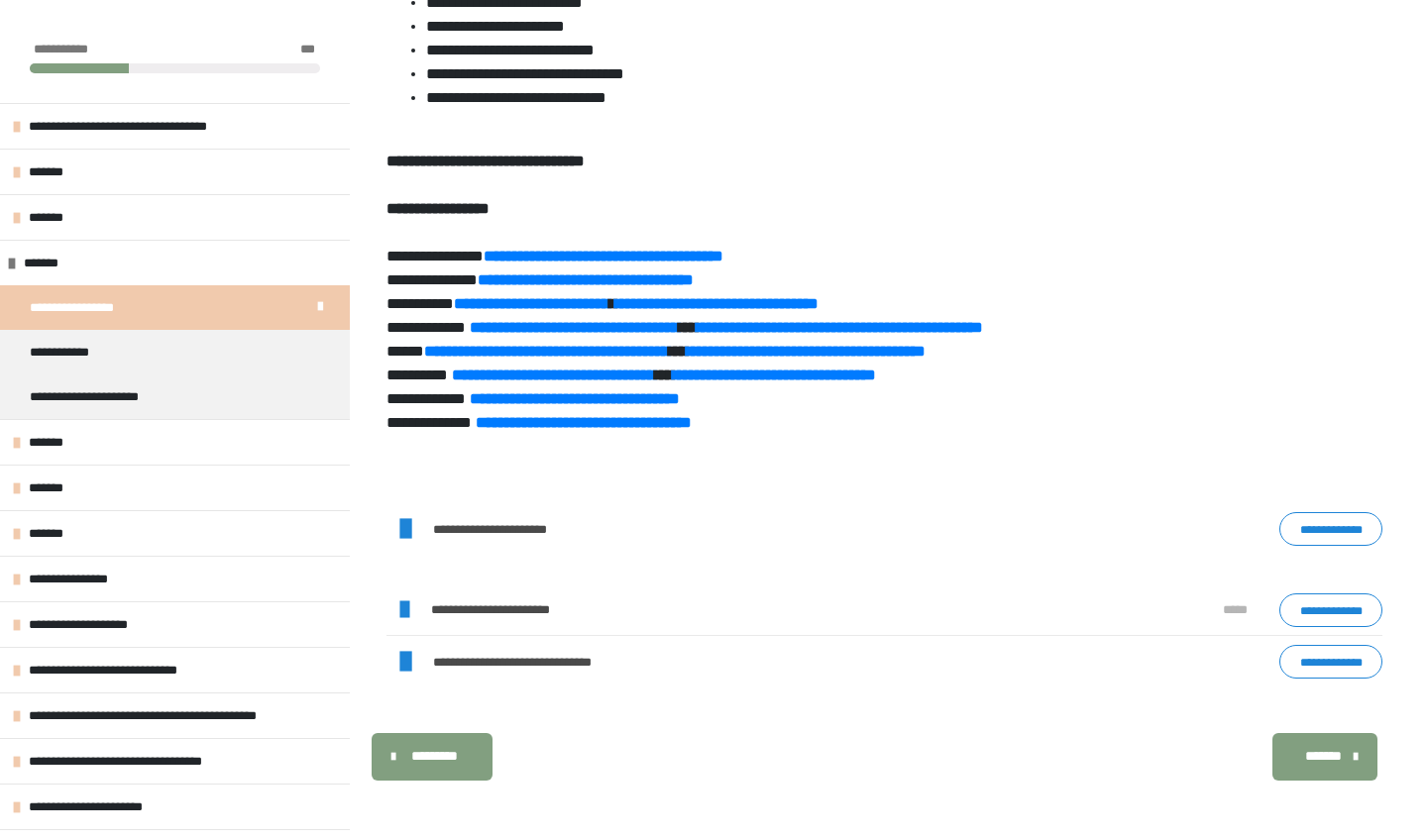scroll, scrollTop: 1304, scrollLeft: 0, axis: vertical 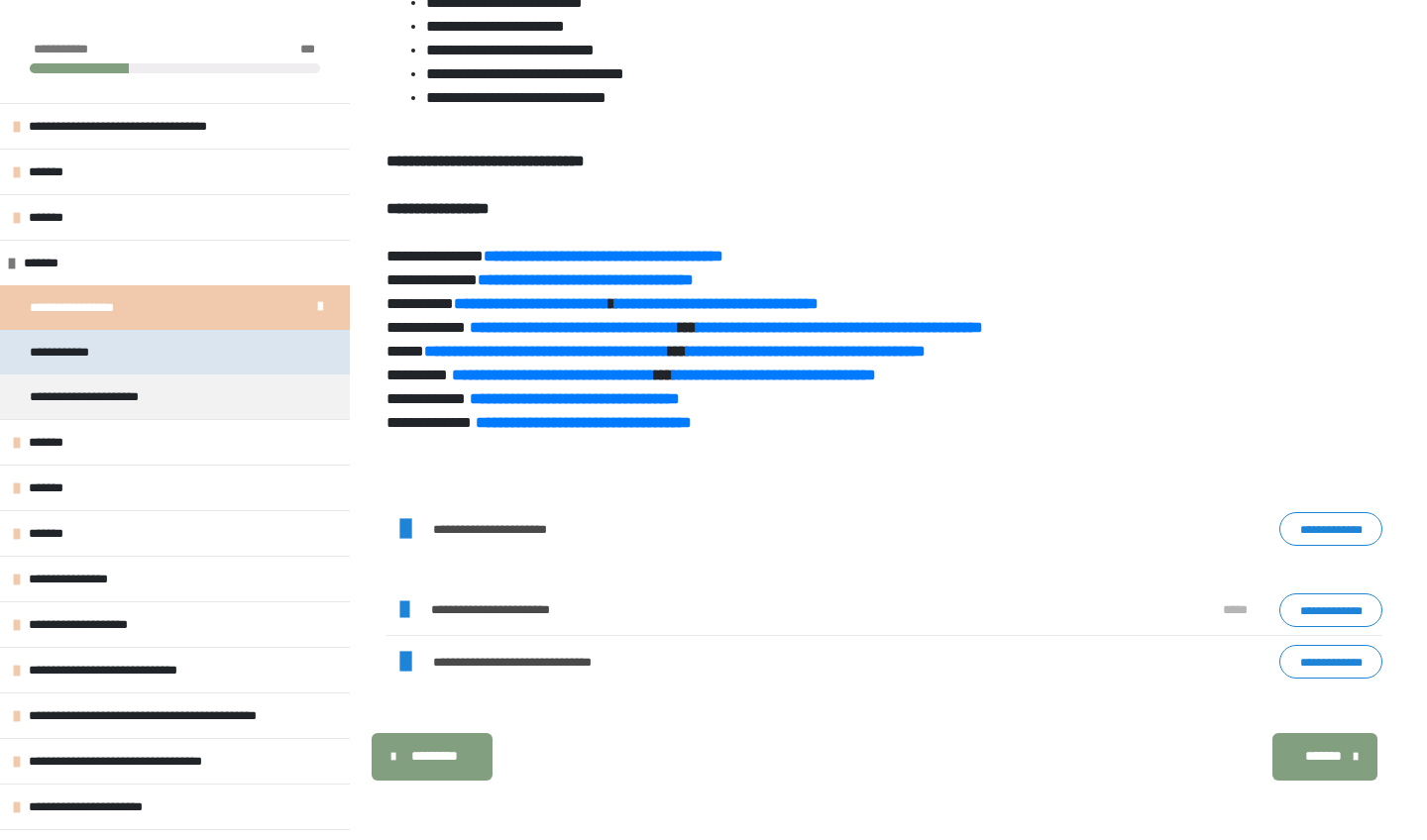 click on "**********" at bounding box center [174, 352] 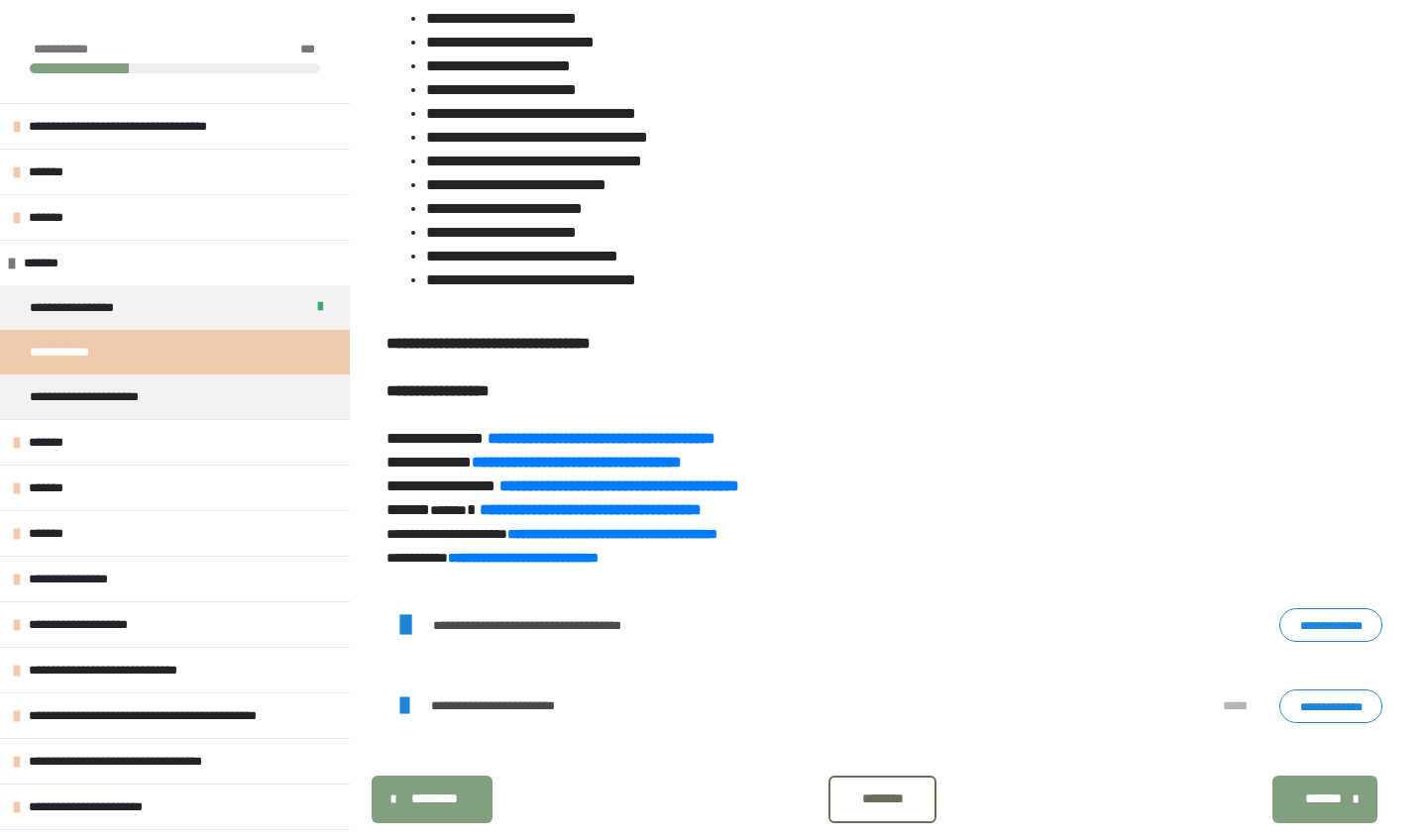 scroll, scrollTop: 1310, scrollLeft: 0, axis: vertical 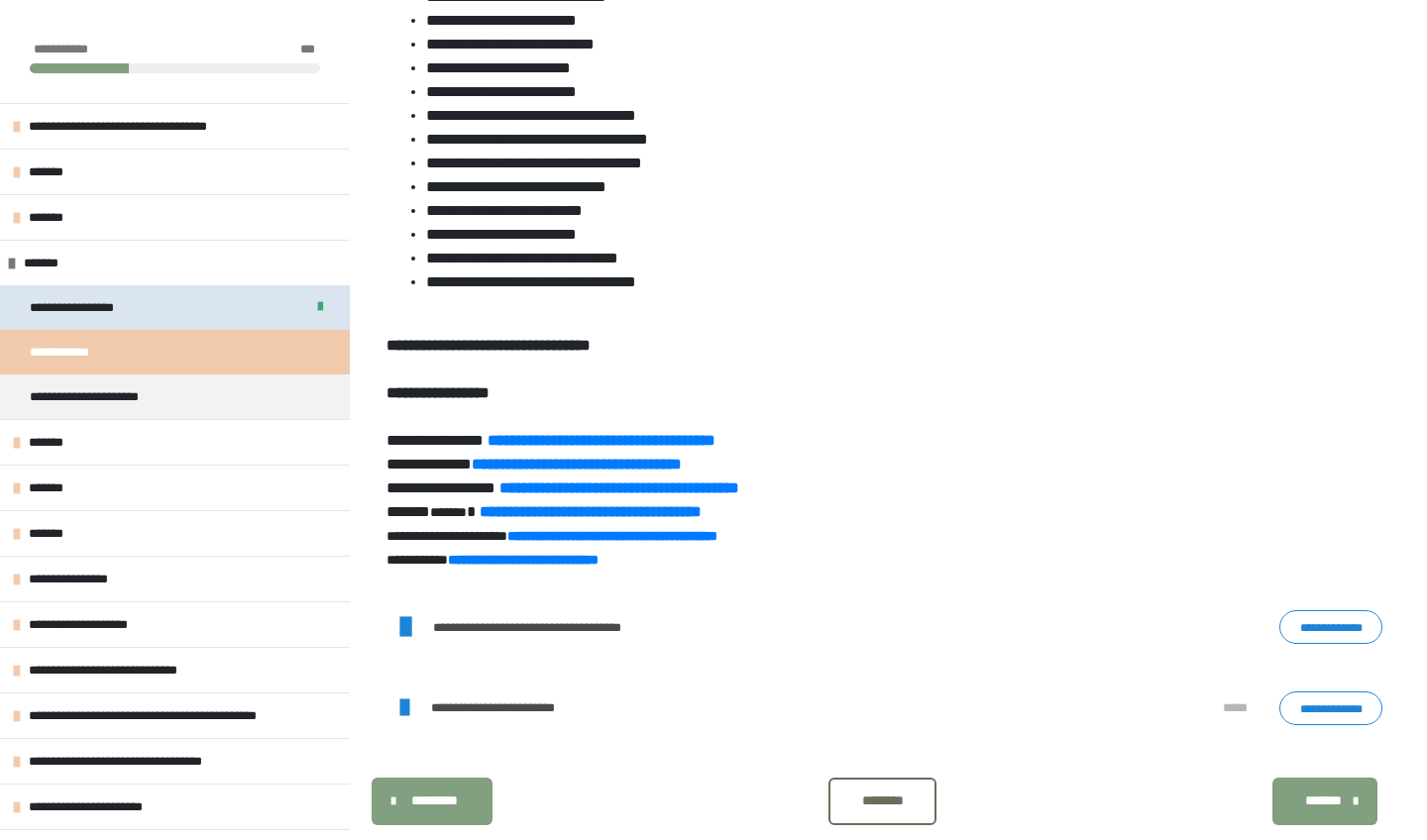 click on "**********" at bounding box center [174, 307] 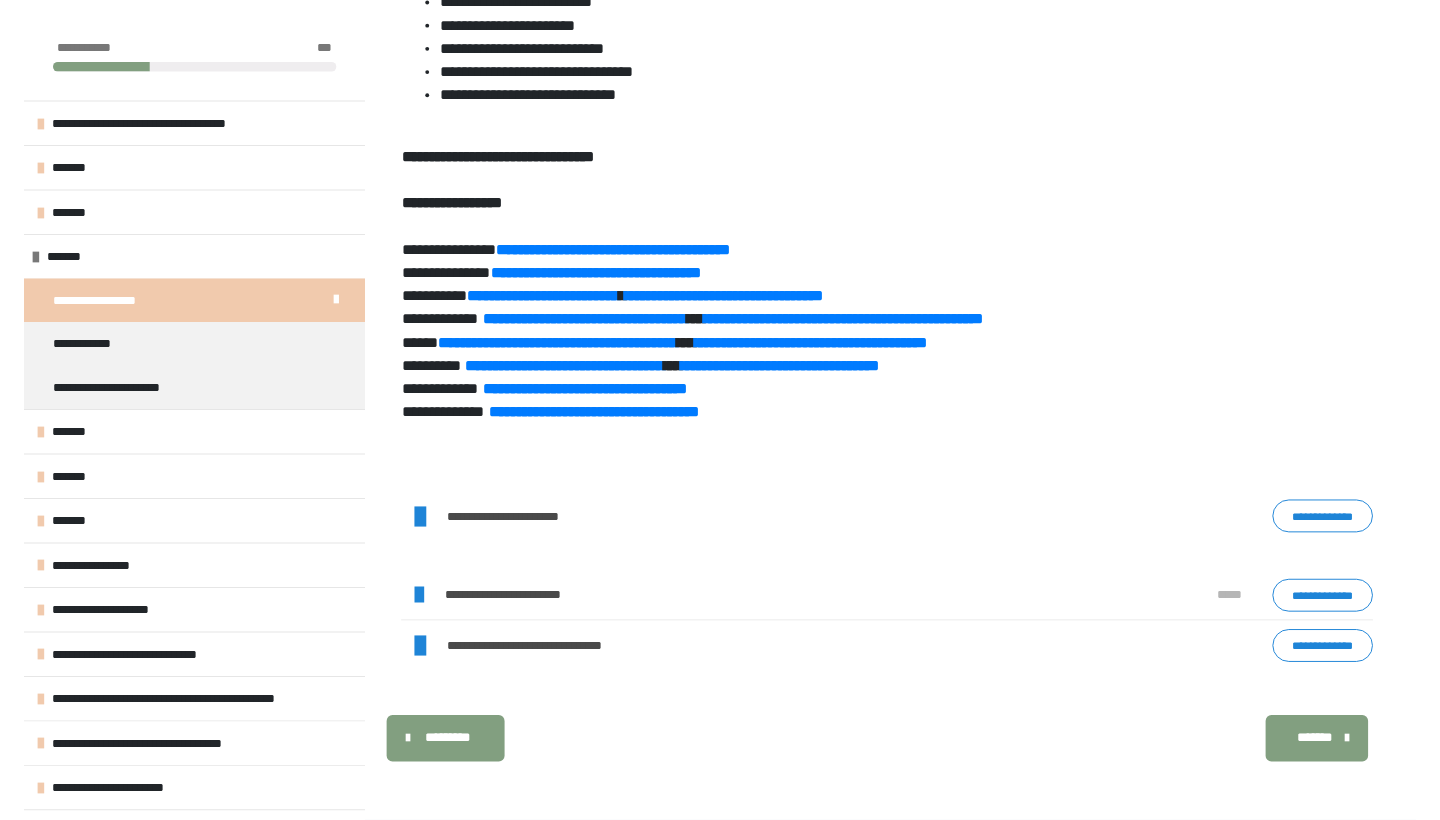 scroll, scrollTop: 1316, scrollLeft: 0, axis: vertical 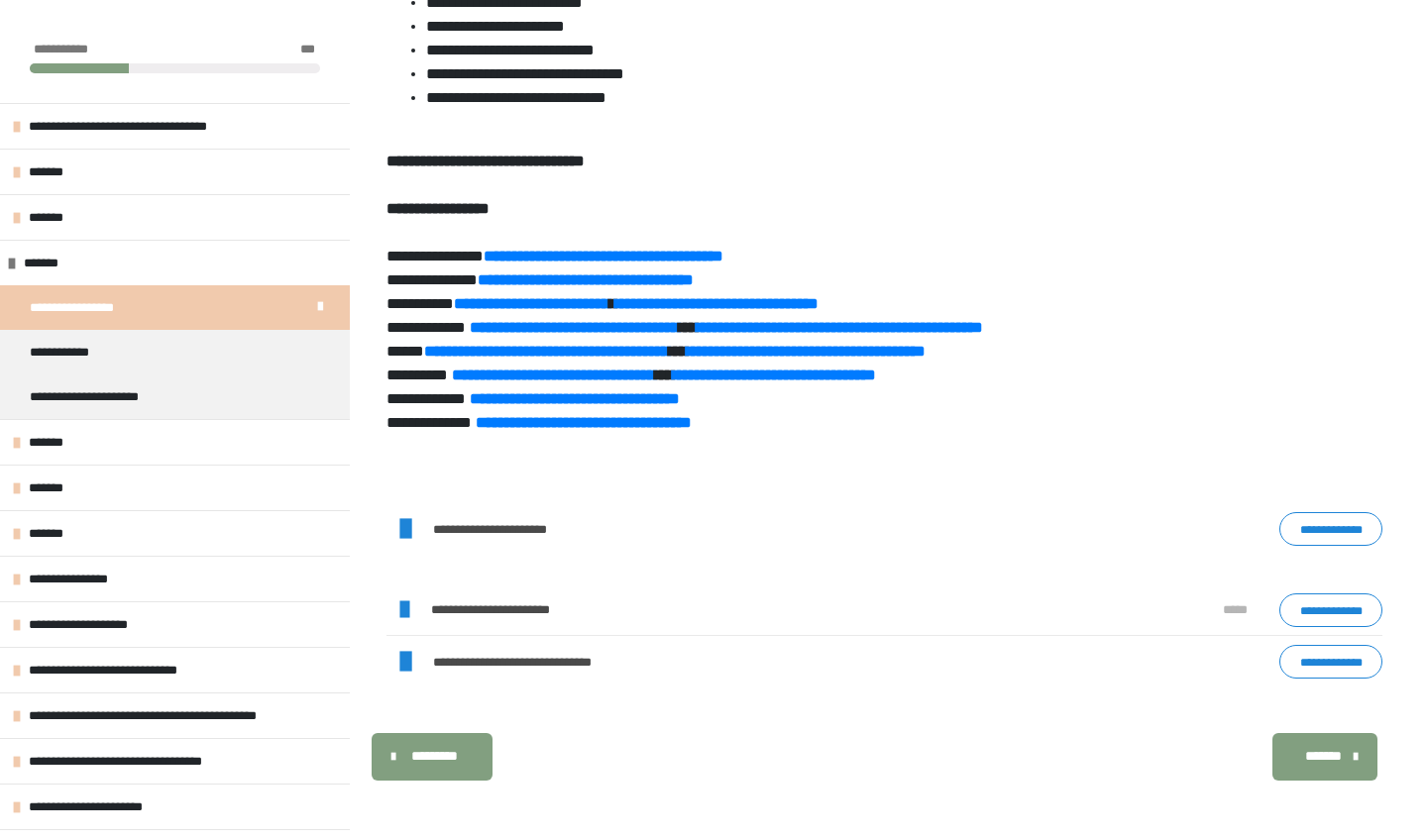 click on "**********" at bounding box center (1331, 662) 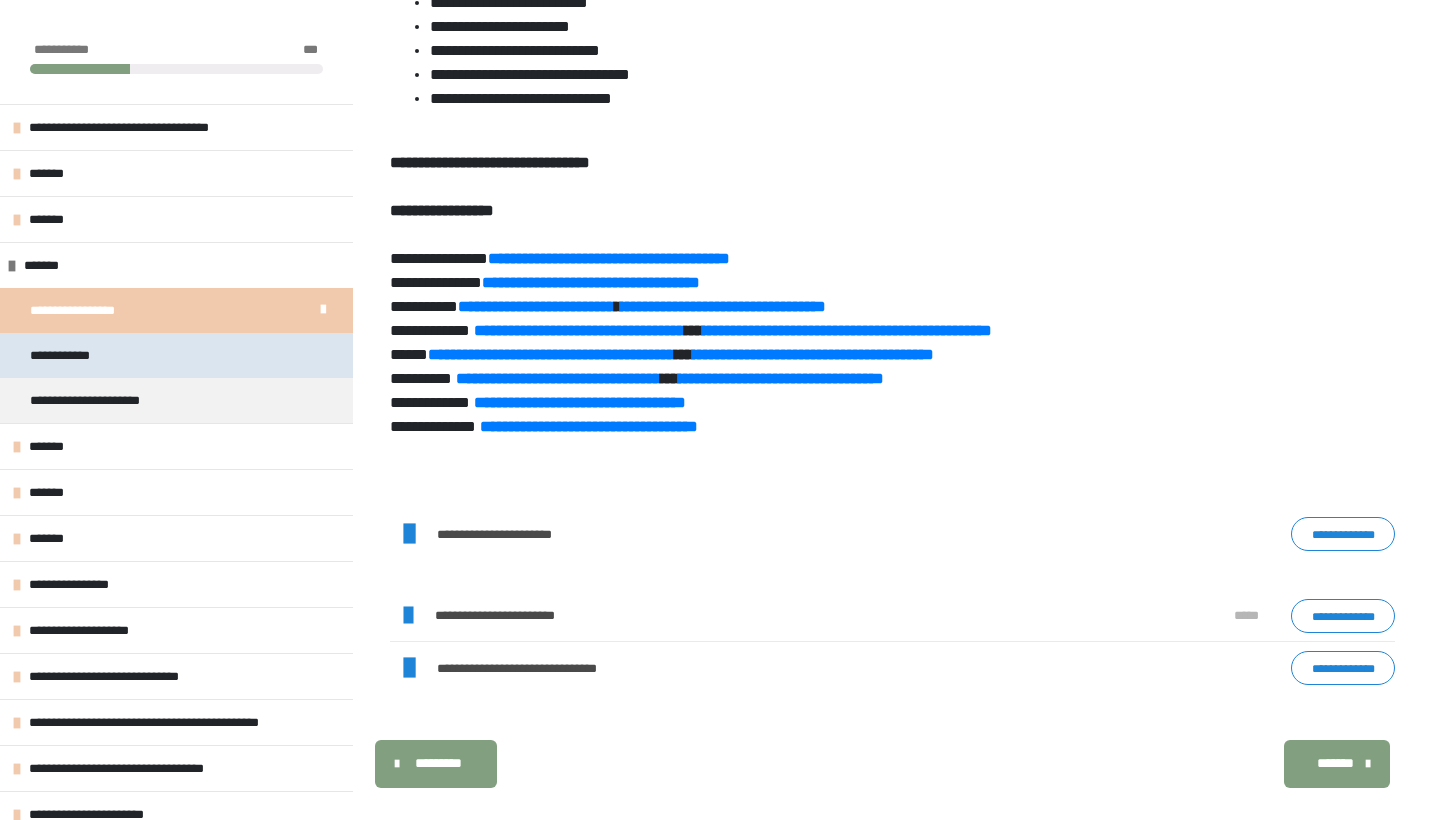 click on "**********" at bounding box center [176, 355] 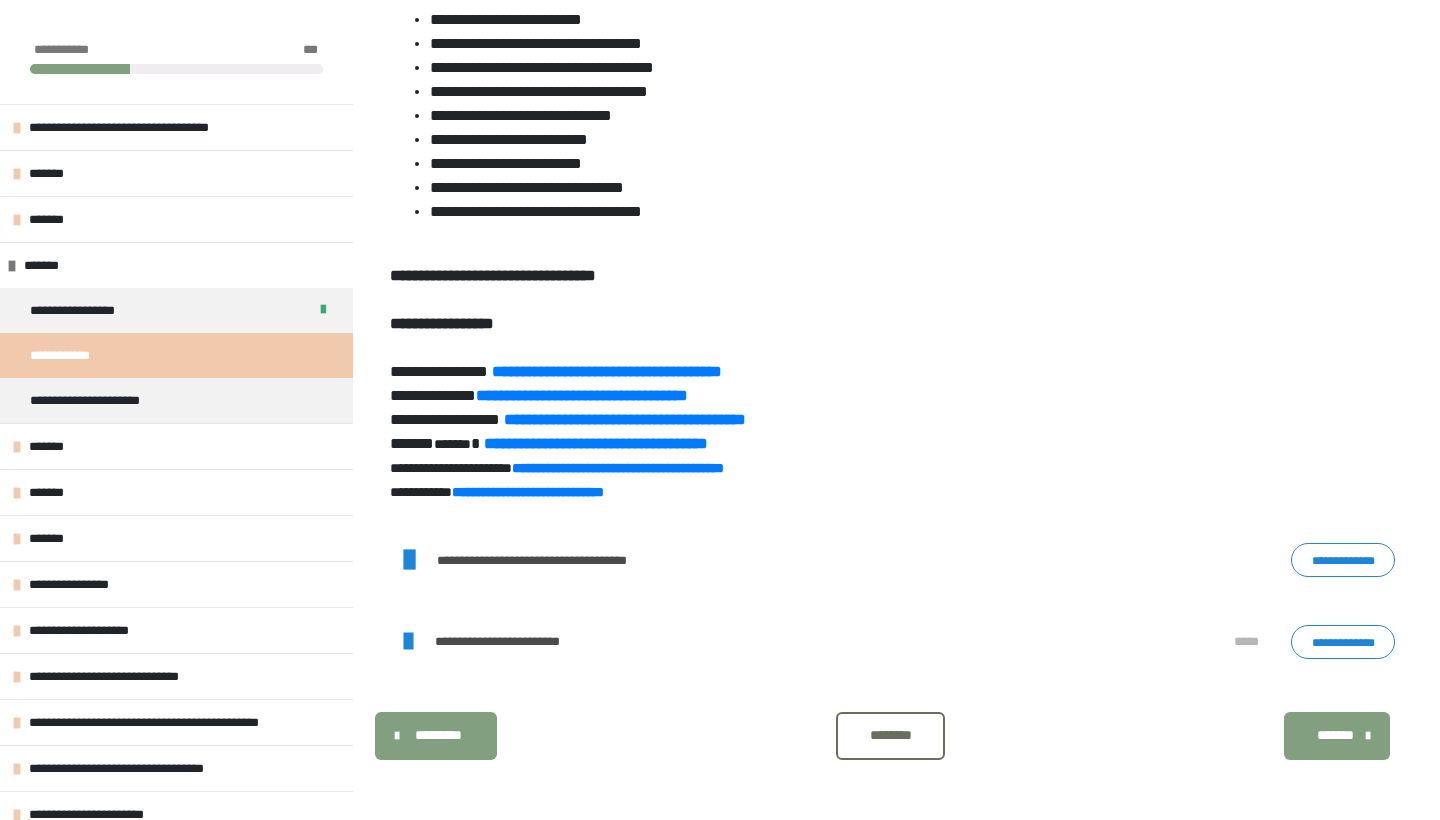 scroll, scrollTop: 1410, scrollLeft: 0, axis: vertical 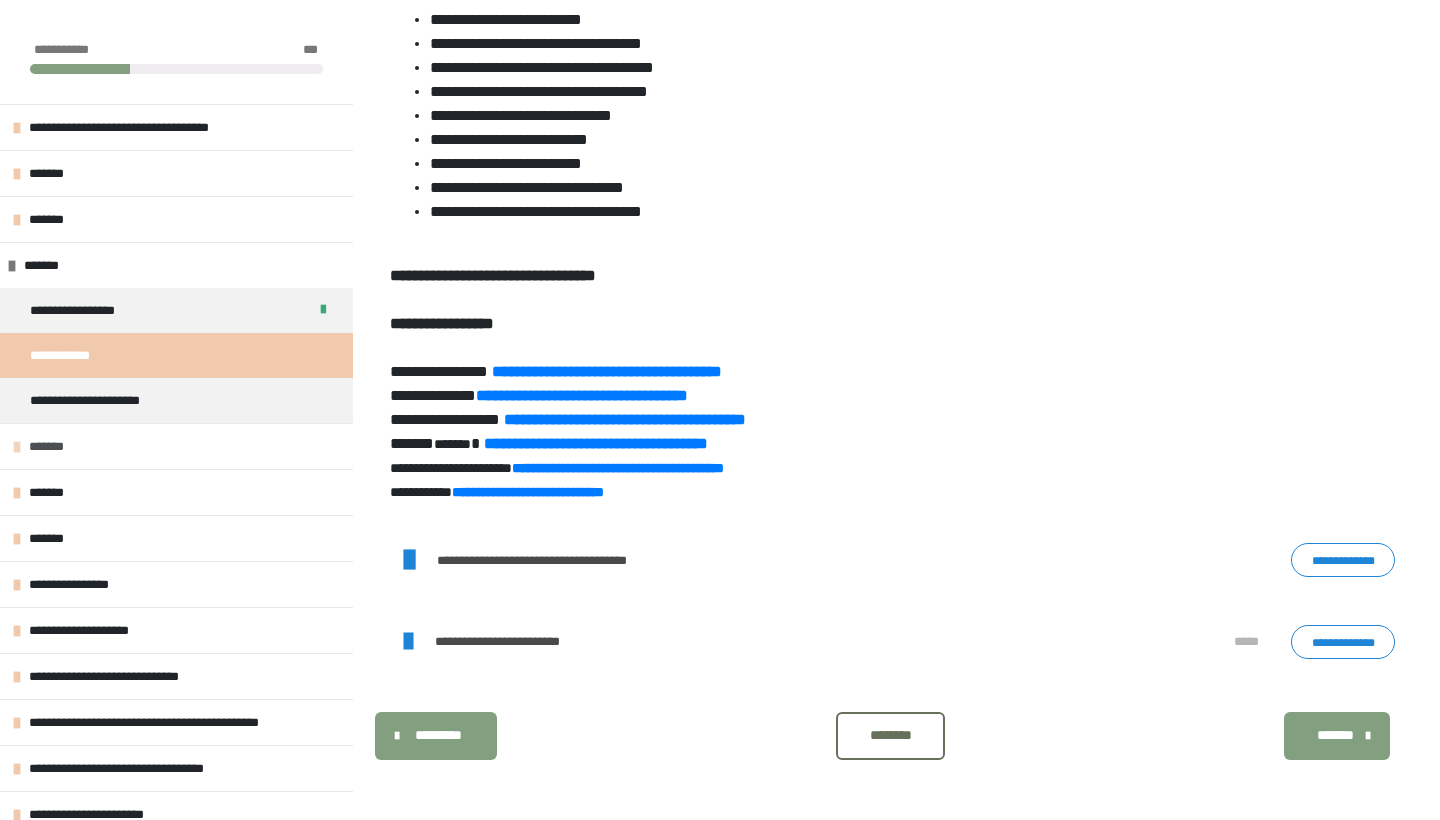 click on "*******" at bounding box center (176, 446) 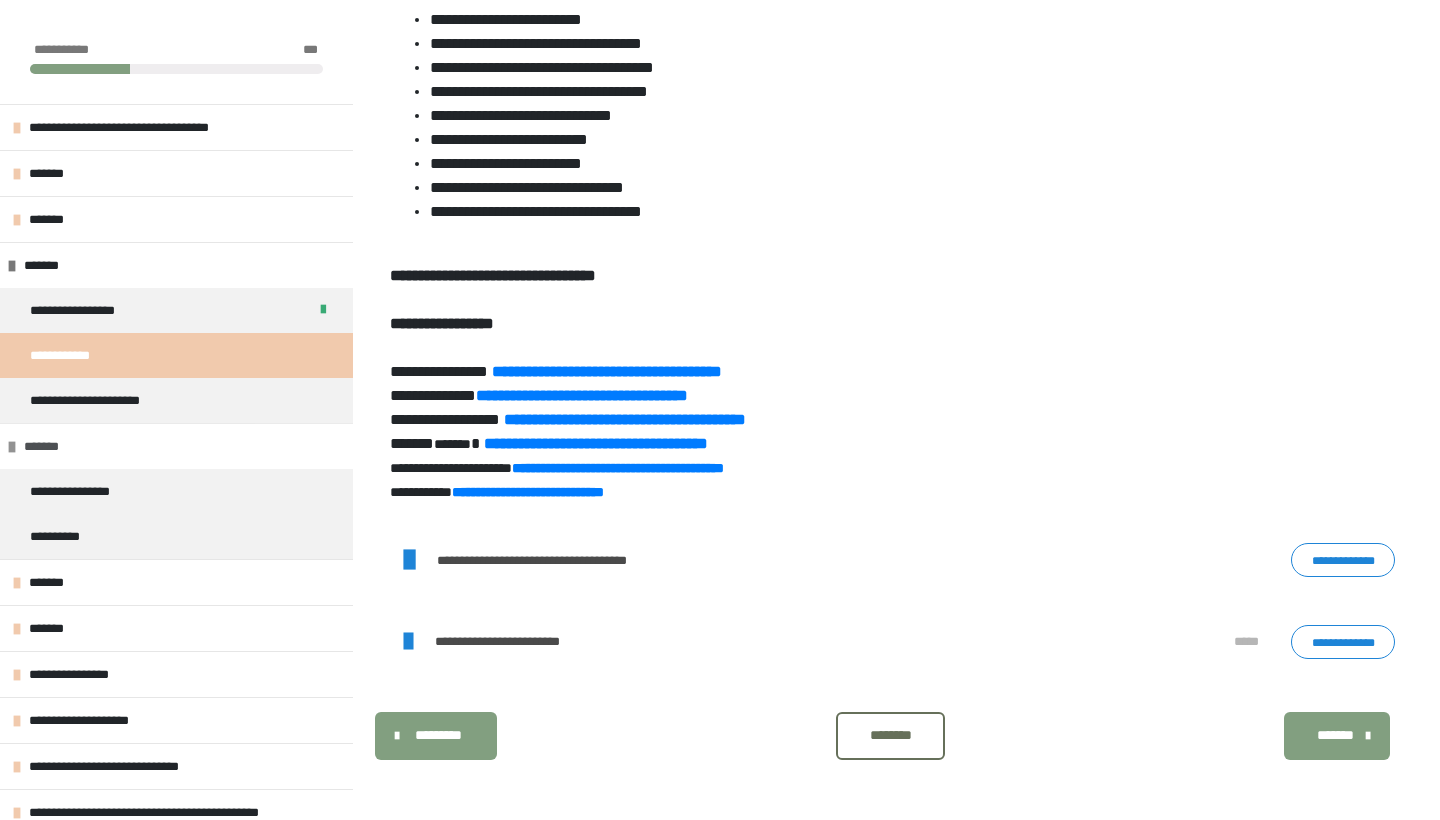 click on "*******" at bounding box center (176, 446) 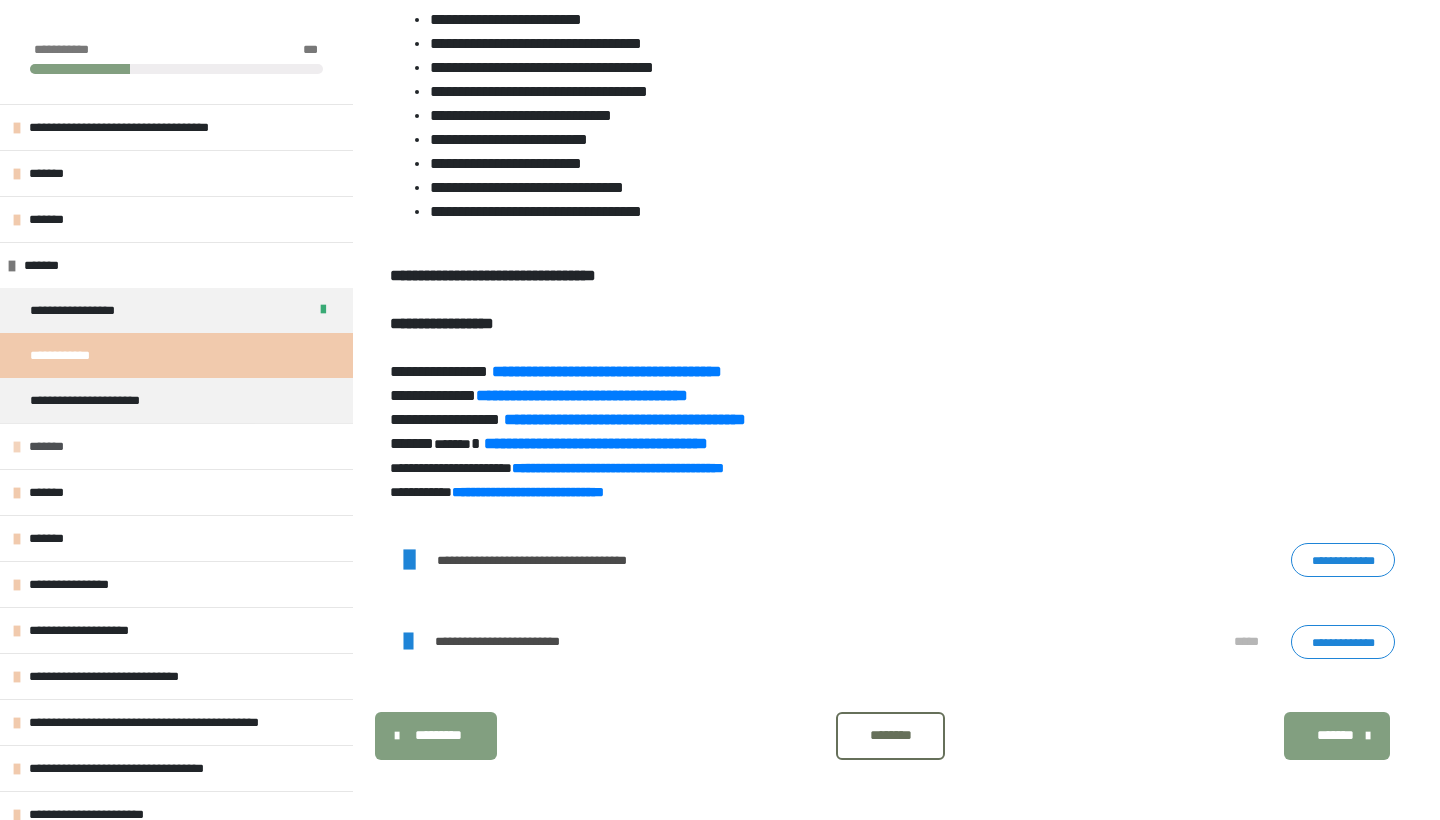 click on "*******" at bounding box center [176, 446] 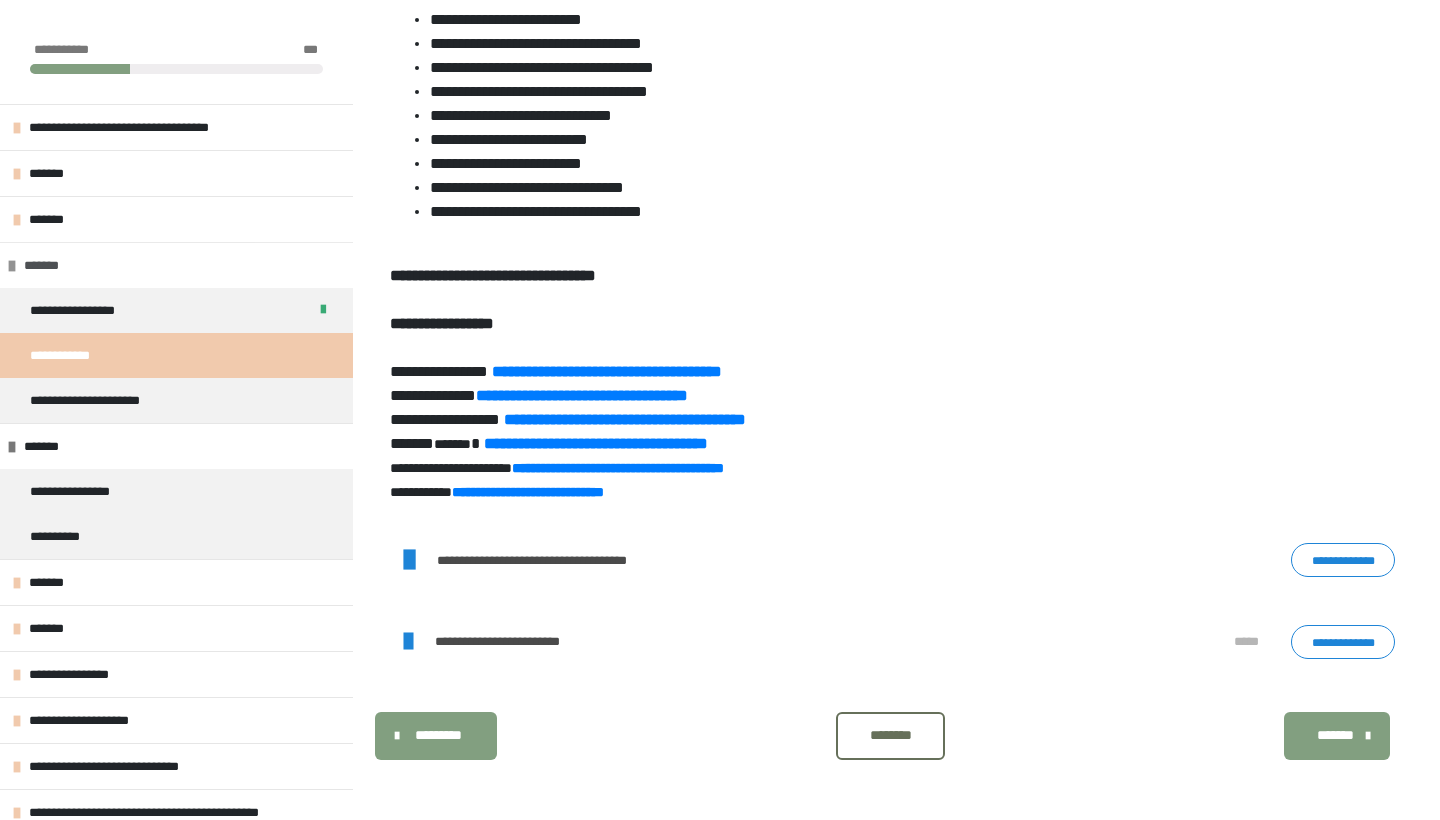 click on "*******" at bounding box center [176, 265] 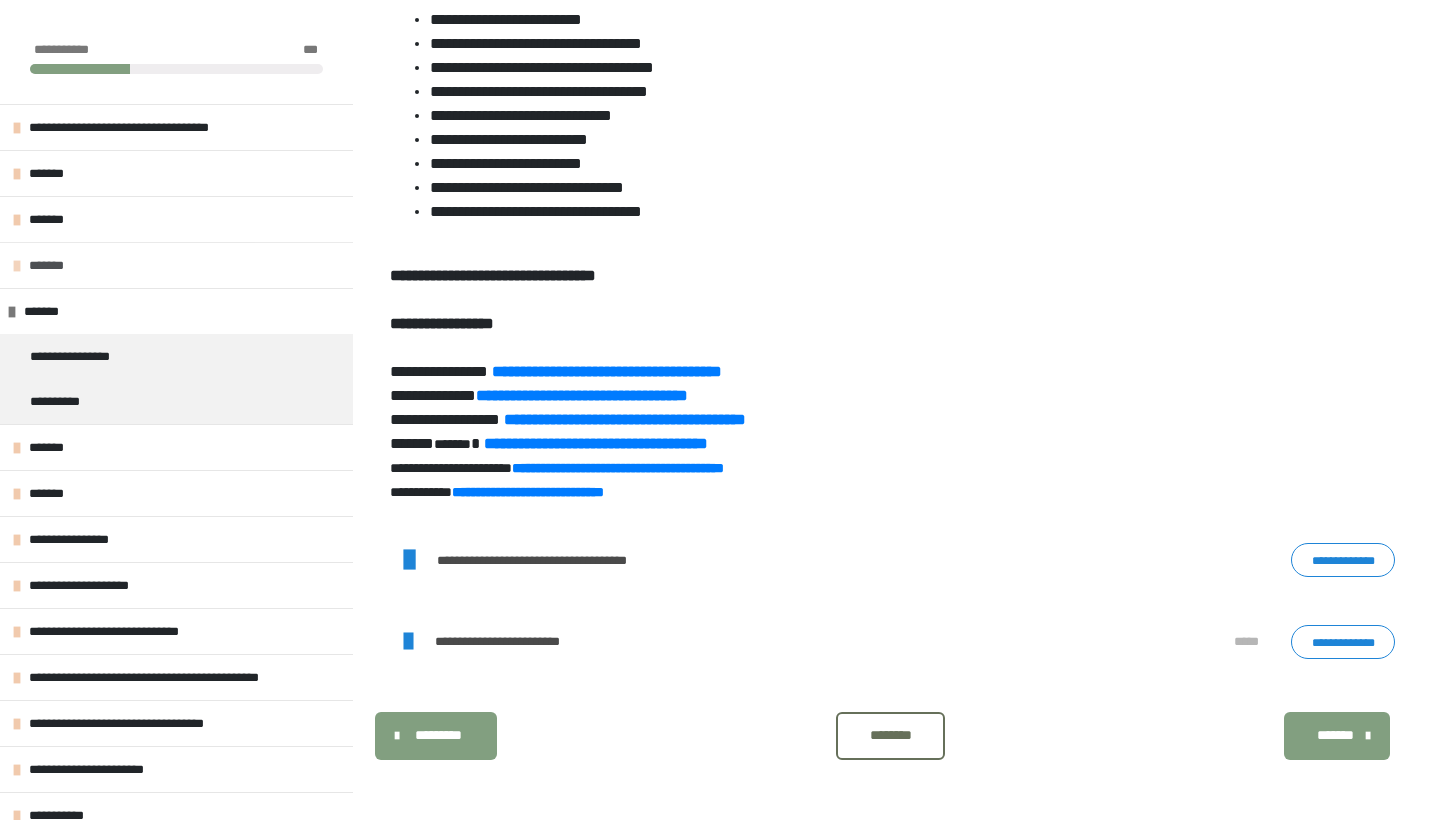 click on "*******" at bounding box center (176, 265) 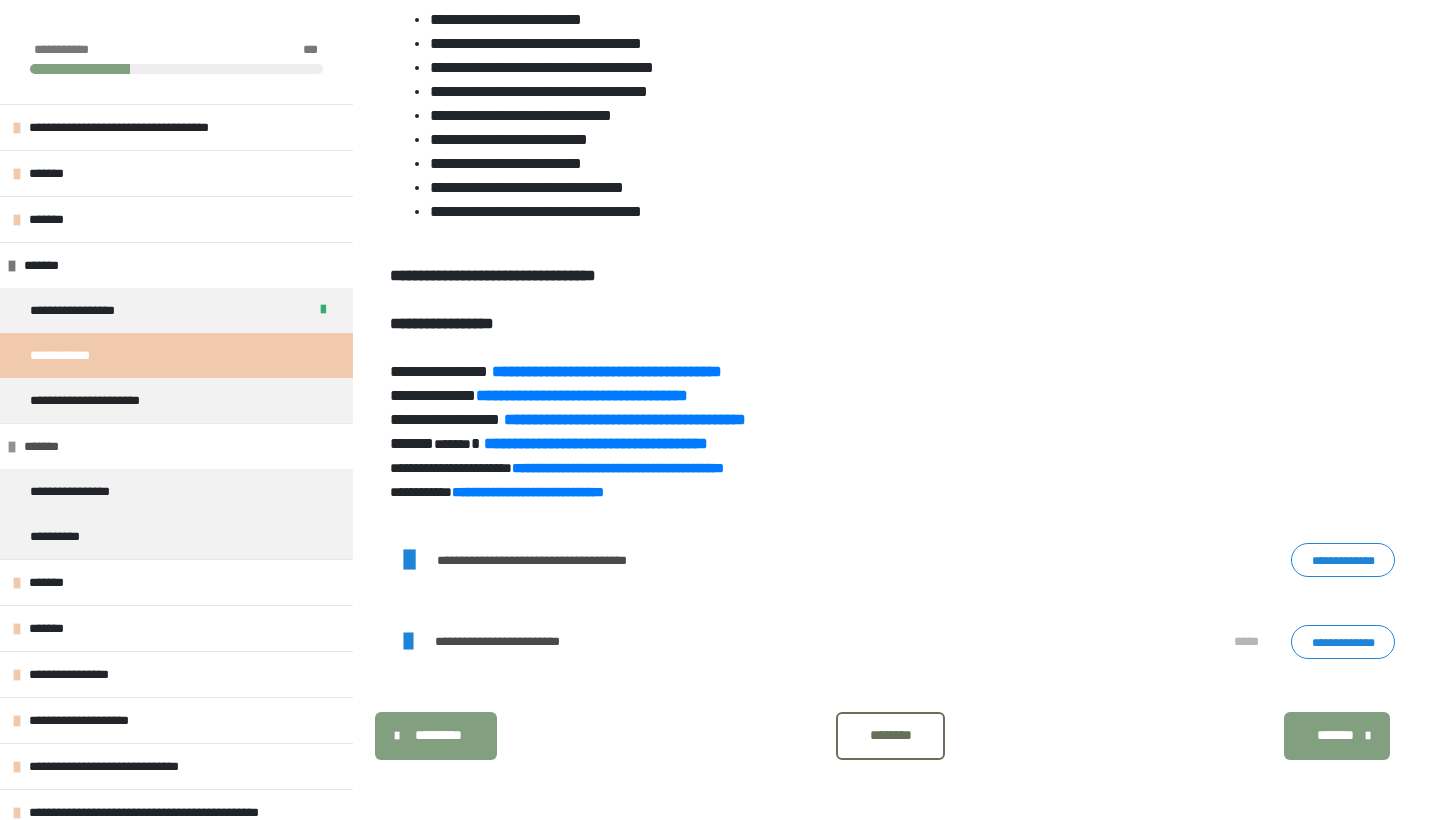 click on "*******" at bounding box center [176, 446] 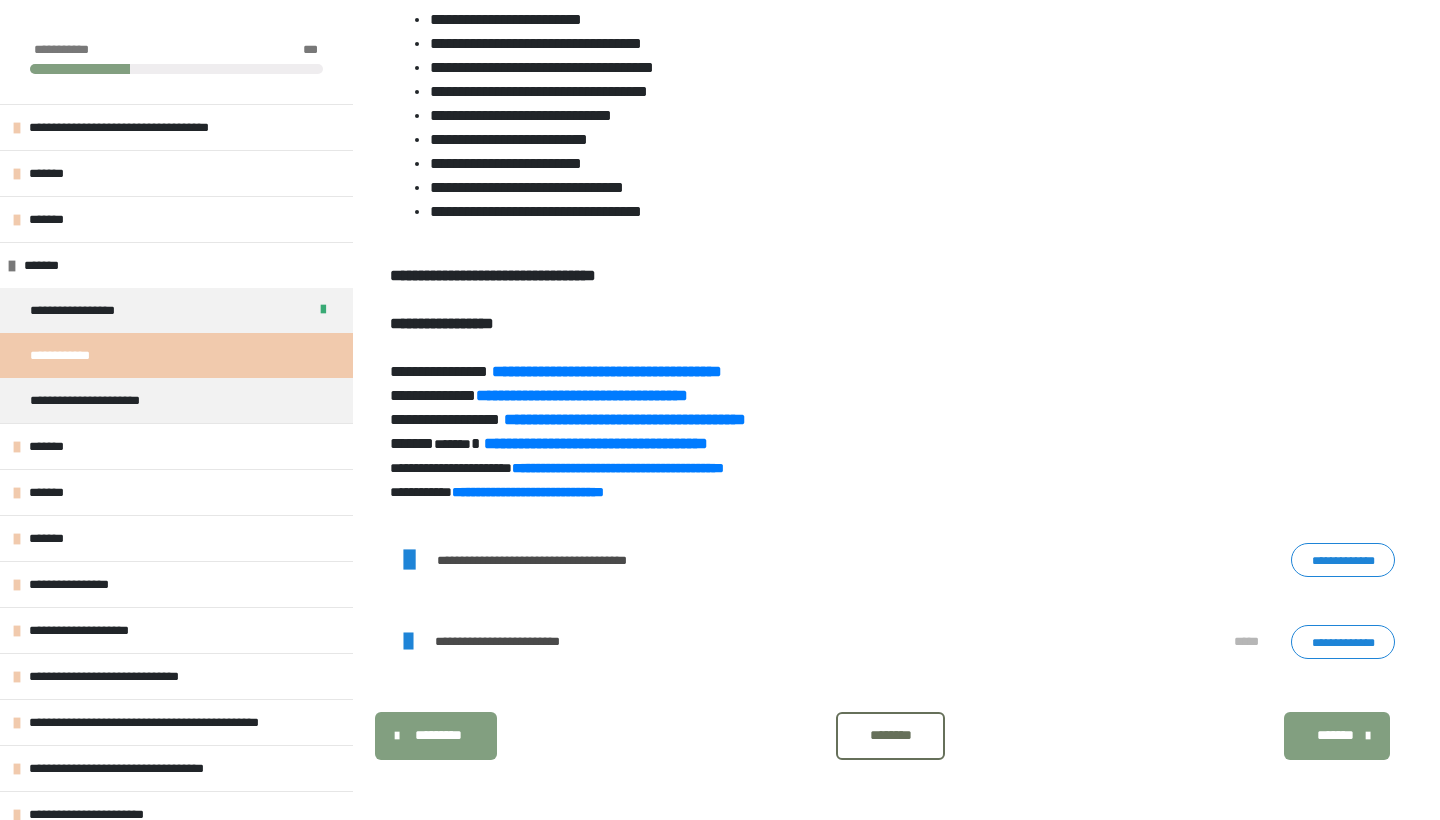 click on "**********" at bounding box center (1343, 642) 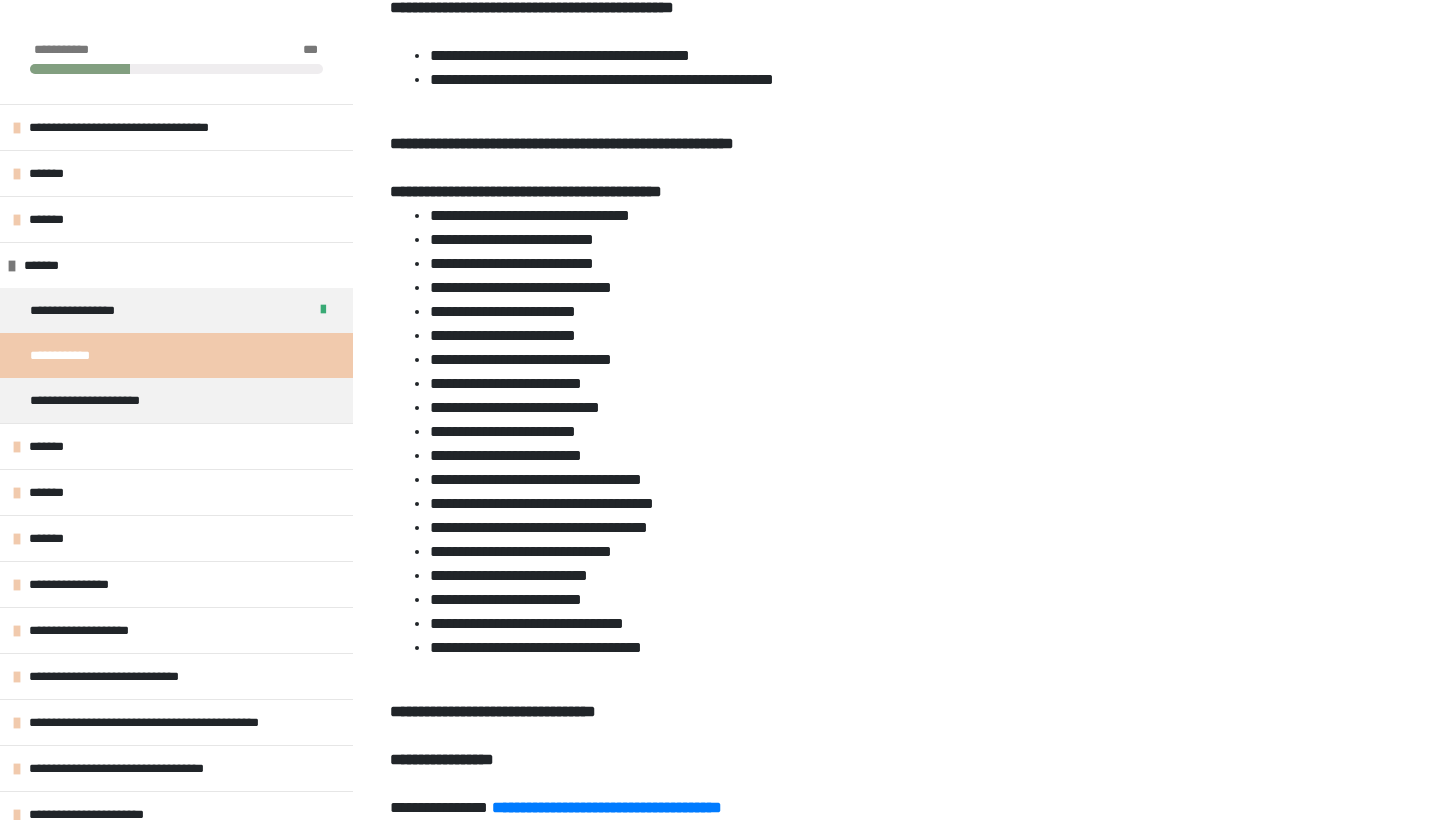 scroll, scrollTop: 964, scrollLeft: 0, axis: vertical 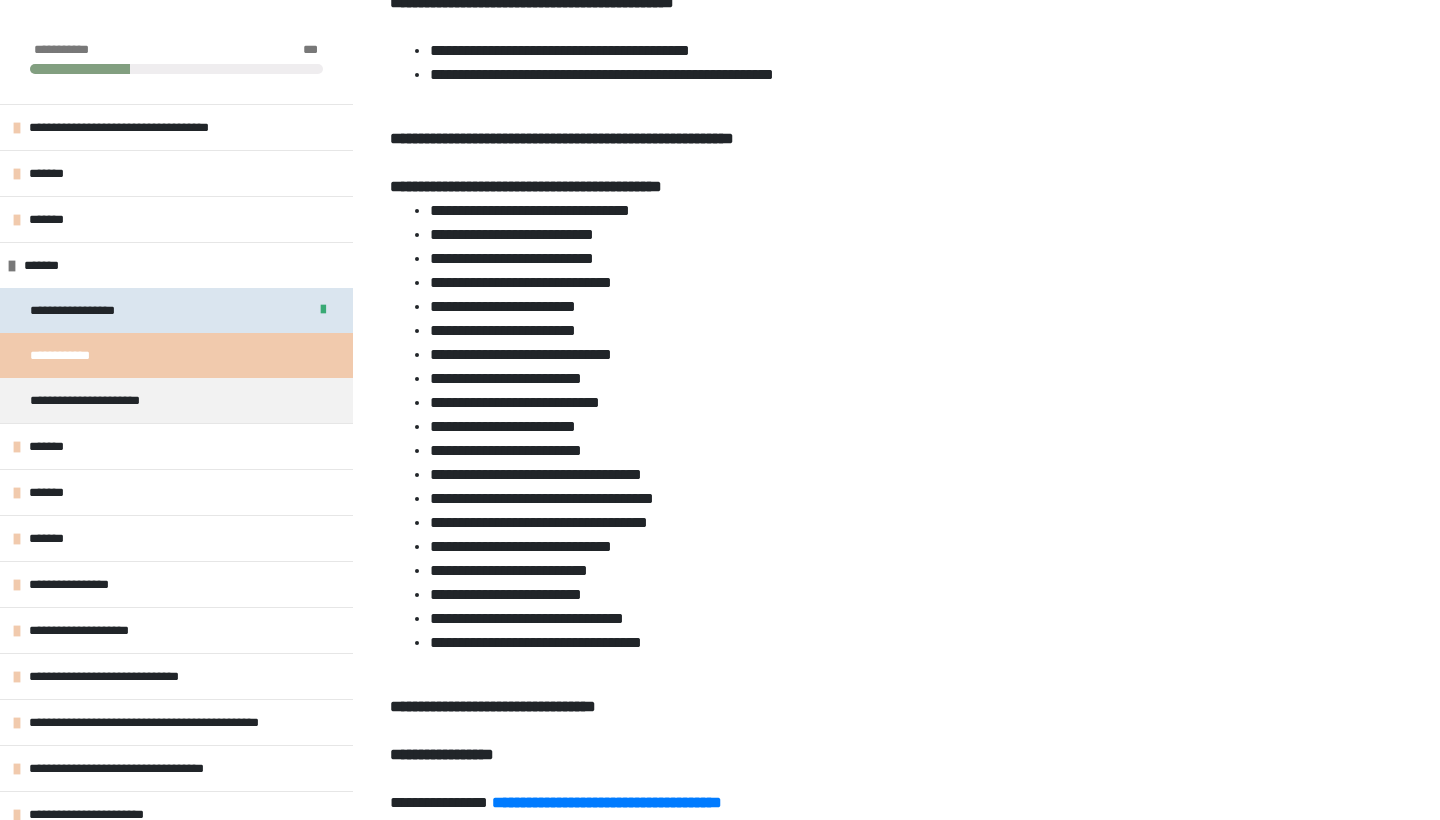 click on "**********" at bounding box center [176, 310] 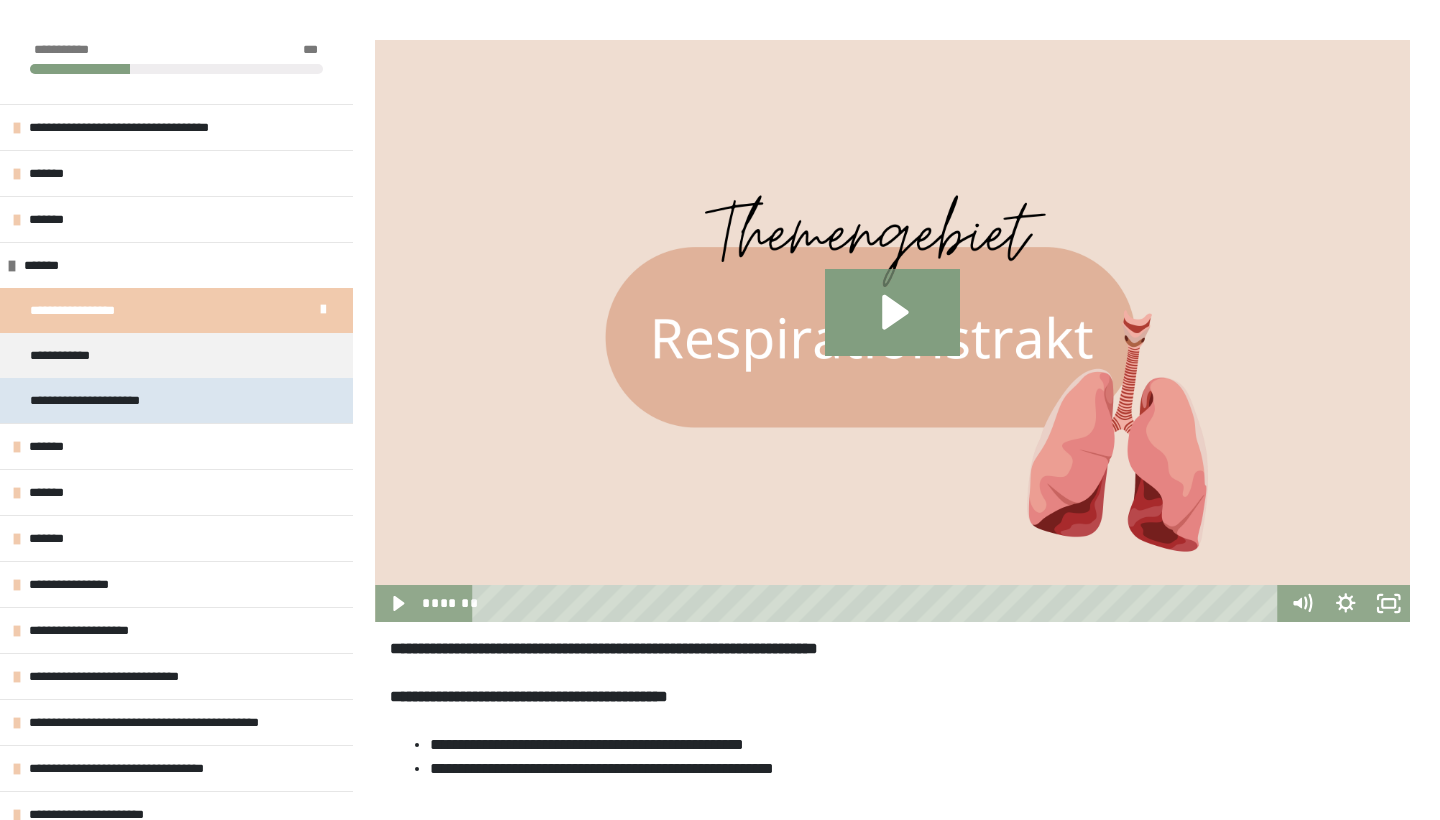 click on "**********" at bounding box center [176, 400] 